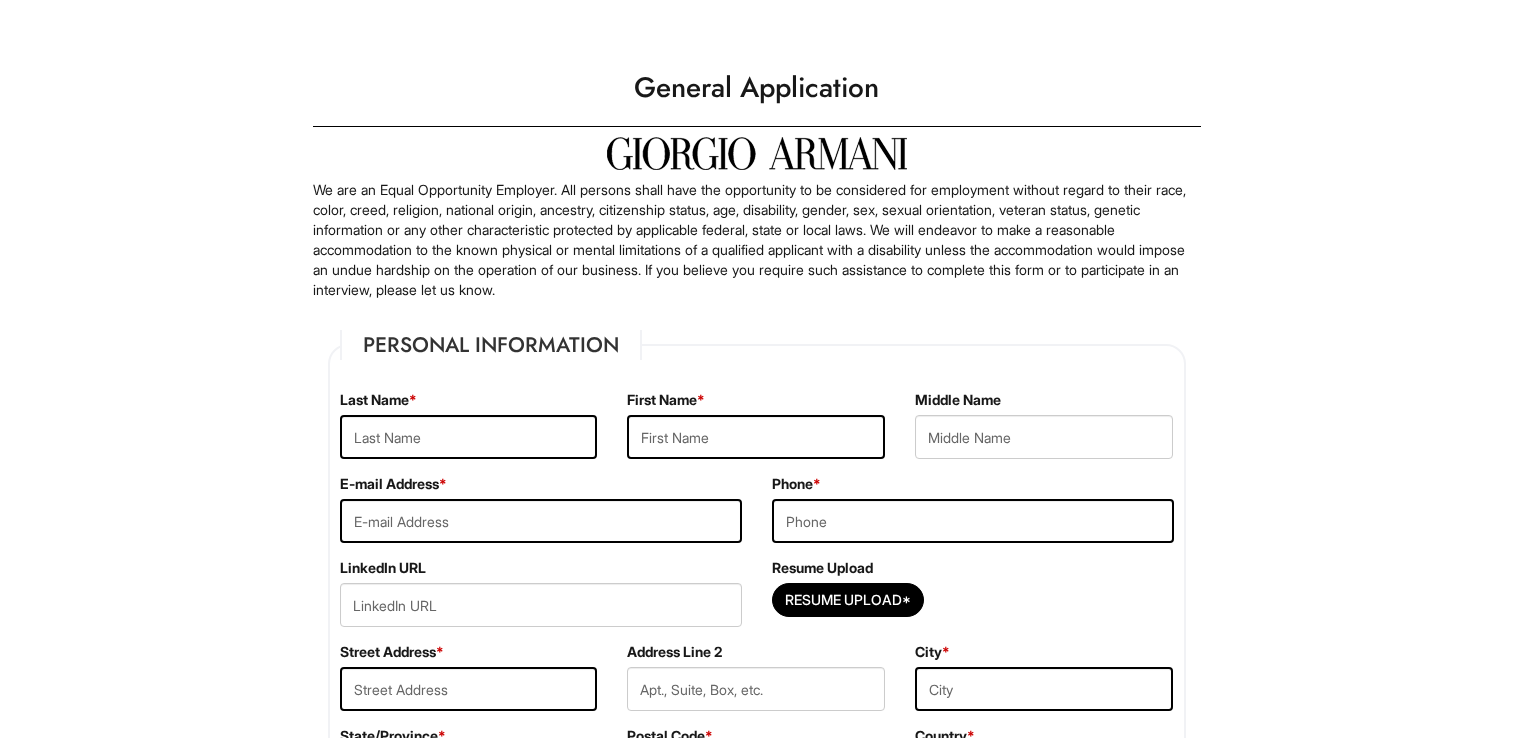 scroll, scrollTop: 0, scrollLeft: 0, axis: both 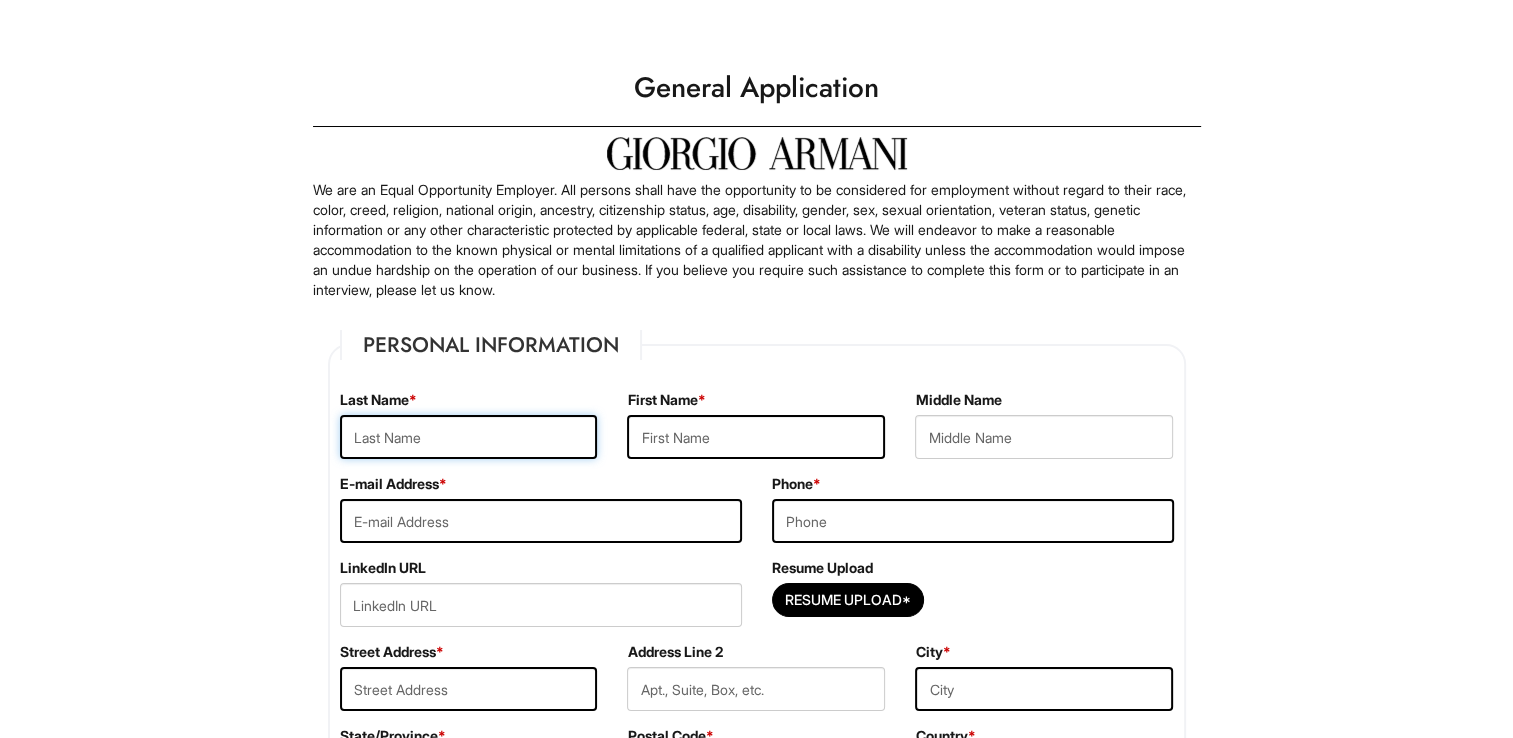 click at bounding box center (469, 437) 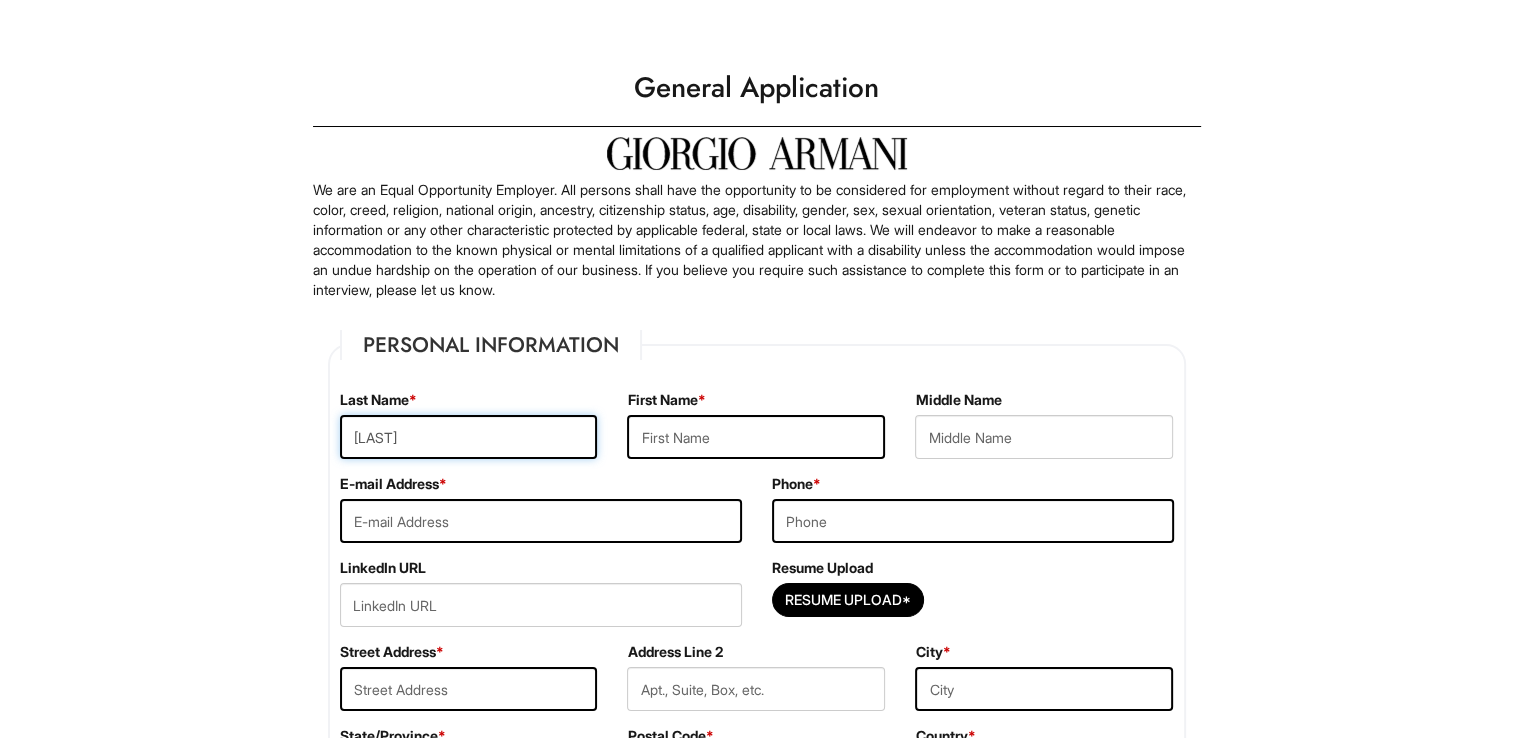 type on "Wang" 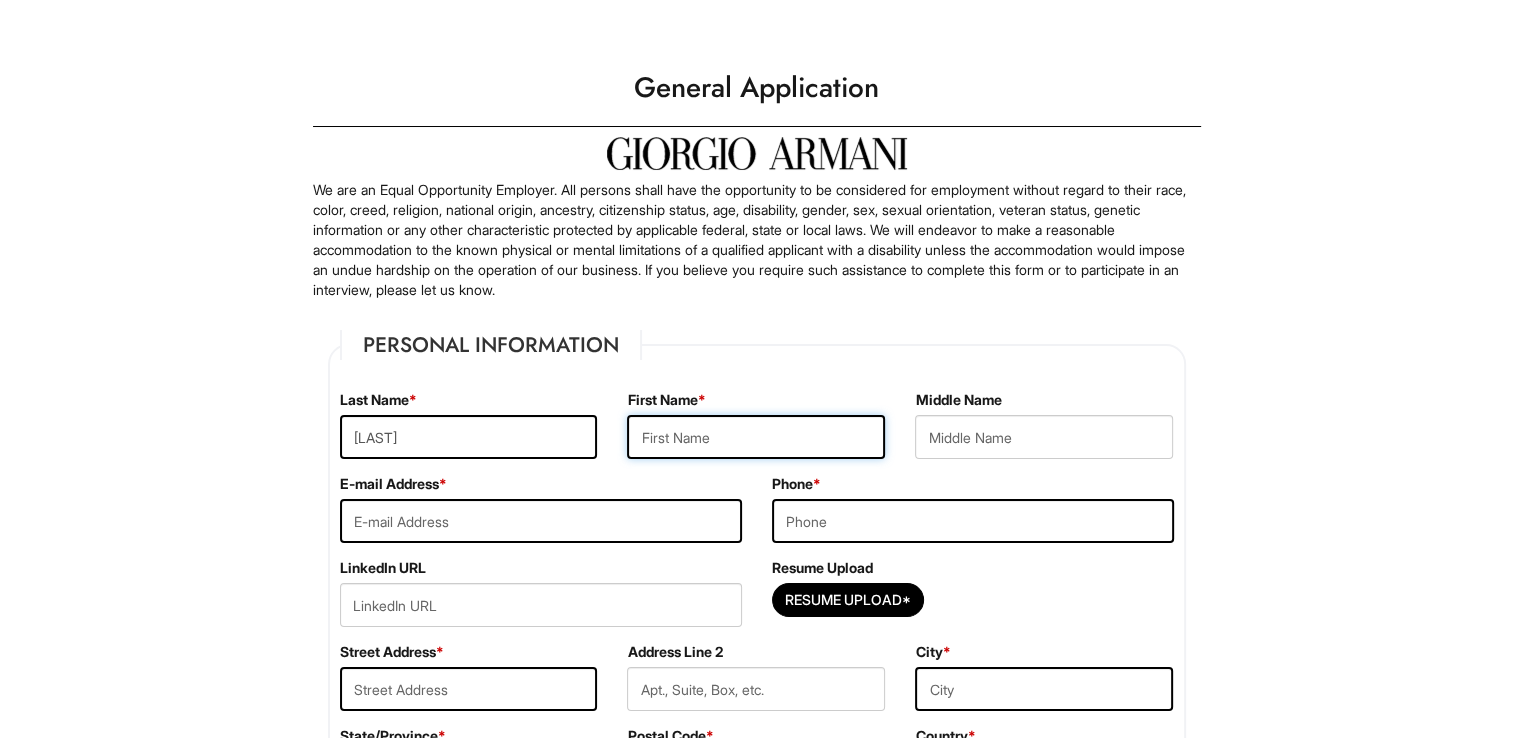 click at bounding box center (756, 437) 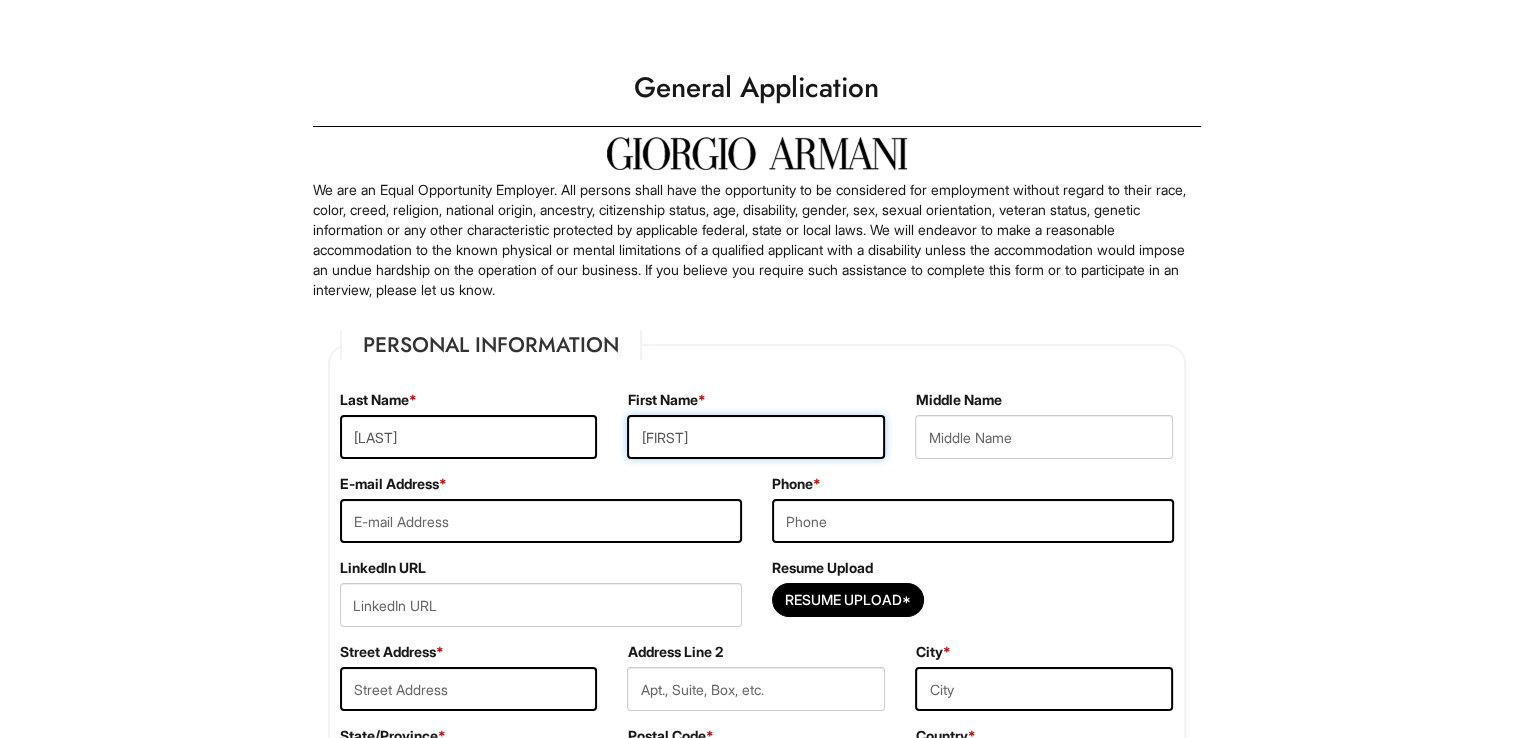 type on "Jeffrey" 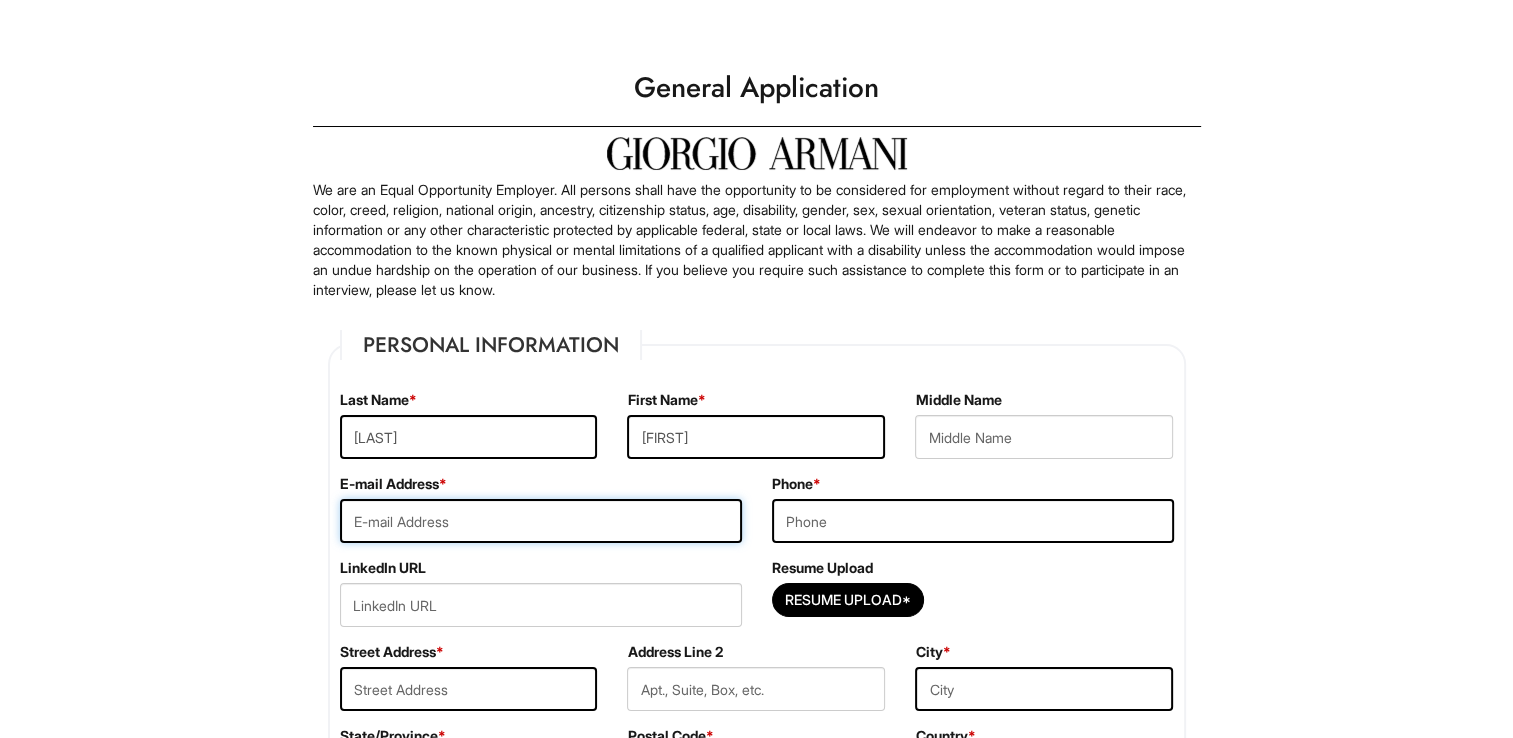 click at bounding box center (541, 521) 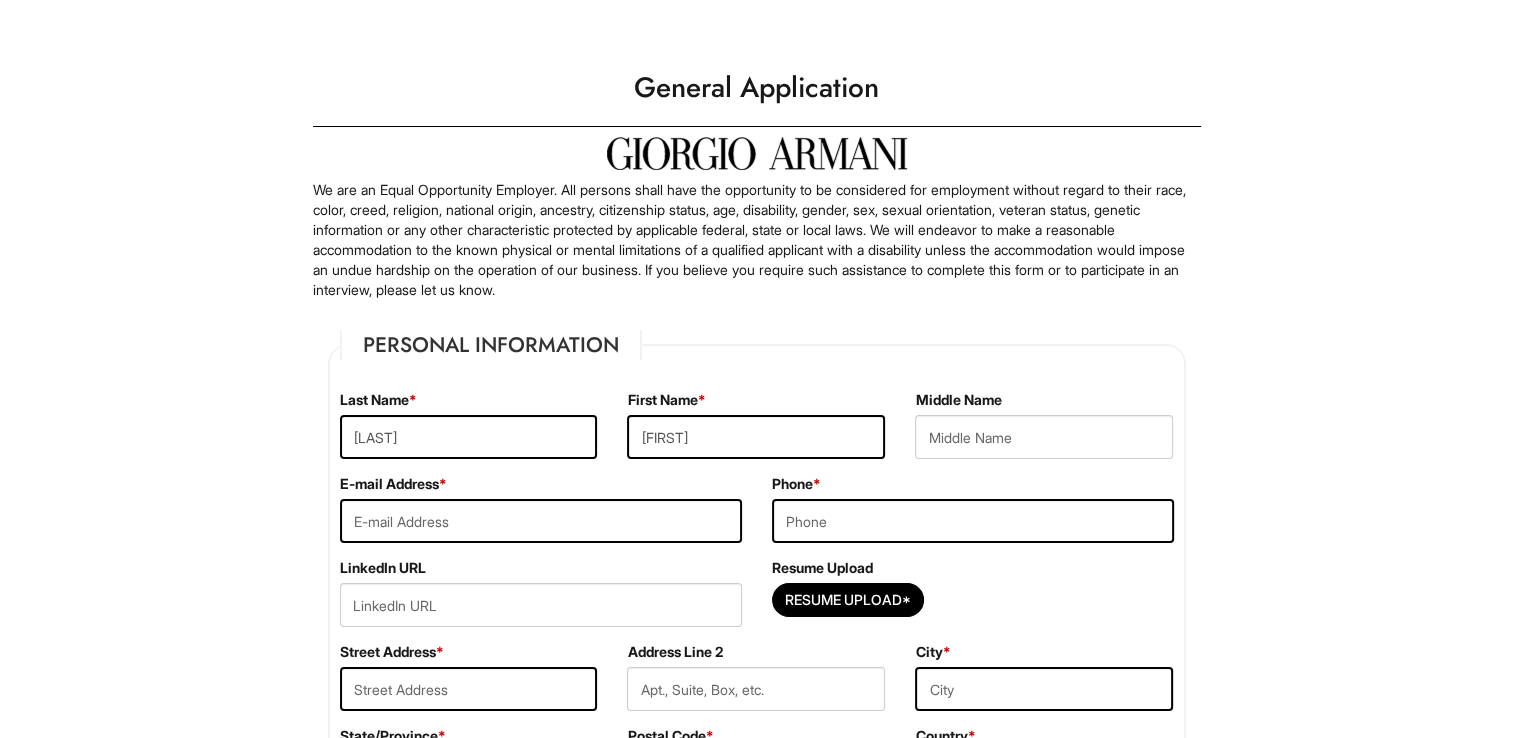 click on "E-mail Address  *" at bounding box center [541, 516] 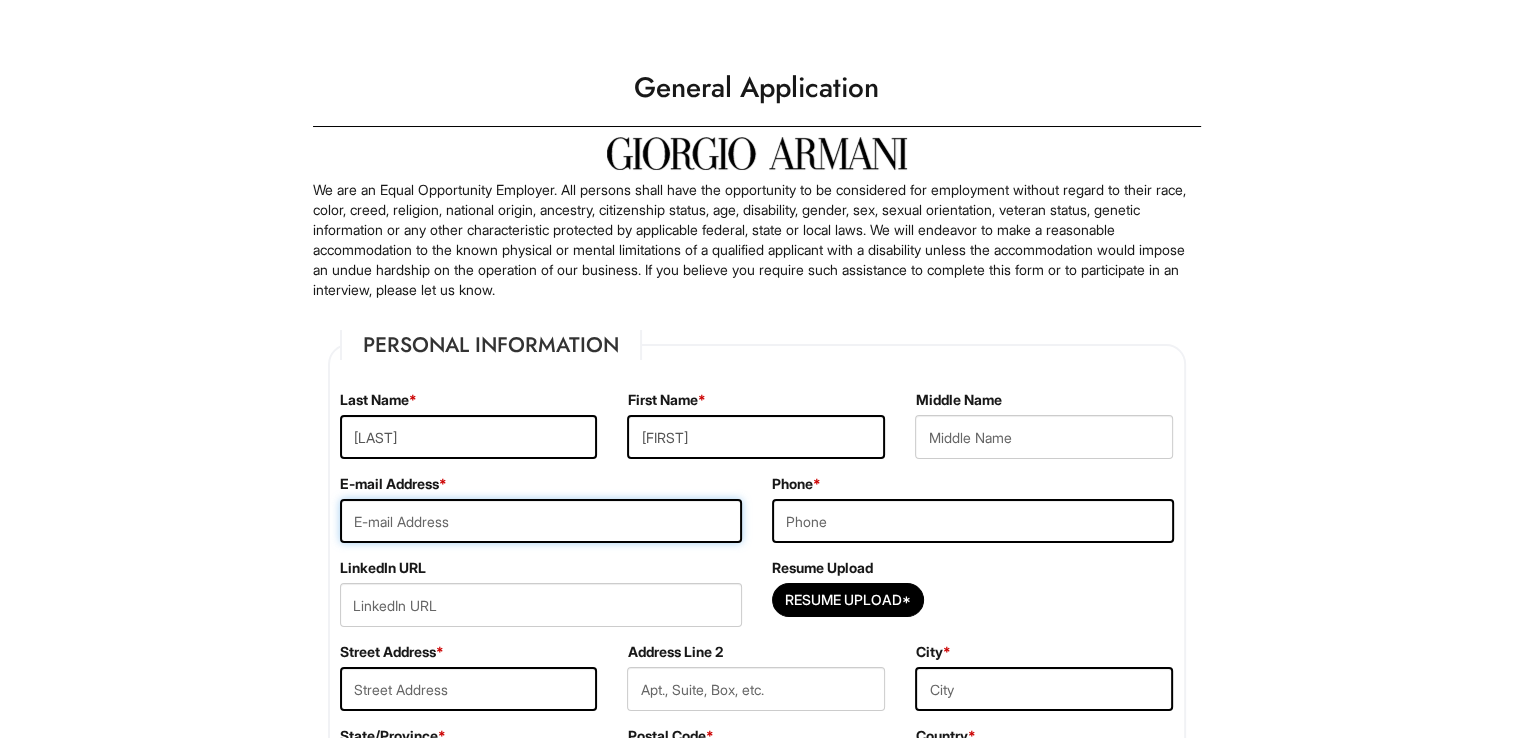 click at bounding box center (541, 521) 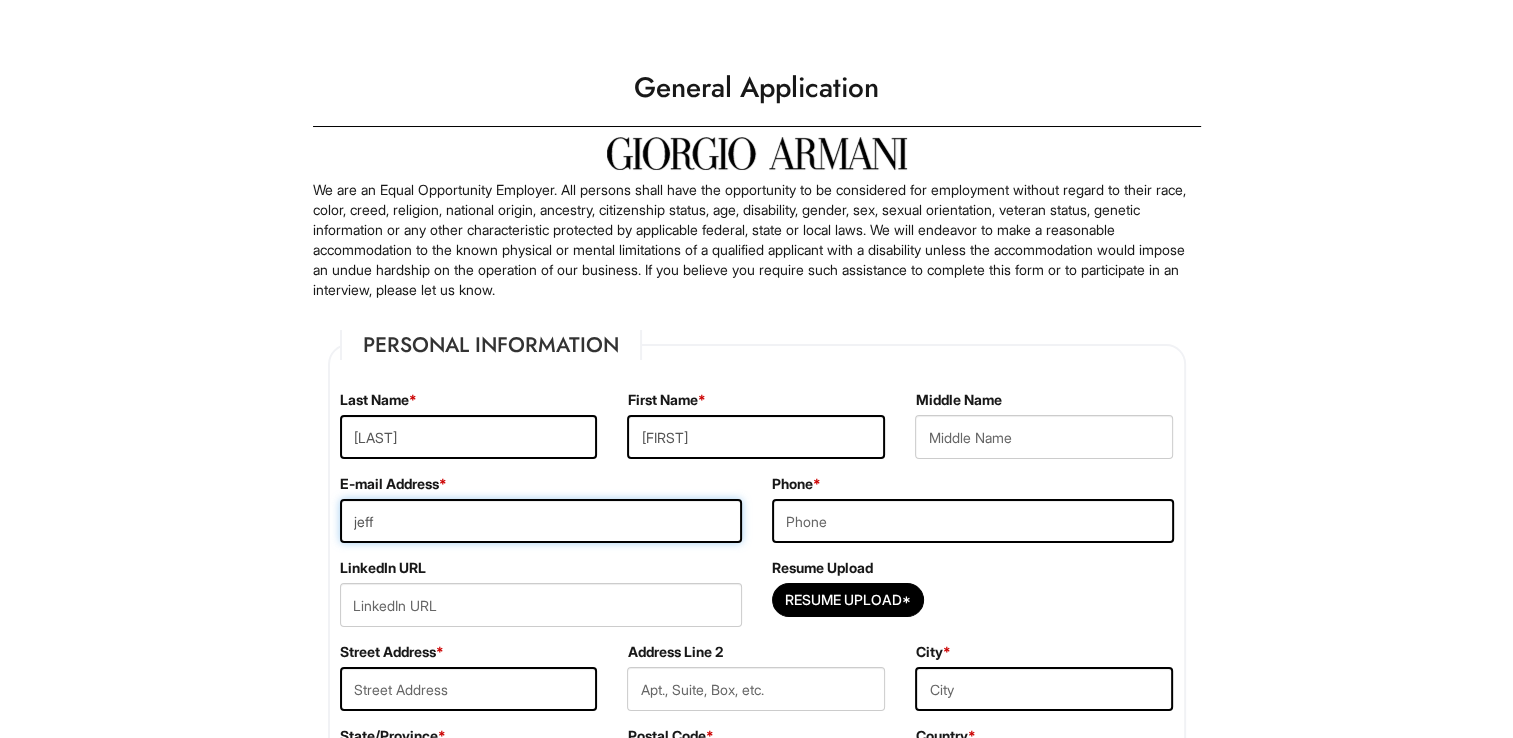 type on "jeffrey.wang694@gmail.com" 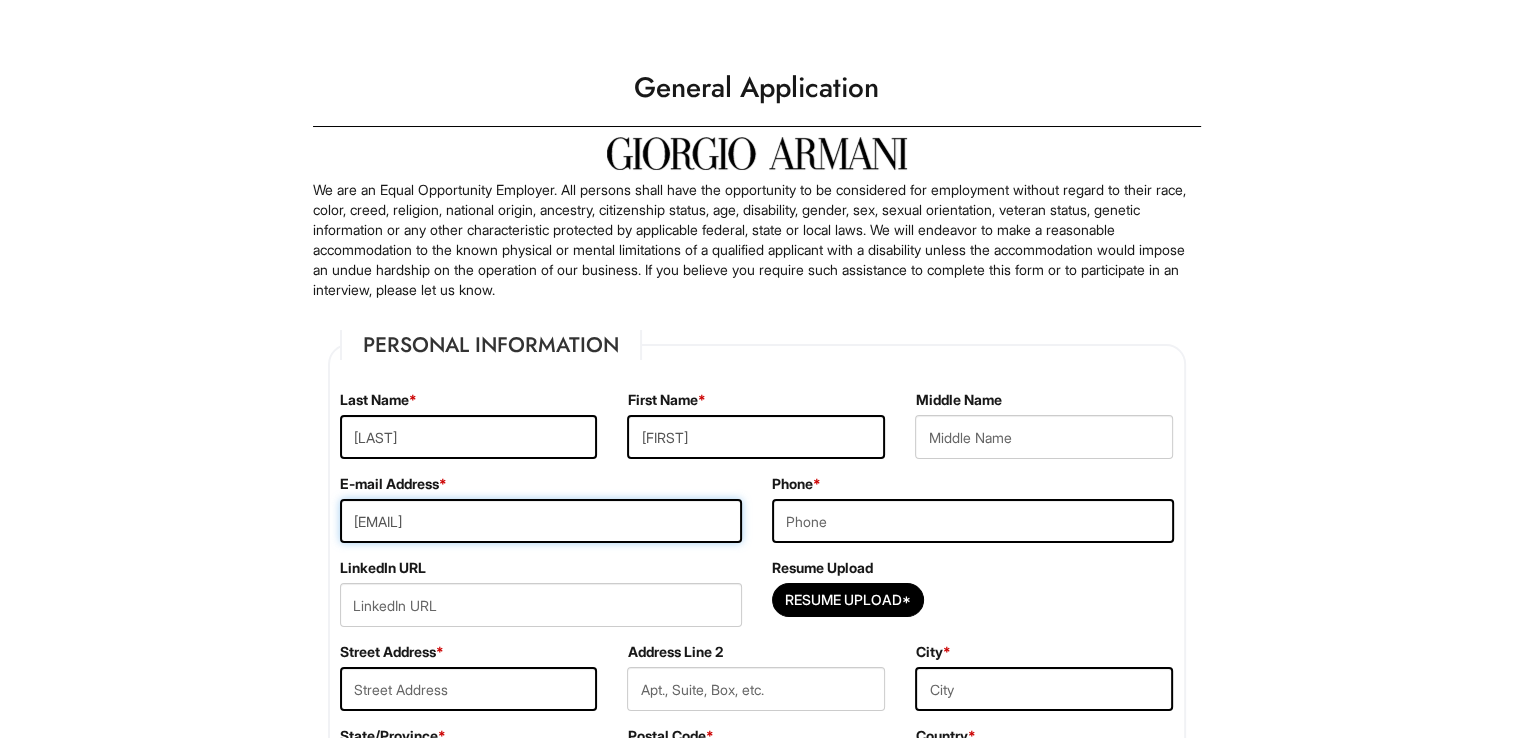click on "jeffrey.wang694@gmail.com" at bounding box center (541, 521) 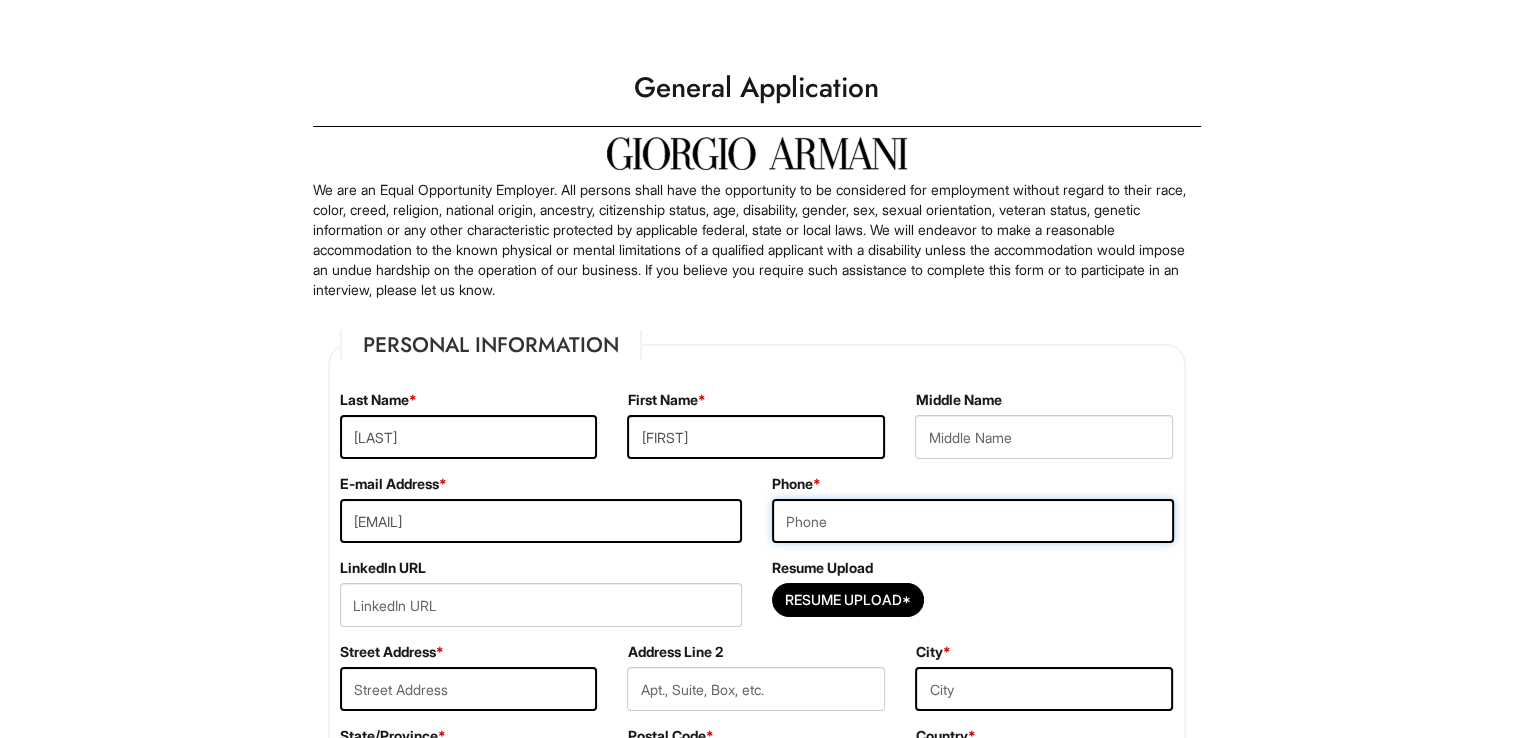 click at bounding box center [973, 521] 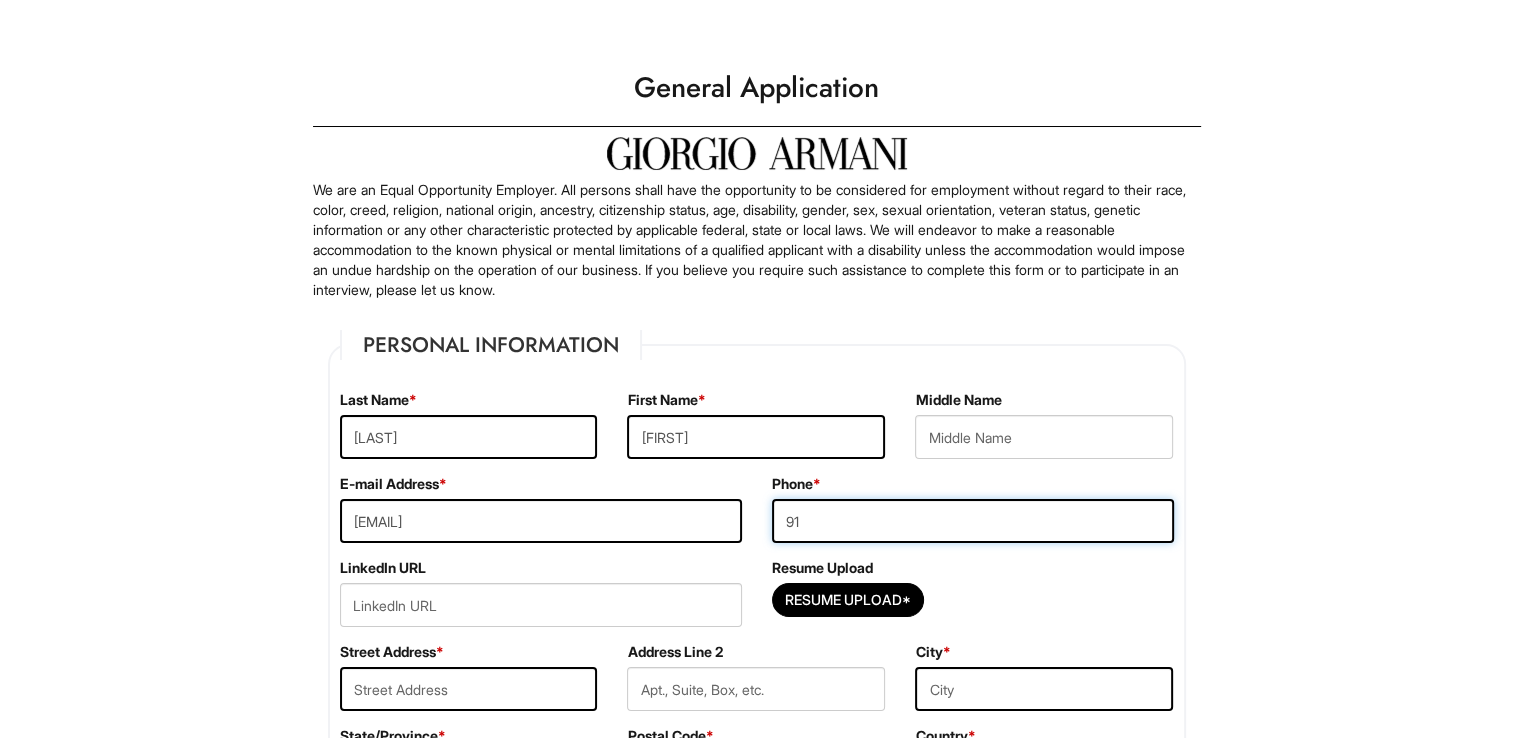 type on "9178565680" 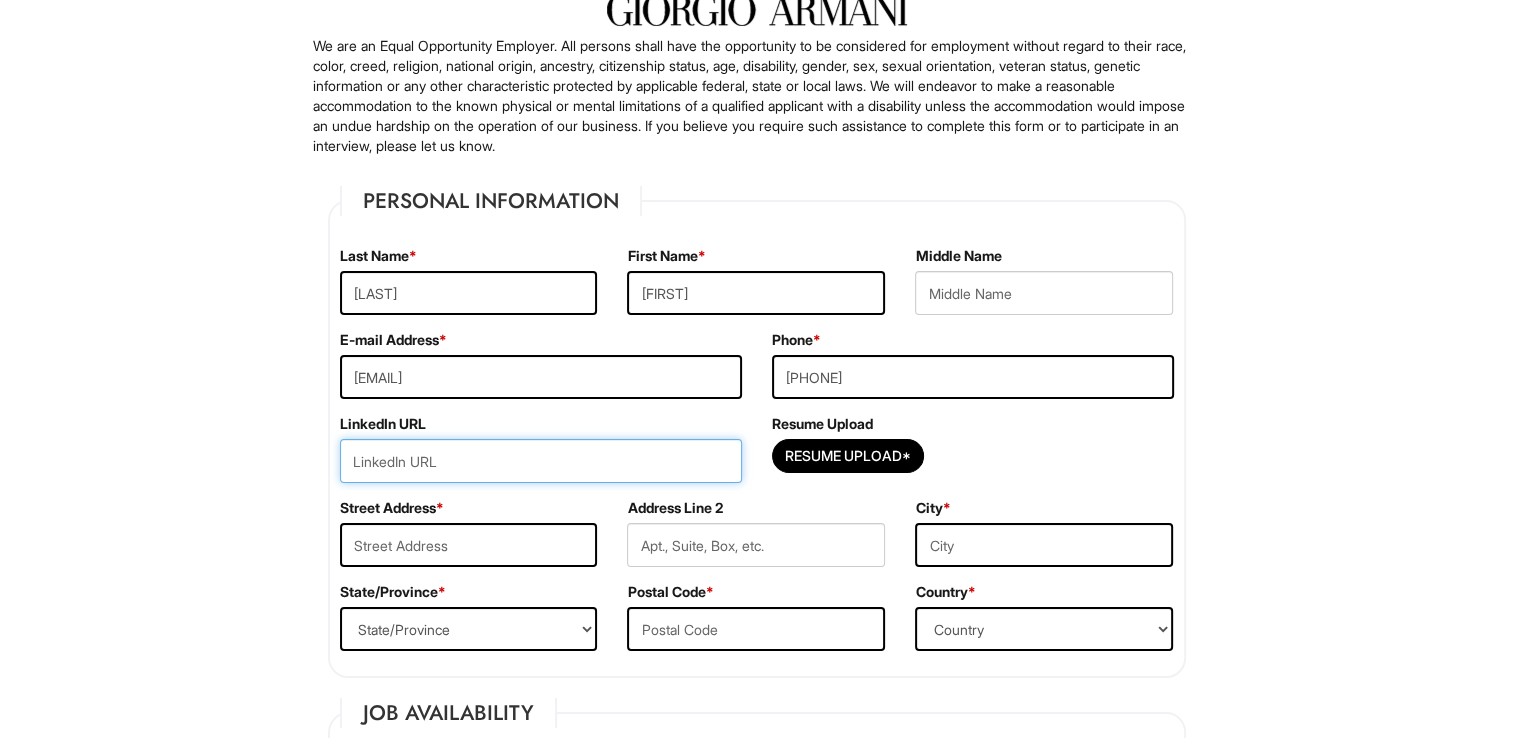 scroll, scrollTop: 310, scrollLeft: 0, axis: vertical 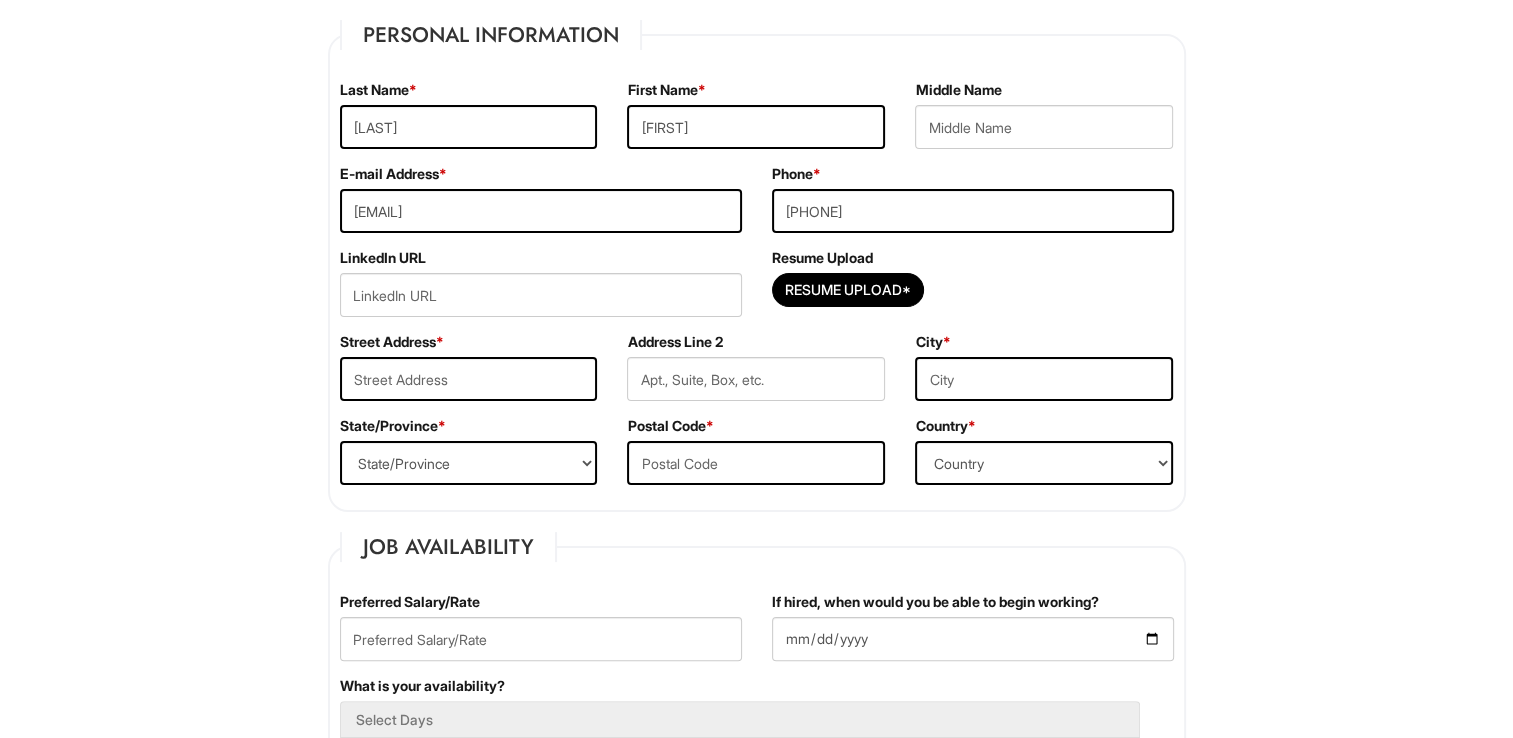 click on "Resume Upload*" at bounding box center [973, 295] 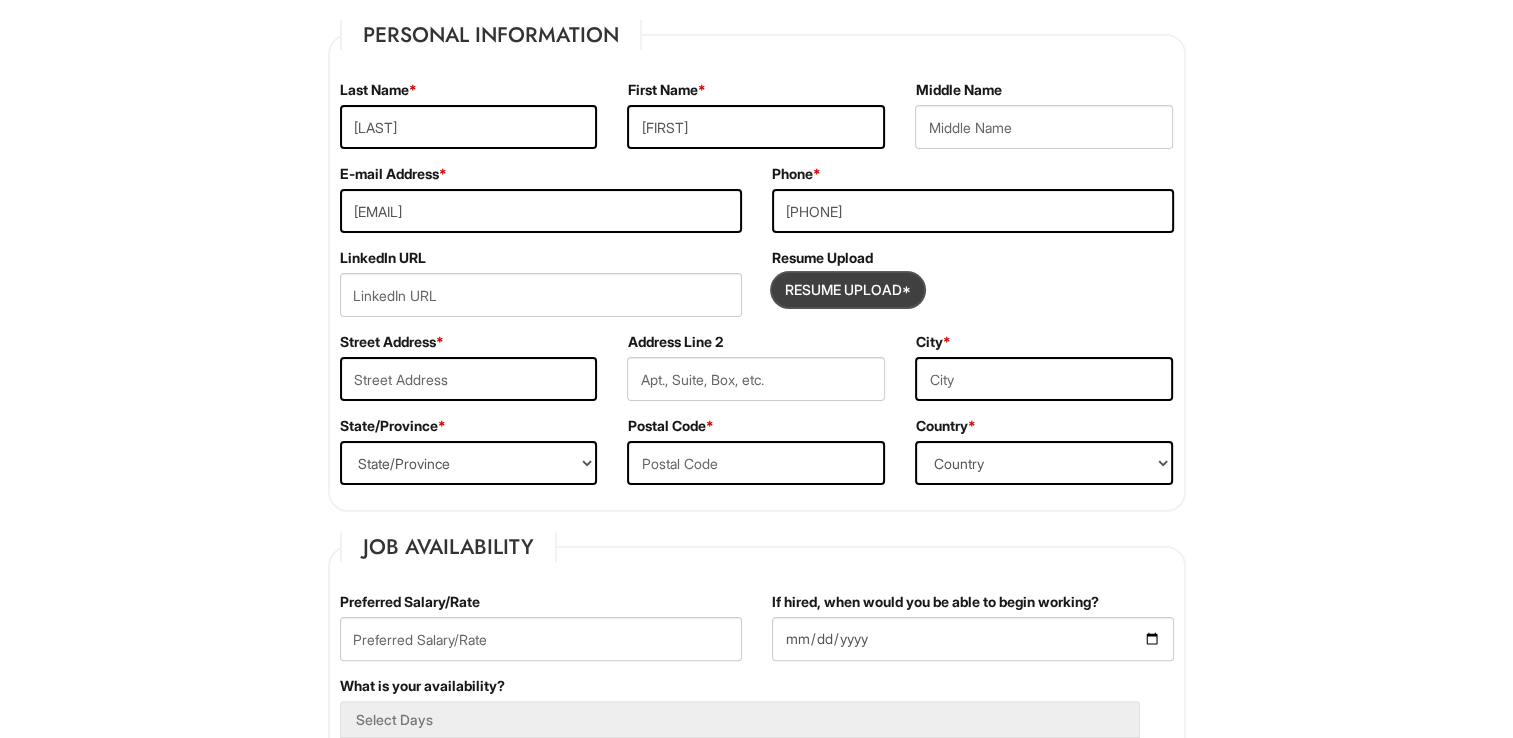 click at bounding box center (848, 290) 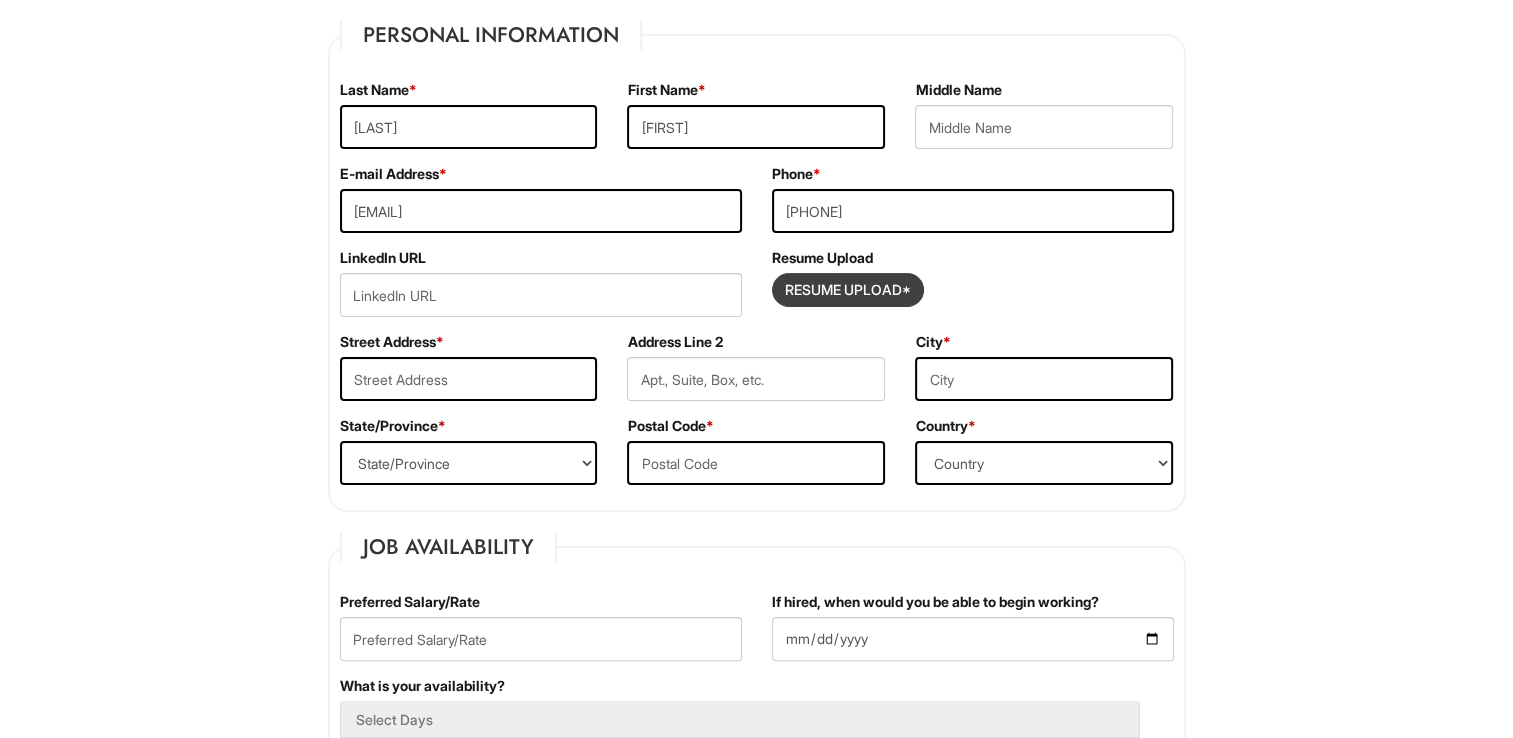 type on "C:\fakepath\Jeffrey's professional edit resume.docx" 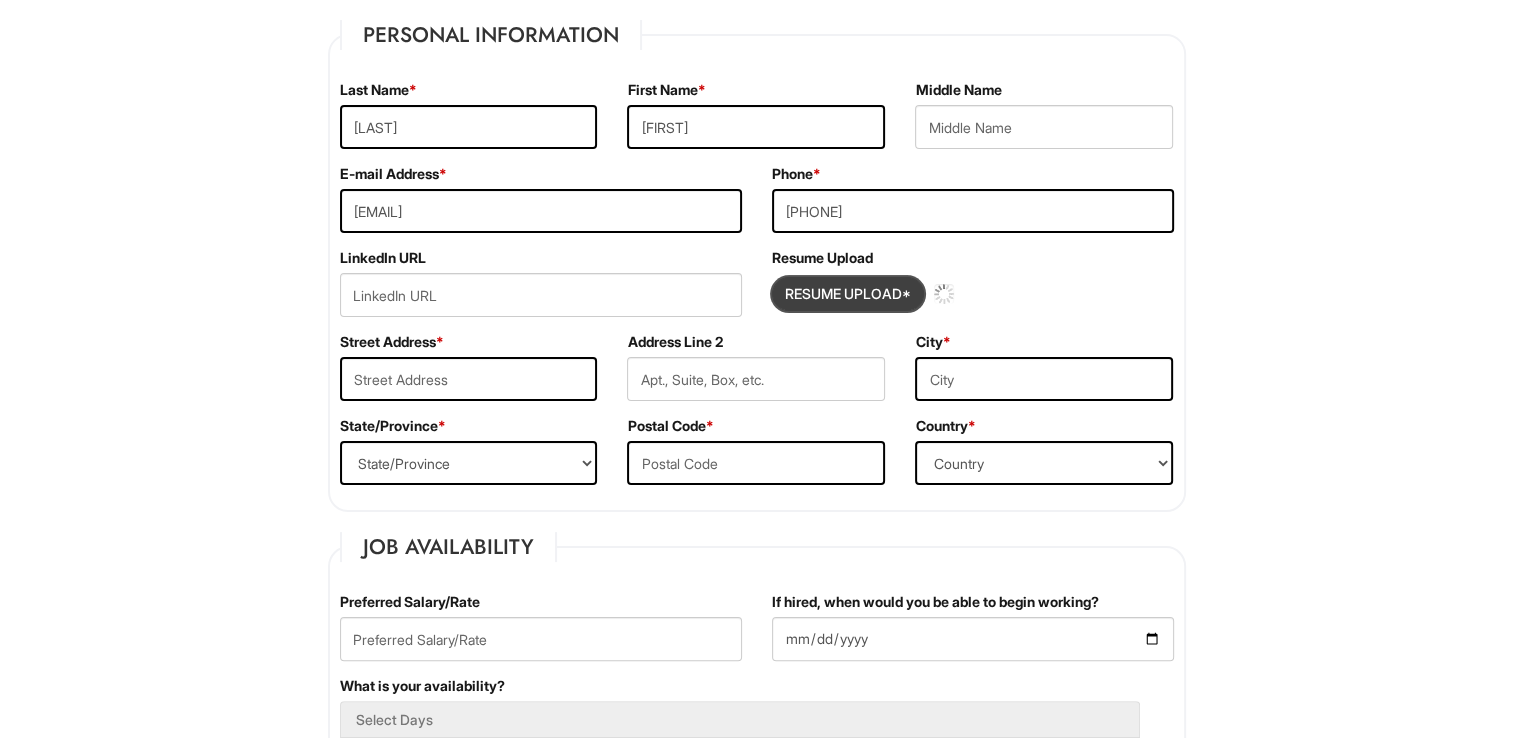type 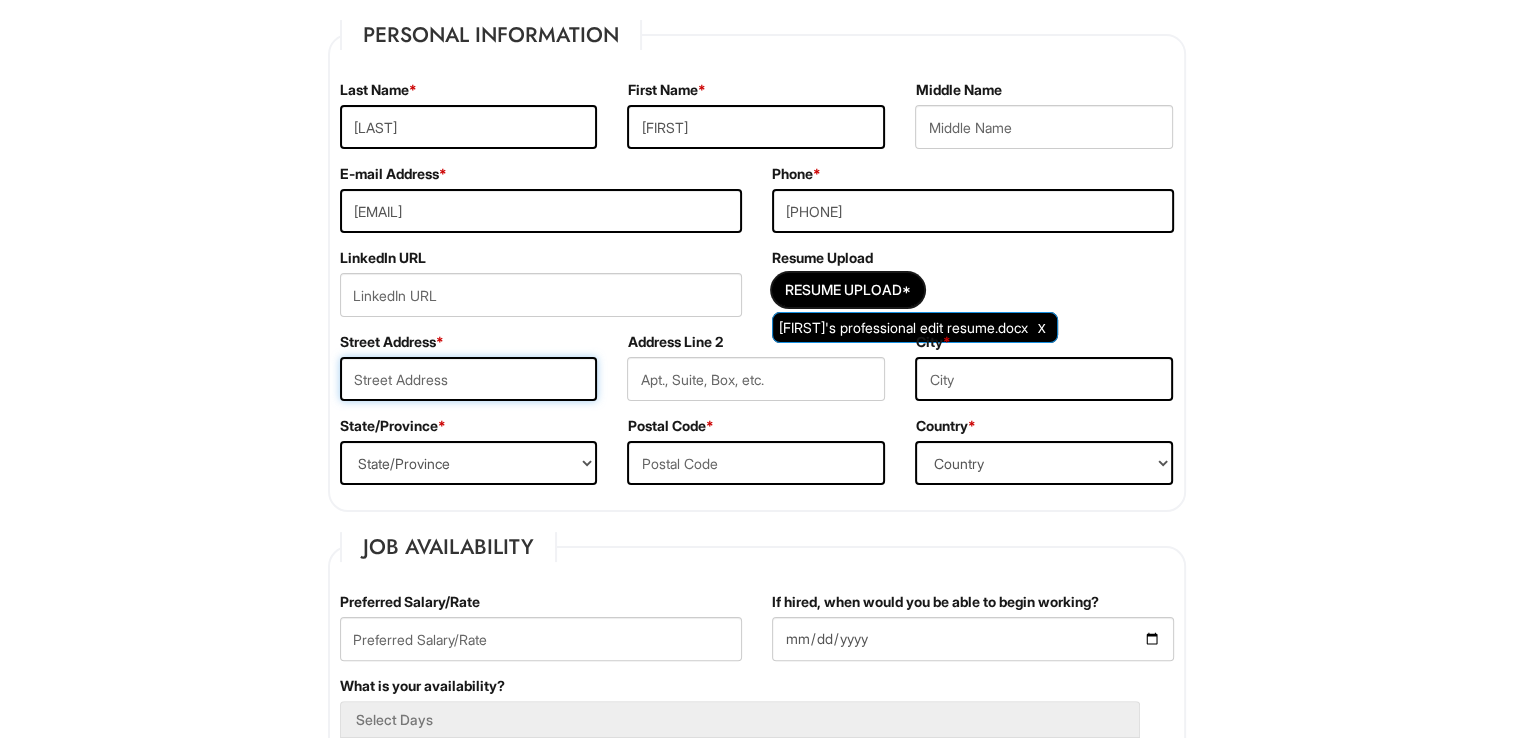click at bounding box center (469, 379) 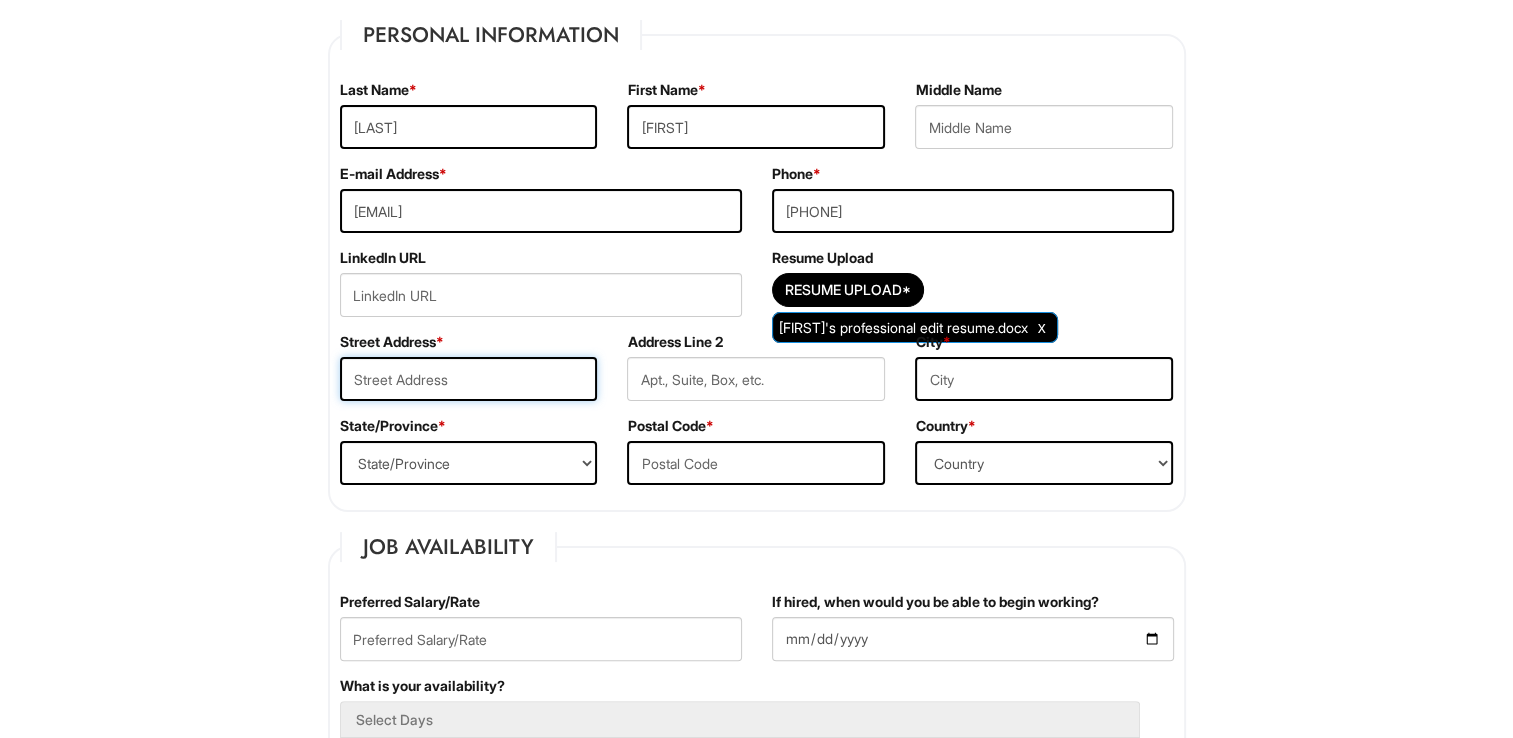 click at bounding box center [469, 379] 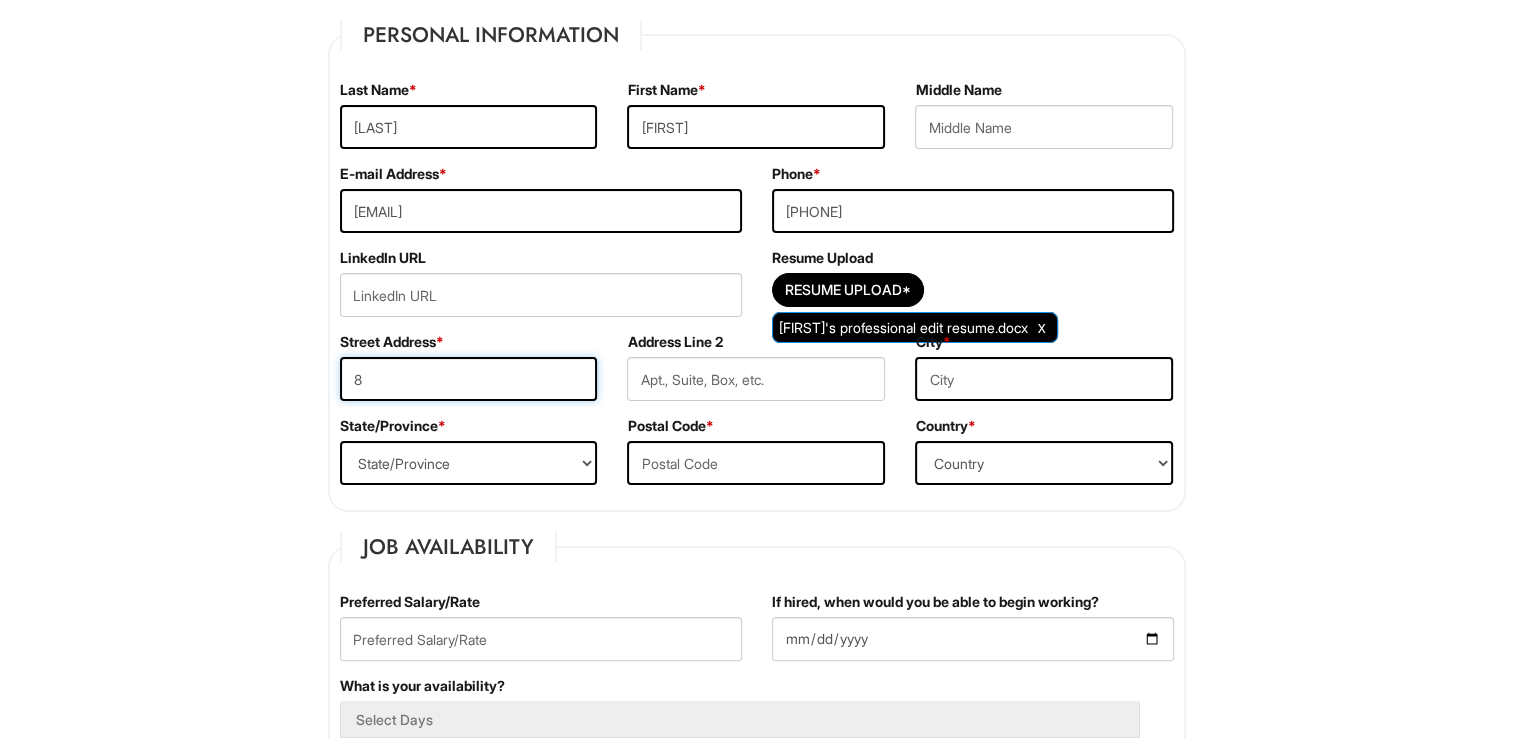 type on "8219 Saint James Ave" 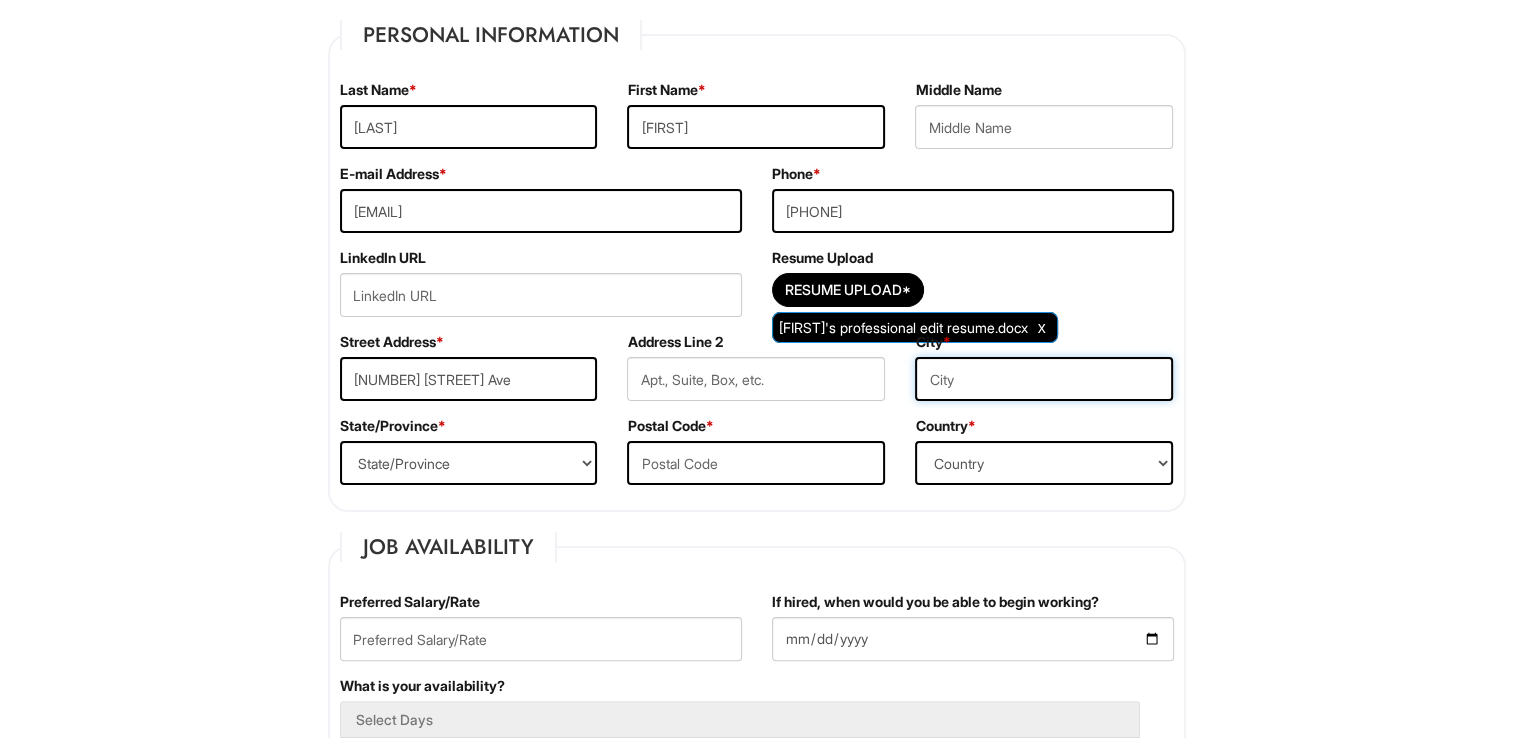 click at bounding box center [1044, 379] 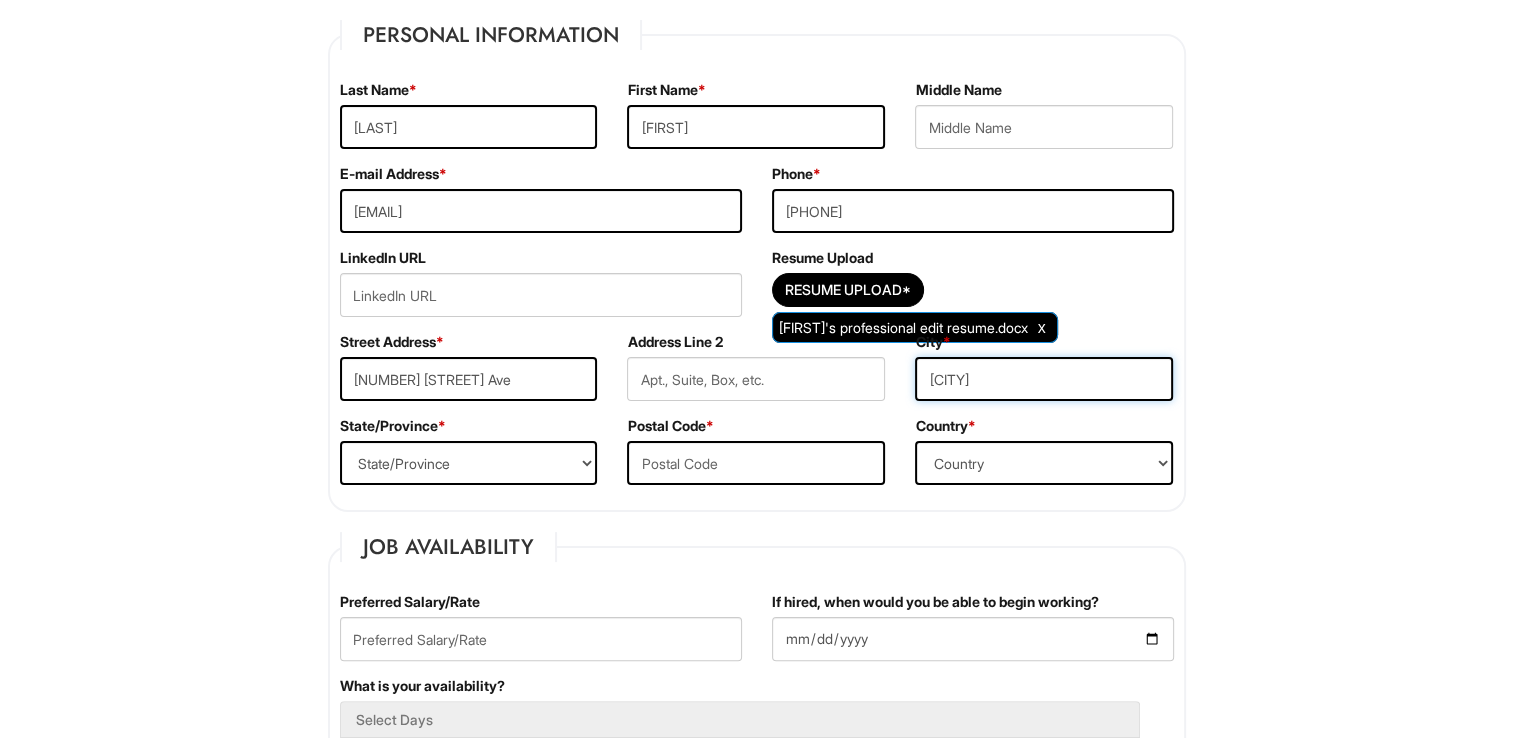 type on "Elmhurst" 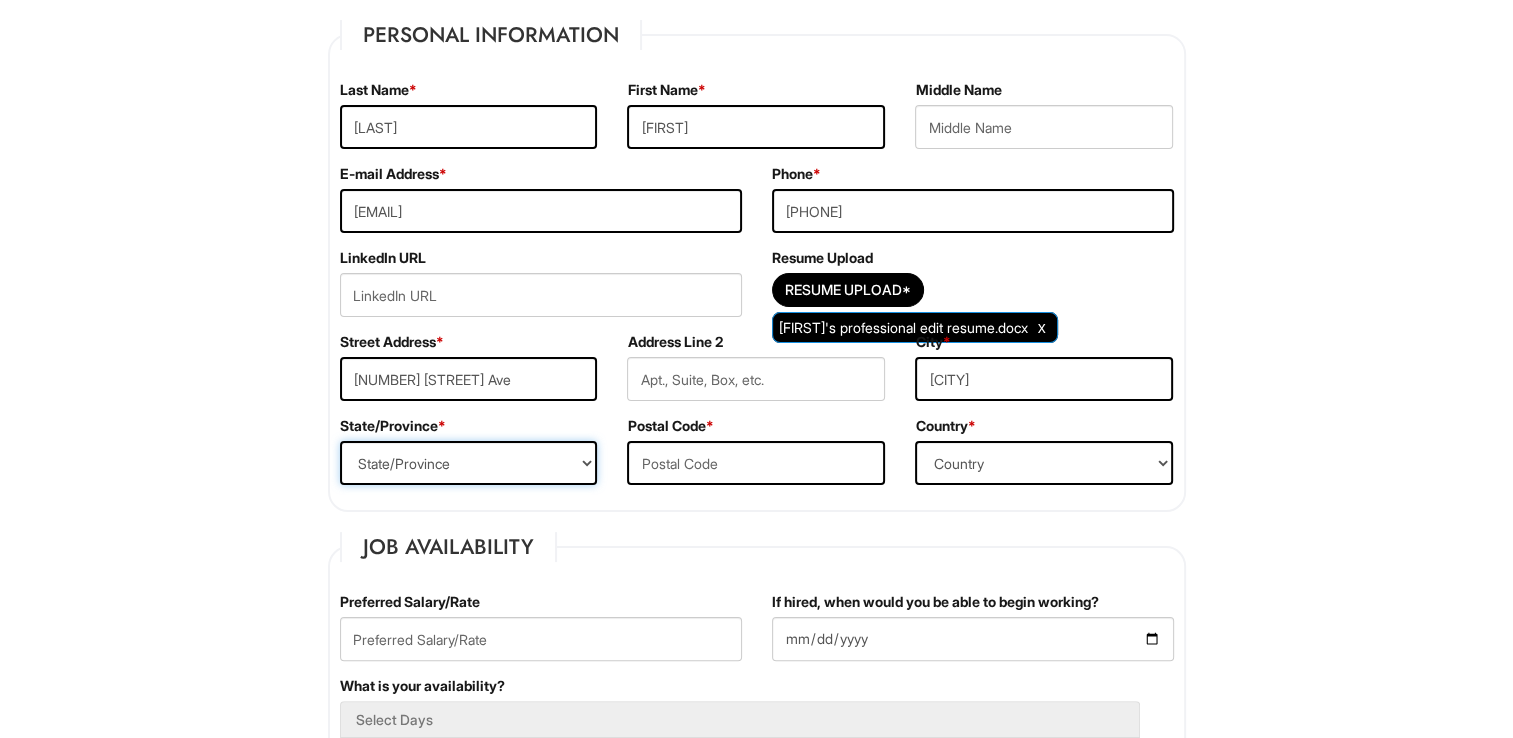 click on "State/Province ALABAMA ALASKA ARIZONA ARKANSAS CALIFORNIA COLORADO CONNECTICUT DELAWARE DISTRICT OF COLUMBIA FLORIDA GEORGIA HAWAII IDAHO ILLINOIS INDIANA IOWA KANSAS KENTUCKY LOUISIANA MAINE MARYLAND MASSACHUSETTS MICHIGAN MINNESOTA MISSISSIPPI MISSOURI MONTANA NEBRASKA NEVADA NEW HAMPSHIRE NEW JERSEY NEW MEXICO NEW YORK NORTH CAROLINA NORTH DAKOTA OHIO OKLAHOMA OREGON PENNSYLVANIA RHODE ISLAND SOUTH CAROLINA SOUTH DAKOTA TENNESSEE TEXAS UTAH VERMONT VIRGINIA WASHINGTON WEST VIRGINIA WISCONSIN WYOMING CA-ALBERTA CA-BRITISH COLUMBIA CA-MANITOBA CA-NEW BRUNSWICK CA-NEWFOUNDLAND CA-NOVA SCOTIA CA-NORTHWEST TERRITORIES CA-NUNAVUT CA-ONTARIO CA-PRINCE EDWARD ISLAND CA-QUEBEC CA-SASKATCHEWAN CA-YUKON TERRITORY US-AMERICAN SAMOA US-FEDERATED STATES OF MICRONESIA US-GUAM US-MARSHALL ISLANDS US-NORTHERN MARIANA ISLANDS US-PALAU US-PUERTO RICO" at bounding box center (469, 463) 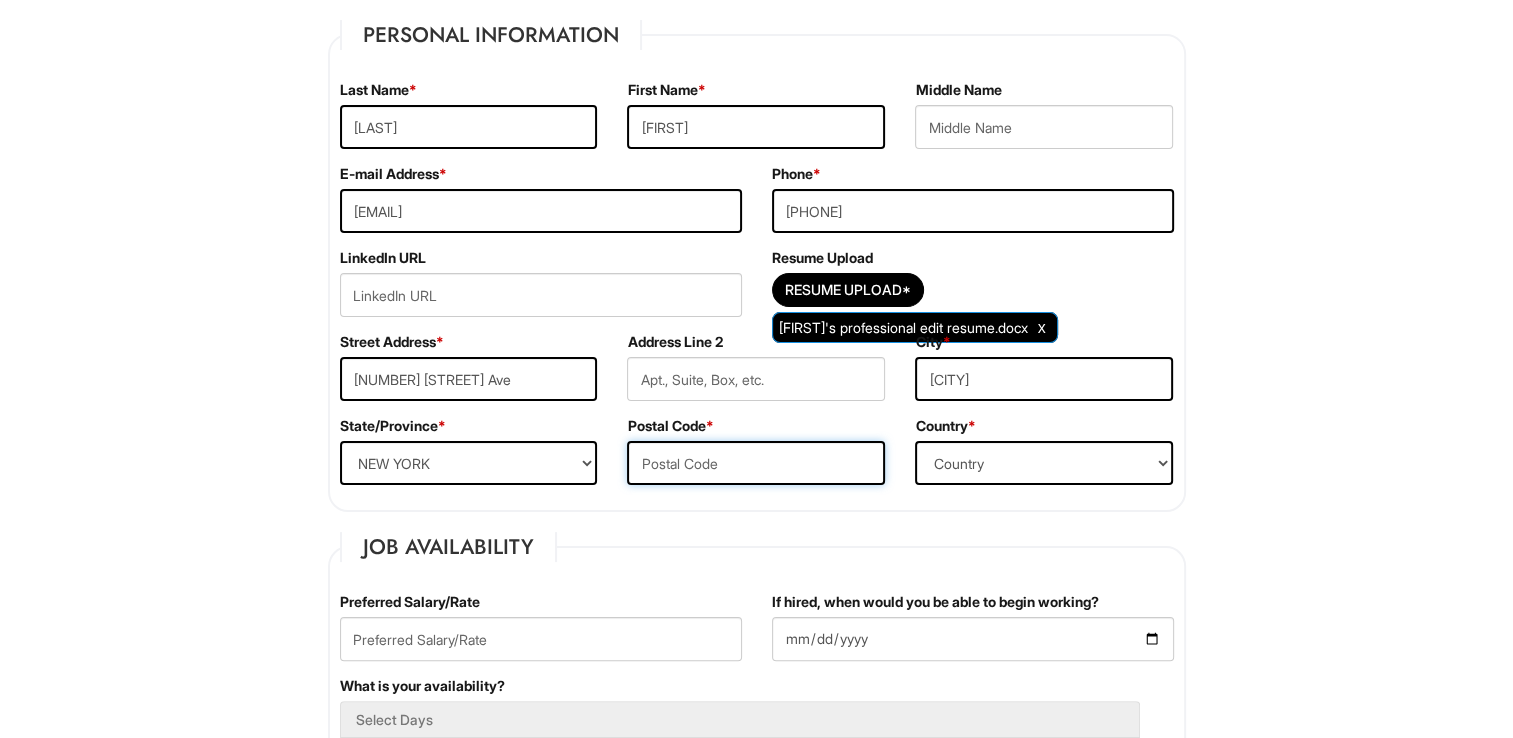 click at bounding box center (756, 463) 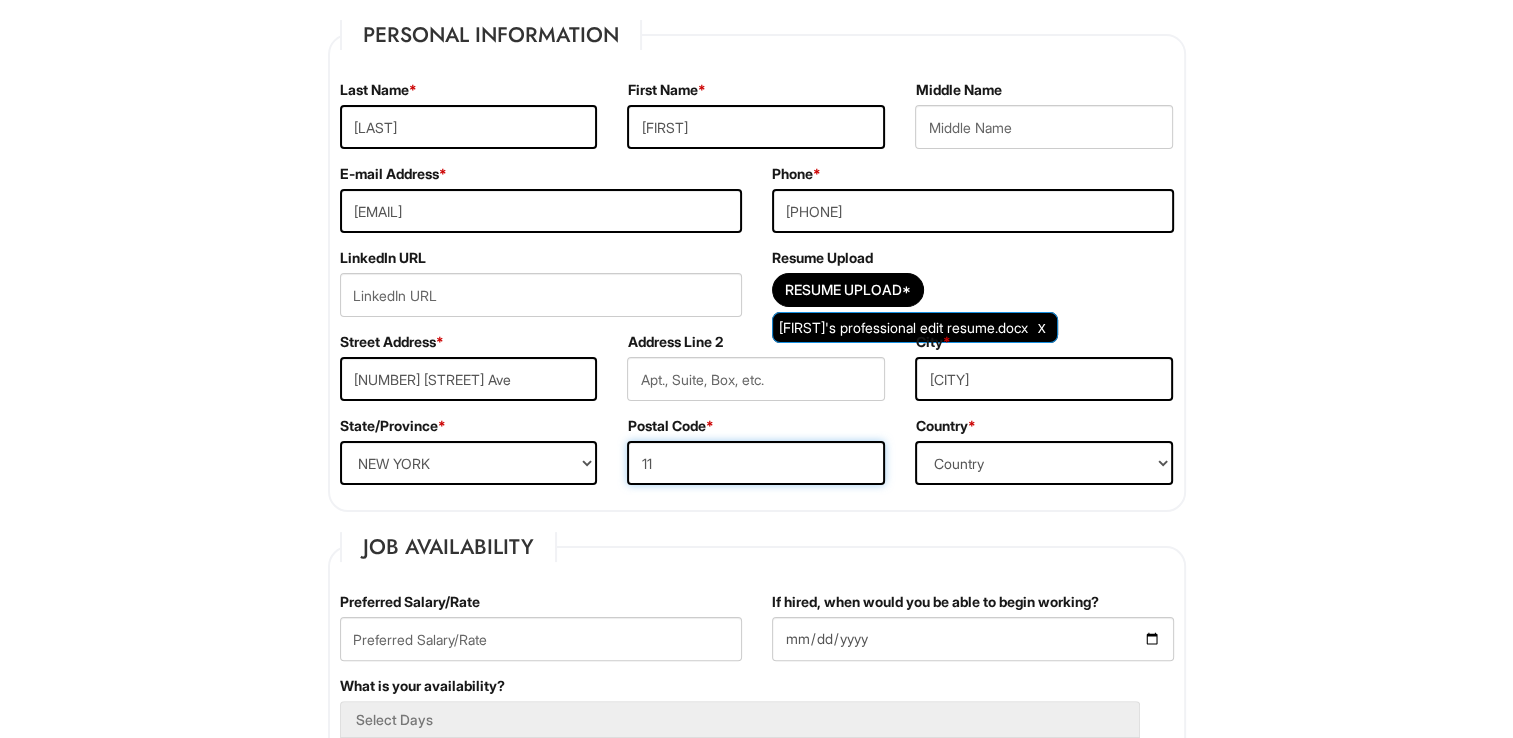 type on "11373" 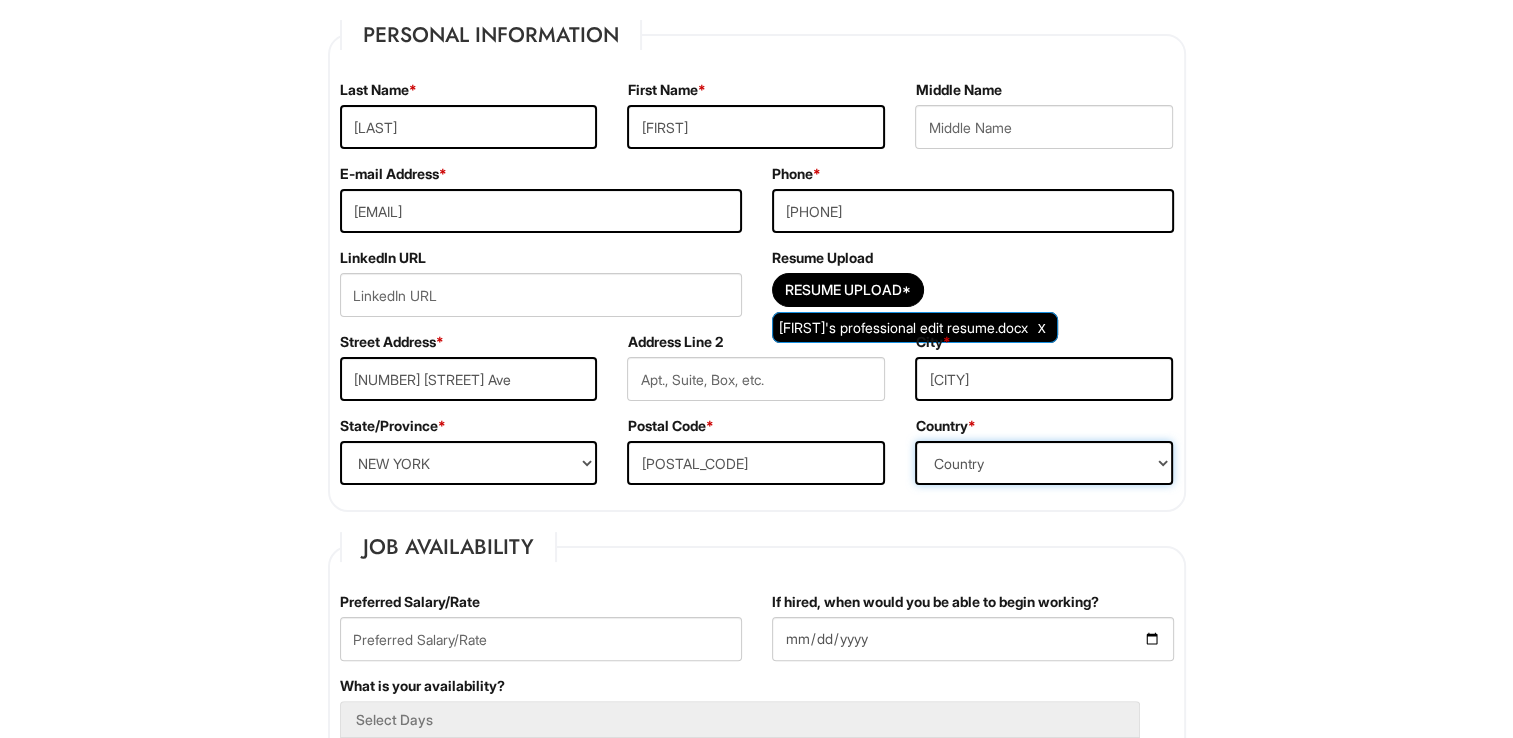 click on "Country Afghanistan Albania Algeria American Samoa Andorra Angola Anguilla Antarctica Antigua Argentina Armenia Aruba Ascension Australia Austria Azerbaijan Bahamas Bahrain Bangladesh Barbados Barbuda Belarus Belgium Belize Benin Bermuda Bhutan Bolivia Bosnia & Herzegovina Botswana Brazil British Virgin Islands Brunei Darussalam Bulgaria Burkina Faso Burundi Cambodia Cameroon Canada Cape Verde Islands Cayman Islands Central African Republic Chad Chatham Island Chile China Christmas Island Cocos-Keeling Islands Colombia Comoros Congo Cook Islands Costa Rica Croatia Cuba Curaçao Cyprus Czech Republic Democratic Republic of the Congo Denmark Diego Garcia Djibouti Dominica Dominican Republic East Timor Easter Island Ecuador Egypt El Salvador Ellipso (Mobile Satellite service) EMSAT (Mobile Satellite service) Equatorial Guinea Eritrea Estonia Ethiopia European Union Falkland Islands (Malvinas) Faroe Islands Fiji Islands Finland France French Antilles French Guiana French Polynesia Gabonese Republic Gambia Georgia" at bounding box center [1044, 463] 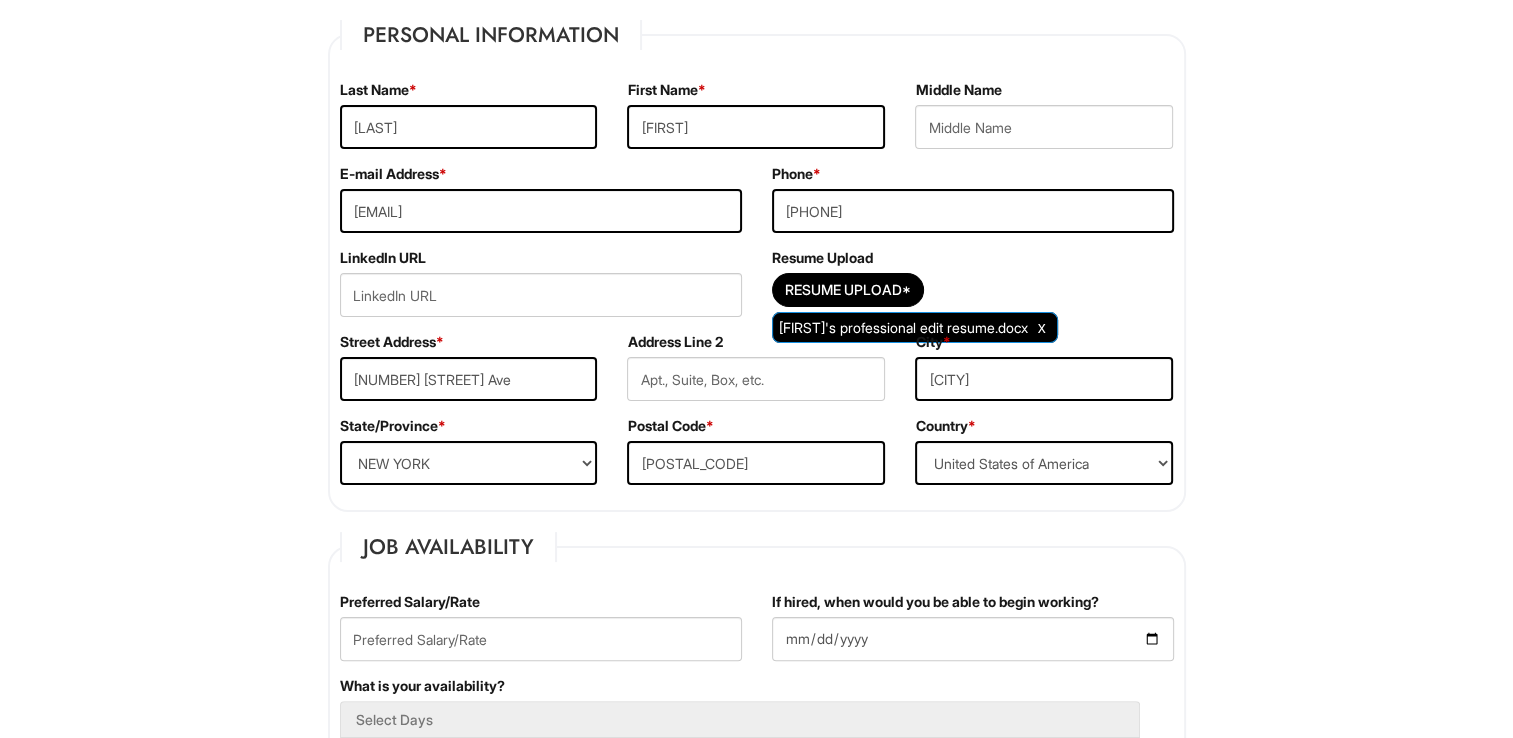 click on "Please Complete This Form 1 2 3 General Application PLEASE COMPLETE ALL REQUIRED FIELDS
We are an Equal Opportunity Employer. All persons shall have the opportunity to be considered for employment without regard to their race, color, creed, religion, national origin, ancestry, citizenship status, age, disability, gender, sex, sexual orientation, veteran status, genetic information or any other characteristic protected by applicable federal, state or local laws. We will endeavor to make a reasonable accommodation to the known physical or mental limitations of a qualified applicant with a disability unless the accommodation would impose an undue hardship on the operation of our business. If you believe you require such assistance to complete this form or to participate in an interview, please let us know.
Personal Information
Last Name  *   Wang
First Name  *   Jeffrey
Middle Name
E-mail Address  *   jeffrey.wang694@gmail.com
Phone  *   9178565680
LinkedIn URL
*" at bounding box center [756, 1643] 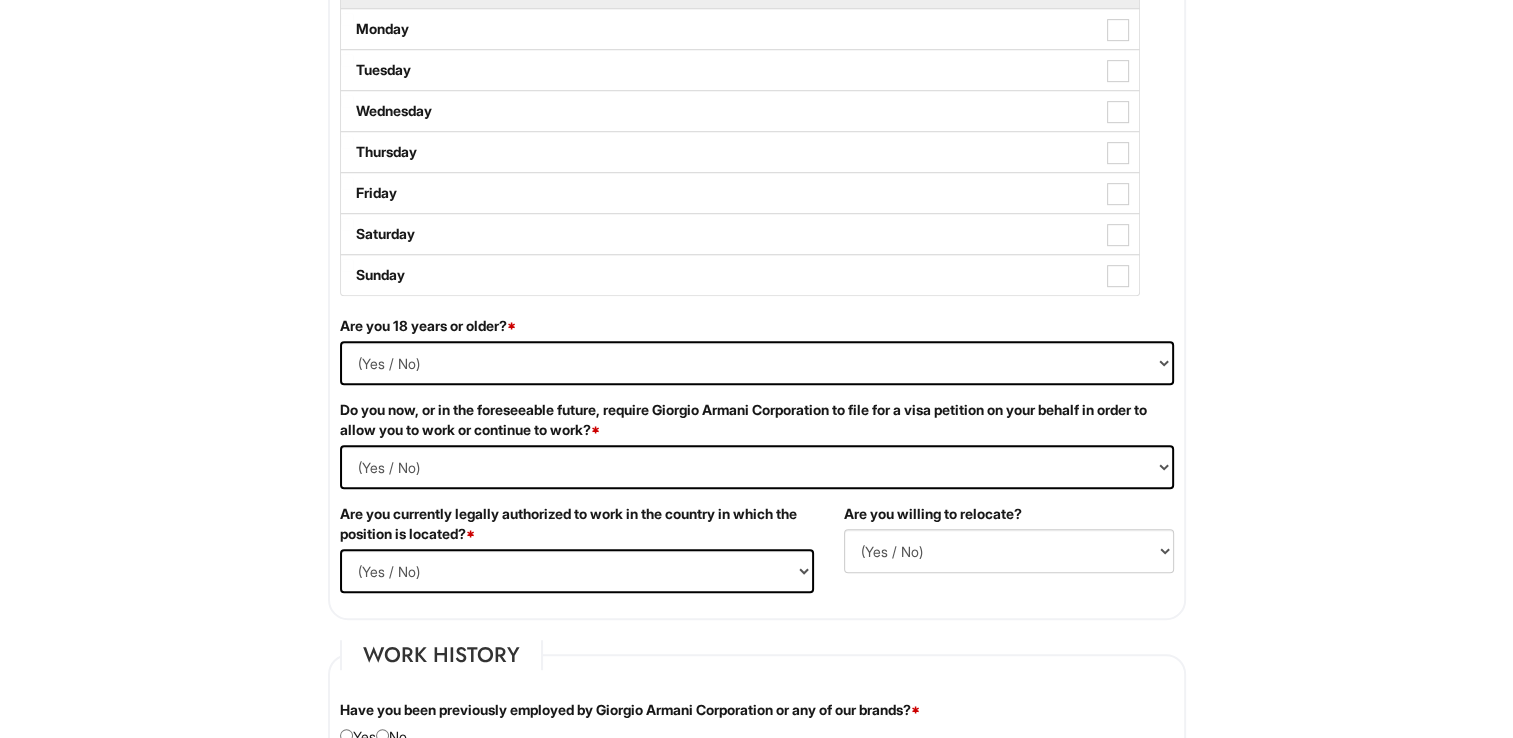 scroll, scrollTop: 1044, scrollLeft: 0, axis: vertical 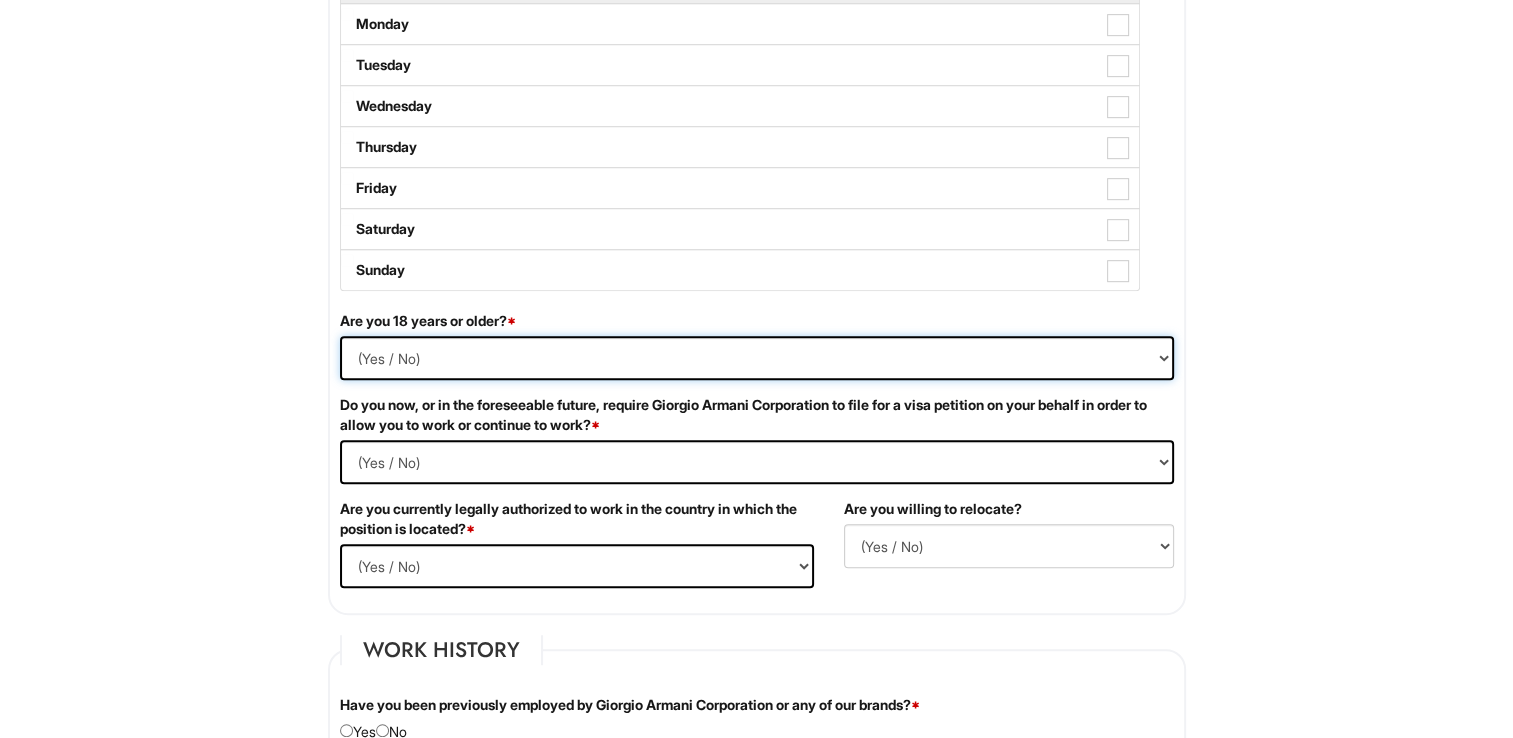 click on "(Yes / No) Yes No" at bounding box center (757, 358) 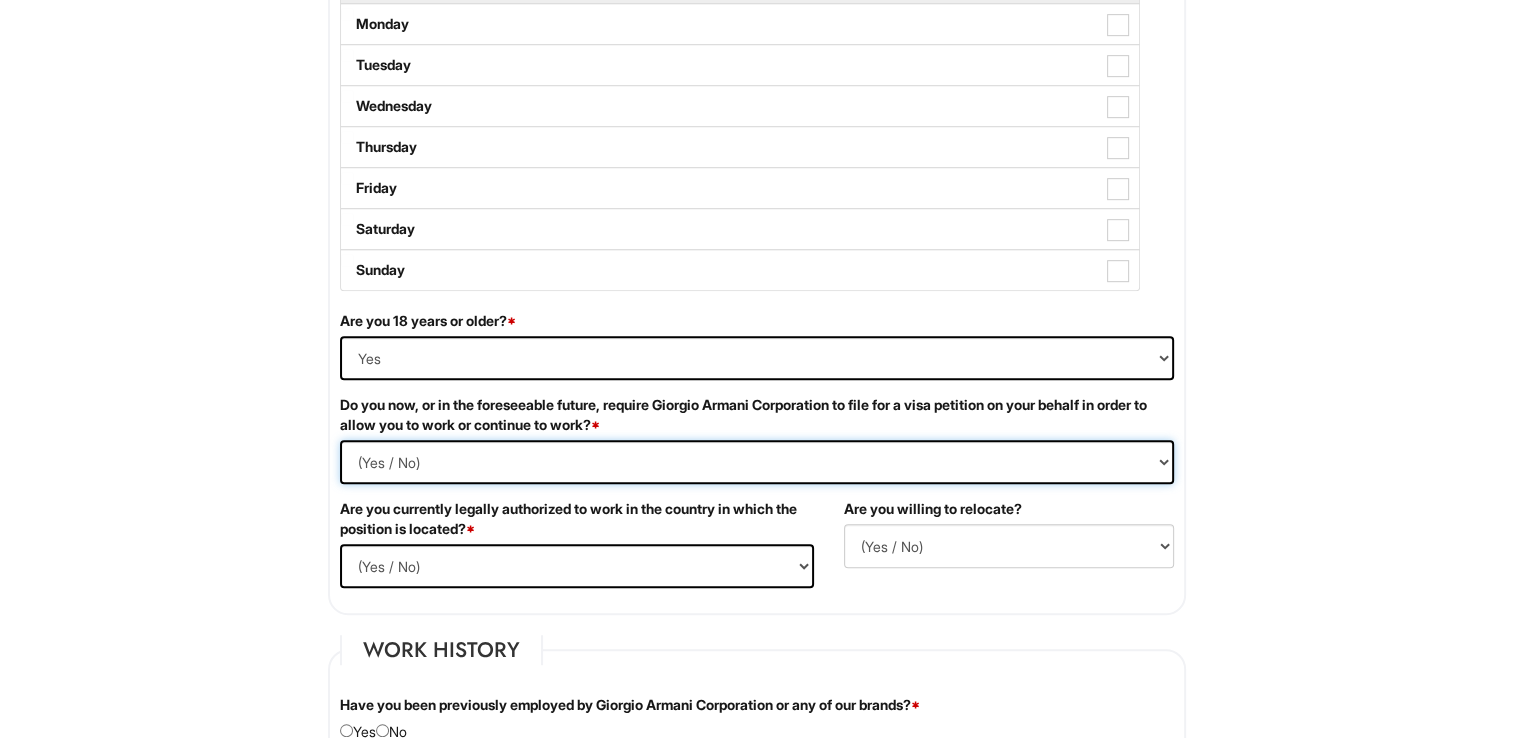 click on "(Yes / No) Yes No" at bounding box center (757, 462) 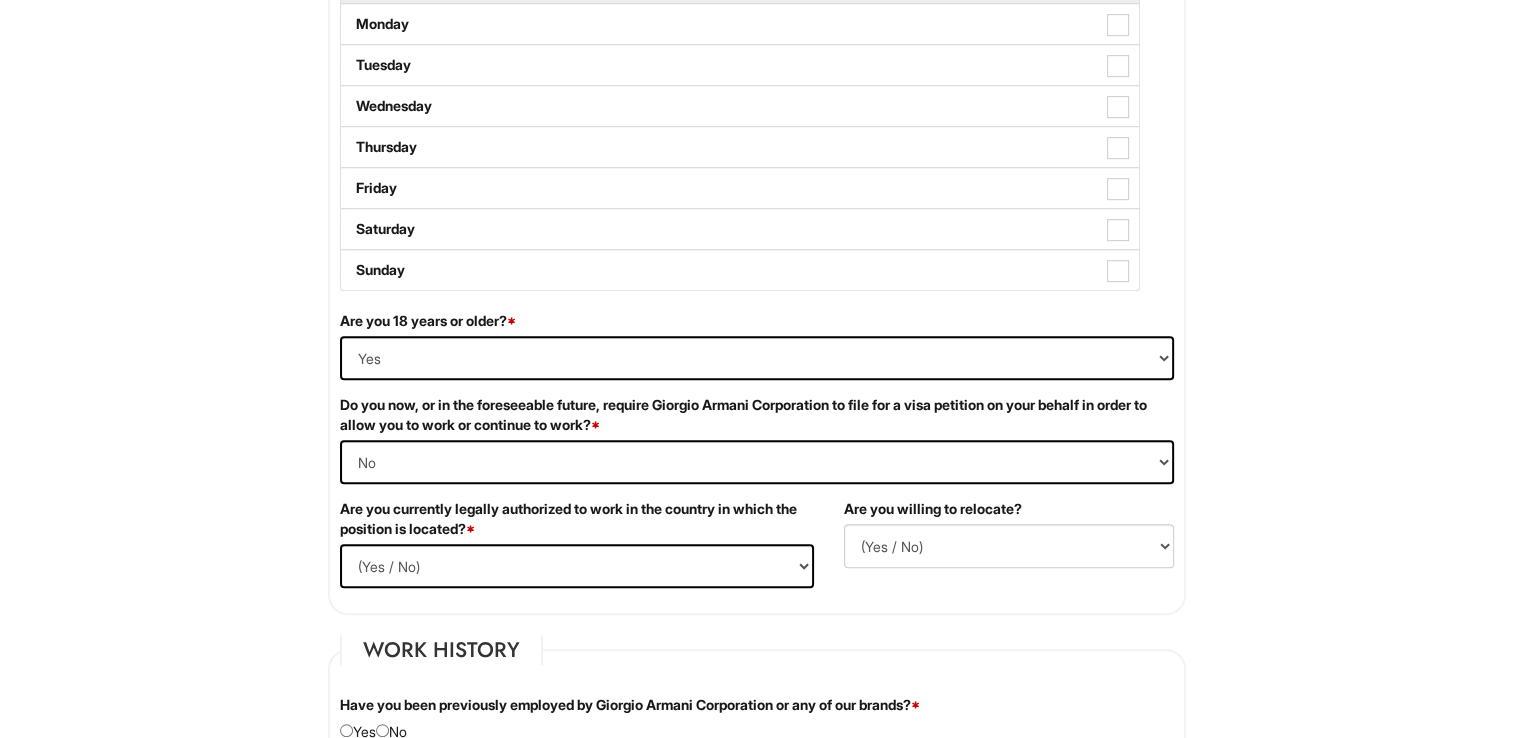 click on "Are you willing to relocate?   (Yes / No) No Yes" at bounding box center [1009, 541] 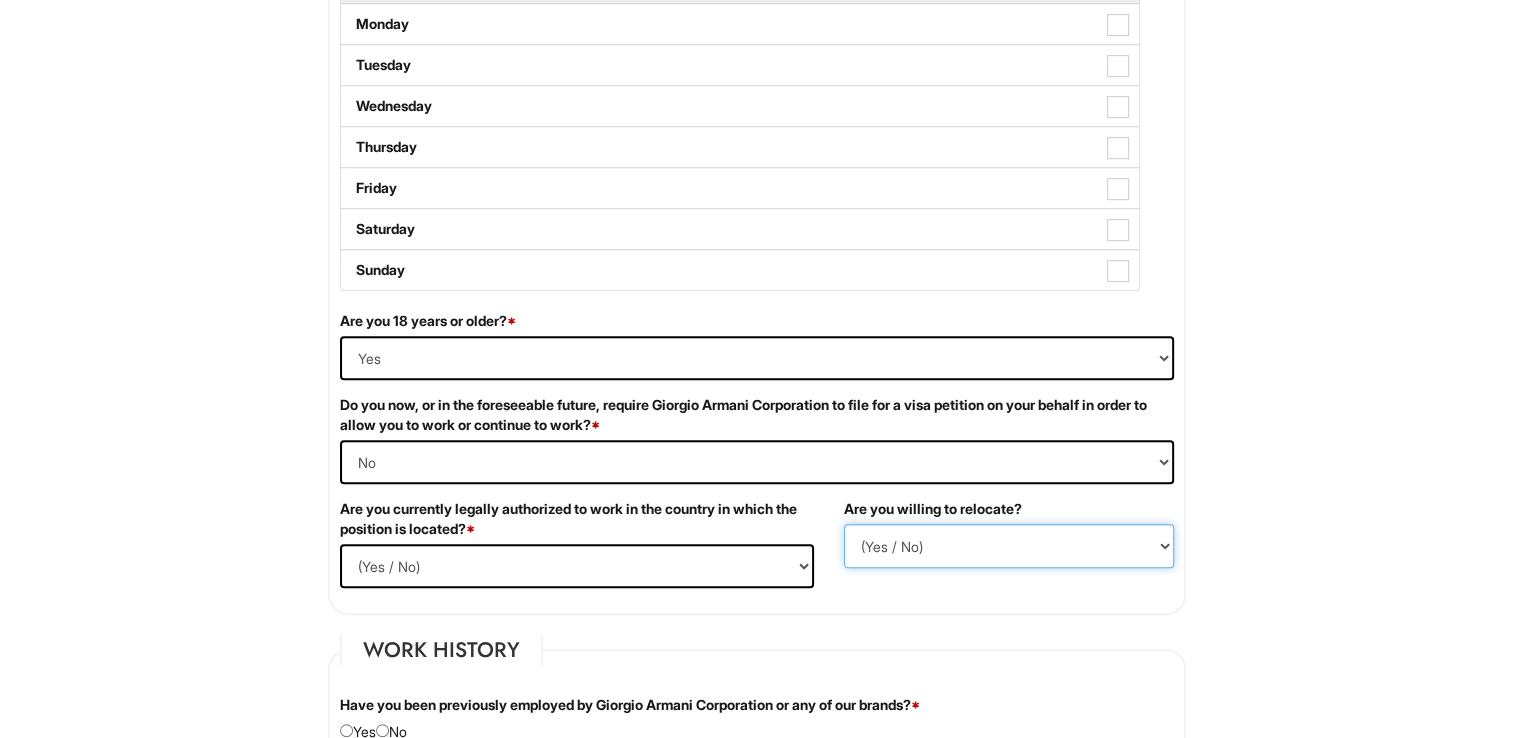 click on "(Yes / No) No Yes" at bounding box center [1009, 546] 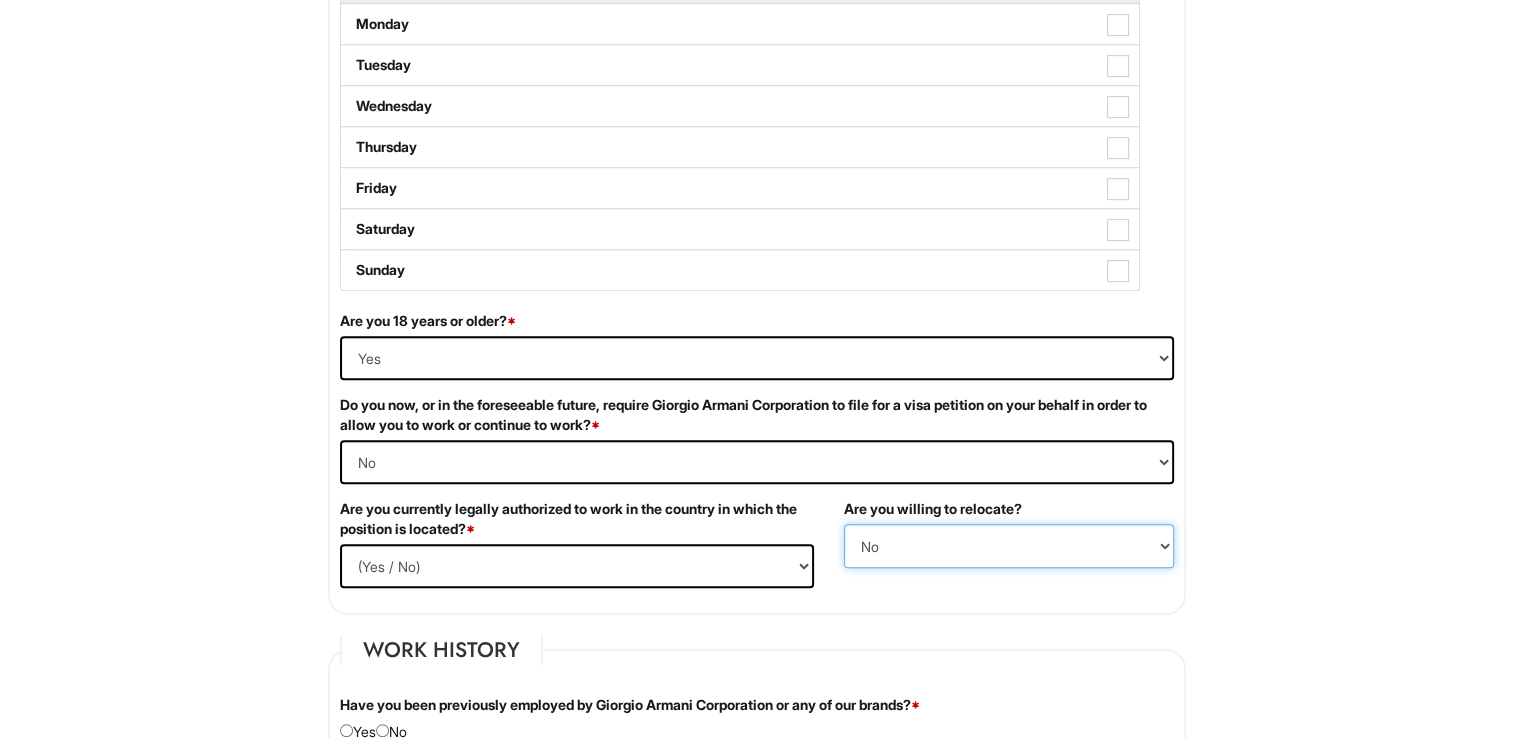 click on "(Yes / No) No Yes" at bounding box center [1009, 546] 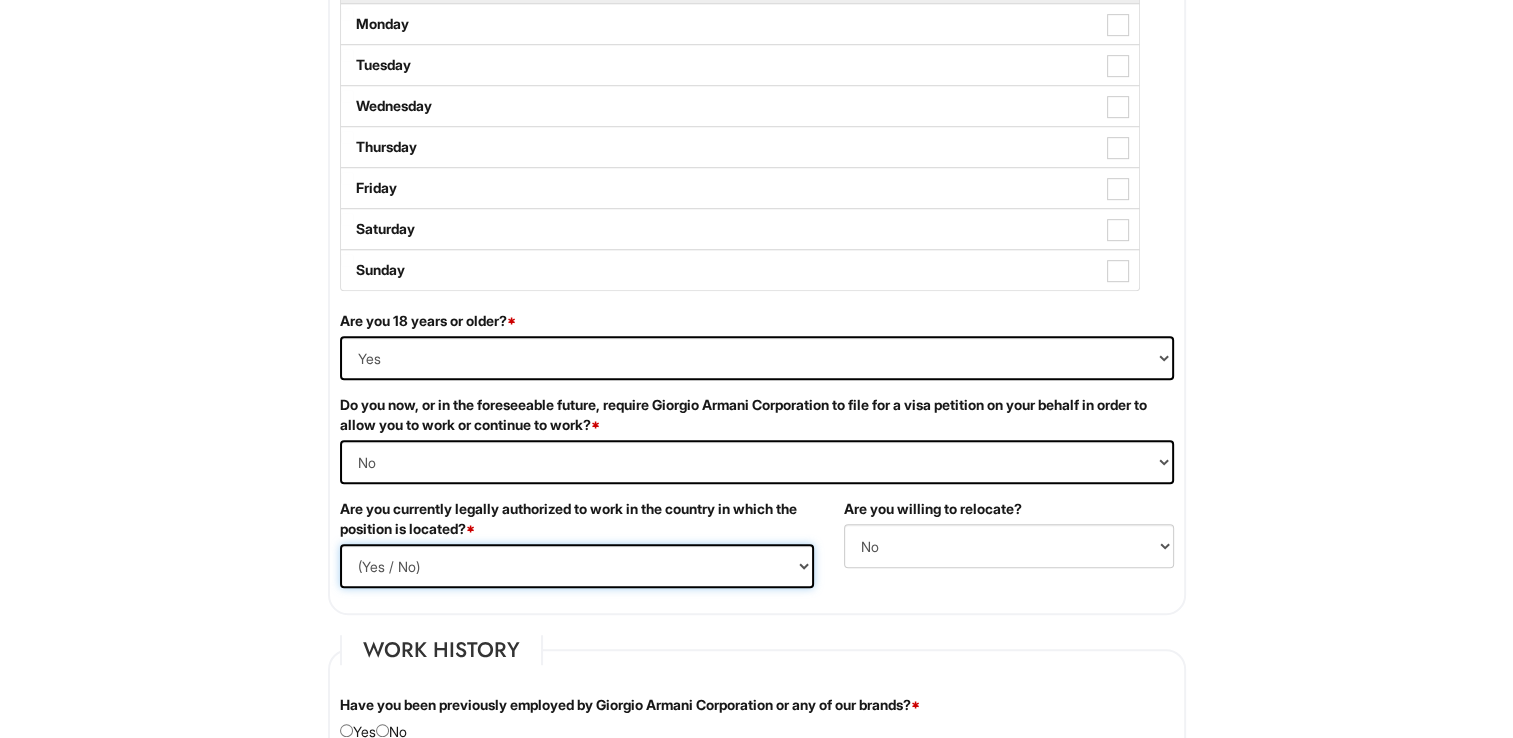click on "(Yes / No) Yes No" at bounding box center [577, 566] 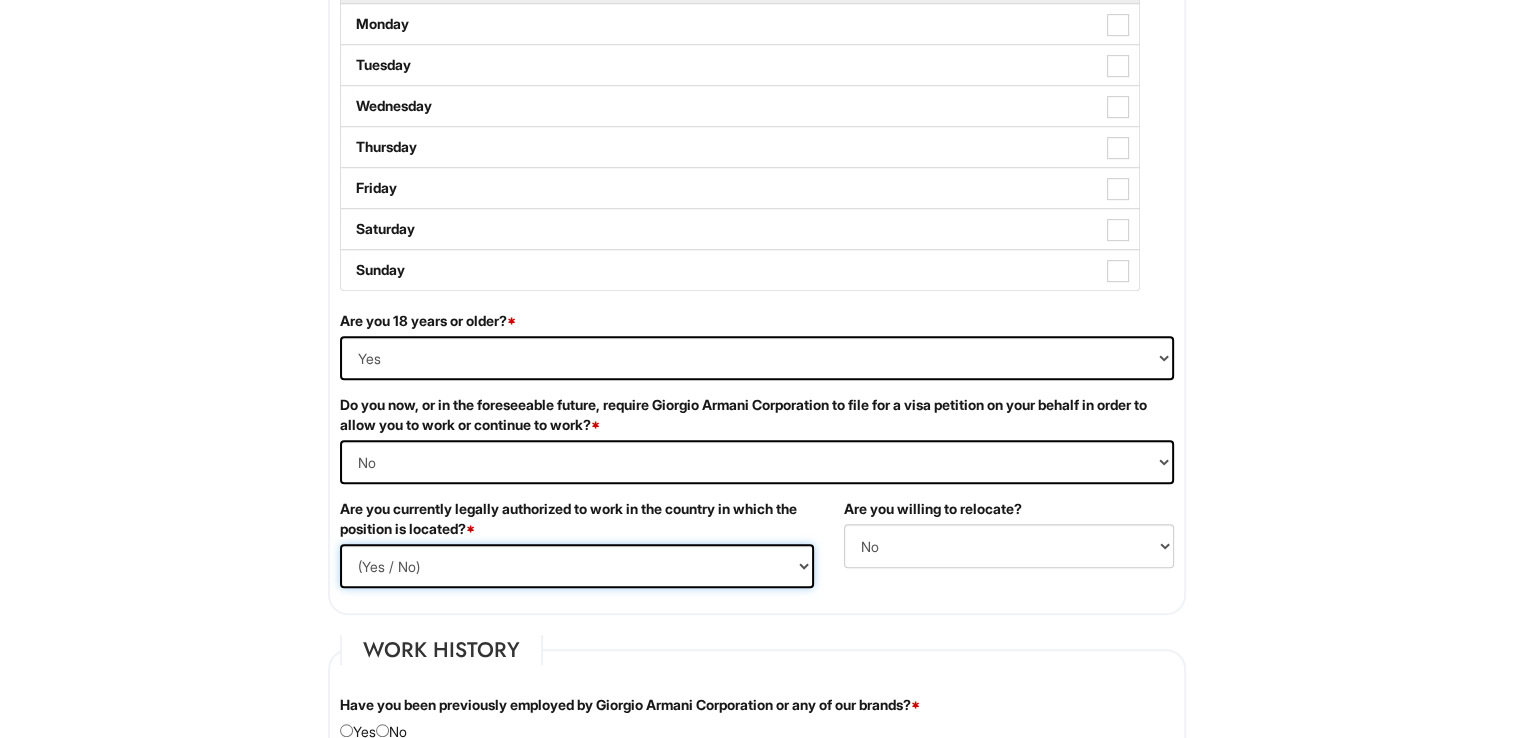 select on "Yes" 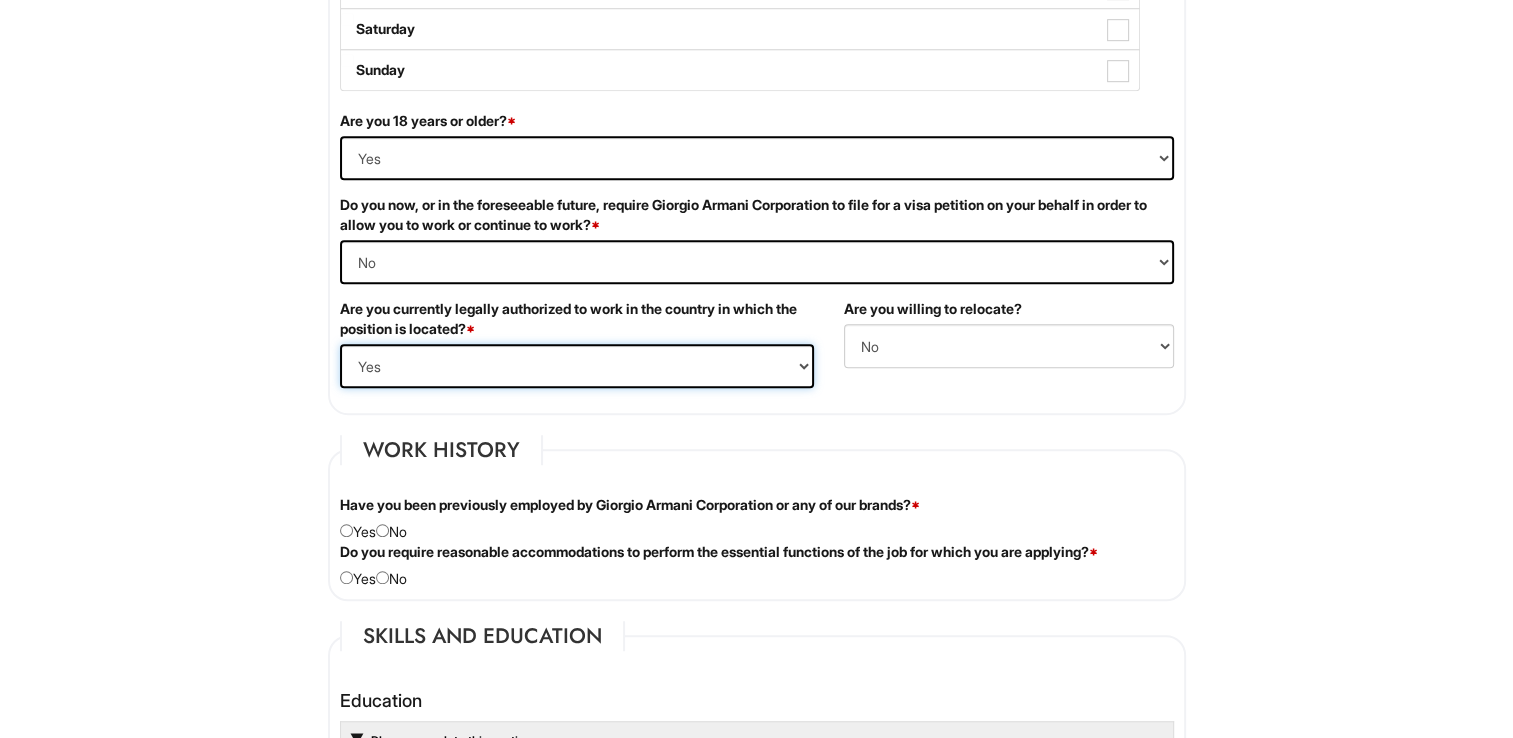 scroll, scrollTop: 1418, scrollLeft: 0, axis: vertical 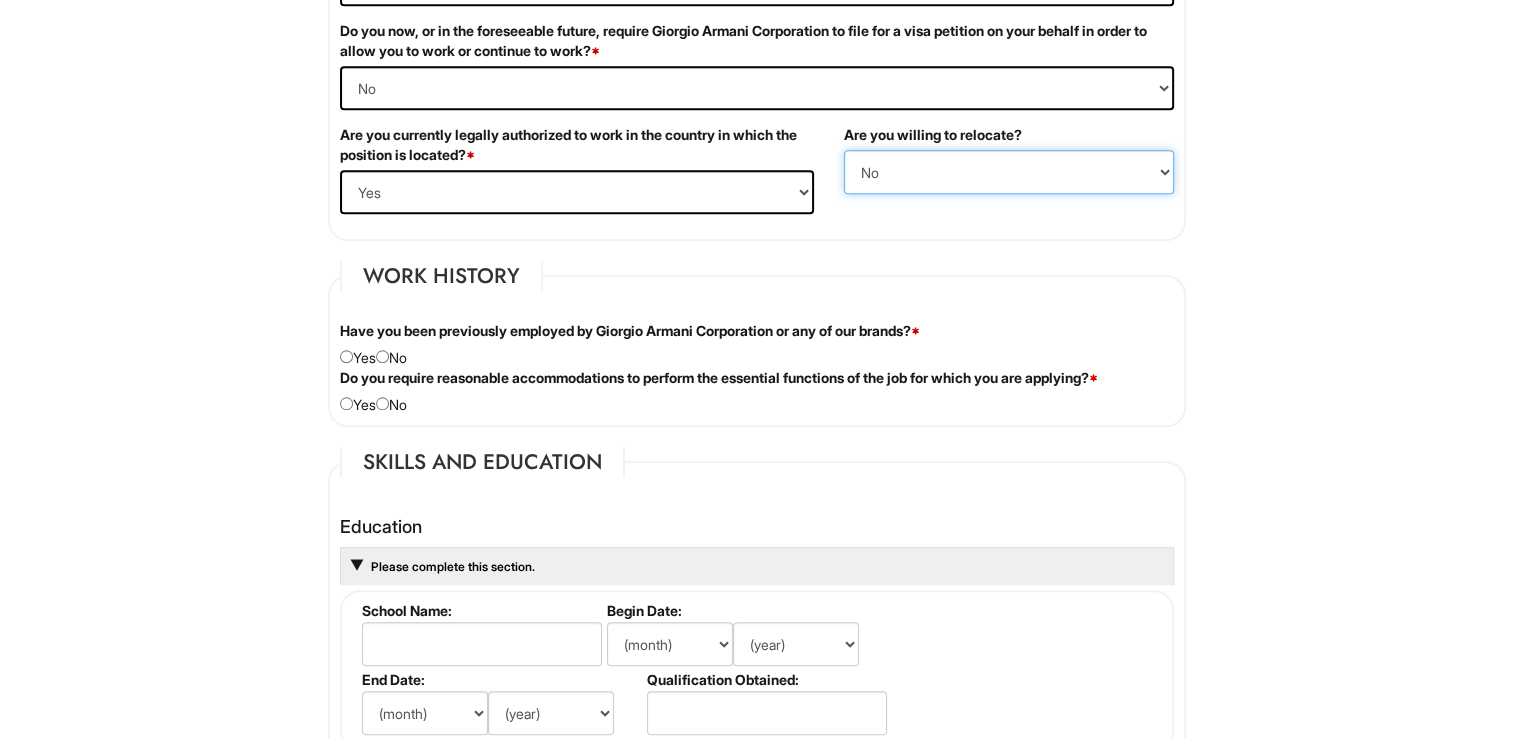 click on "(Yes / No) No Yes" at bounding box center [1009, 172] 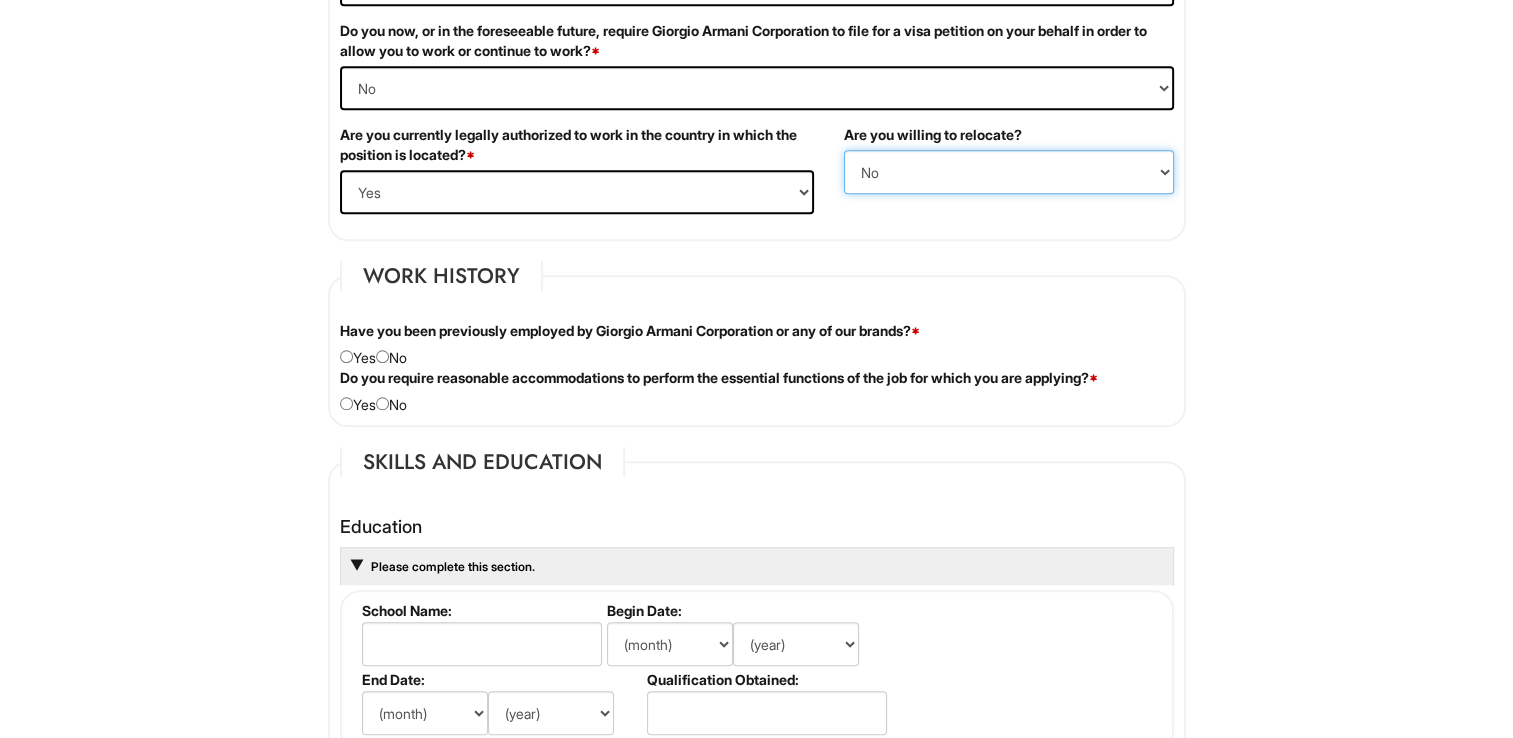 click on "(Yes / No) No Yes" at bounding box center [1009, 172] 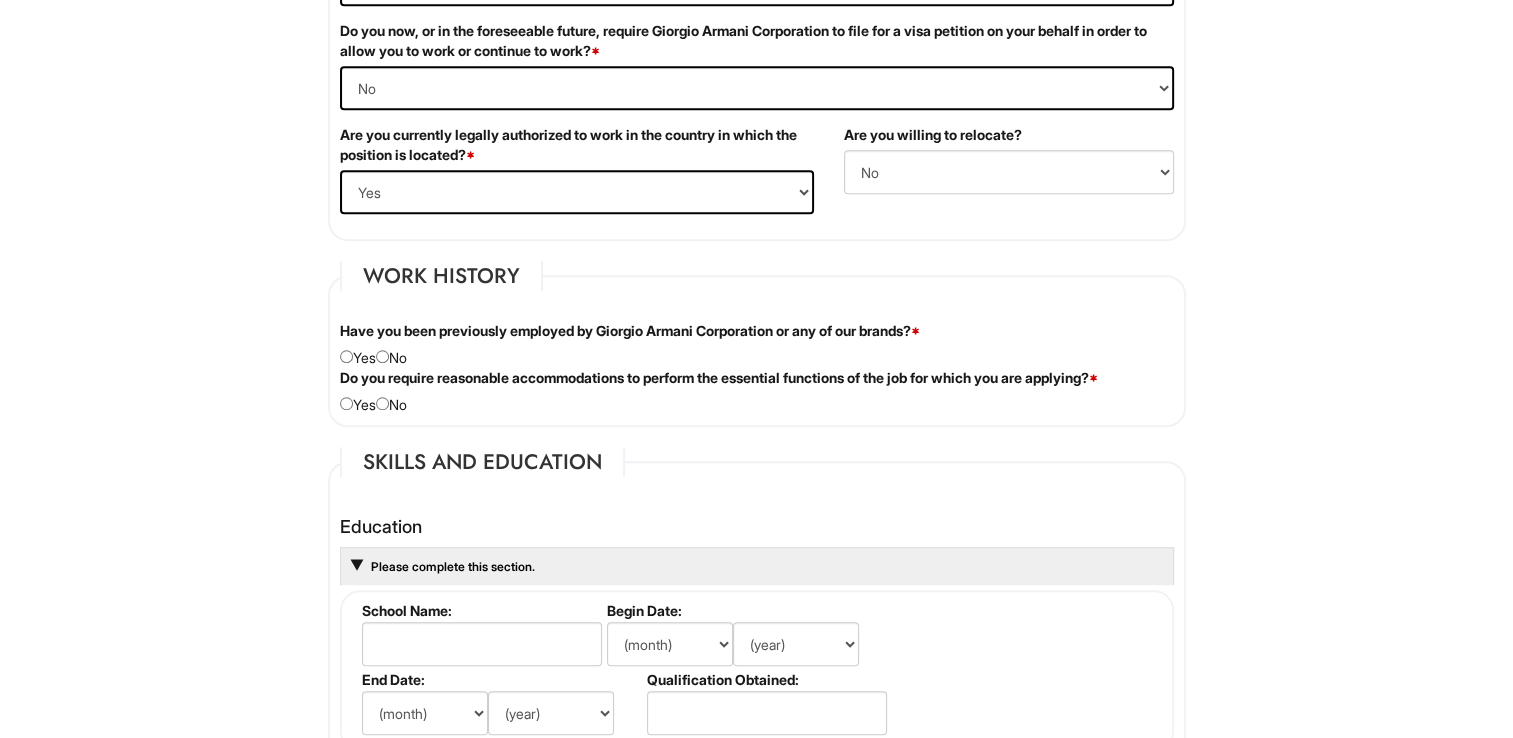 click on "Have you been previously employed by Giorgio Armani Corporation or any of our brands? *    Yes   No" at bounding box center (757, 344) 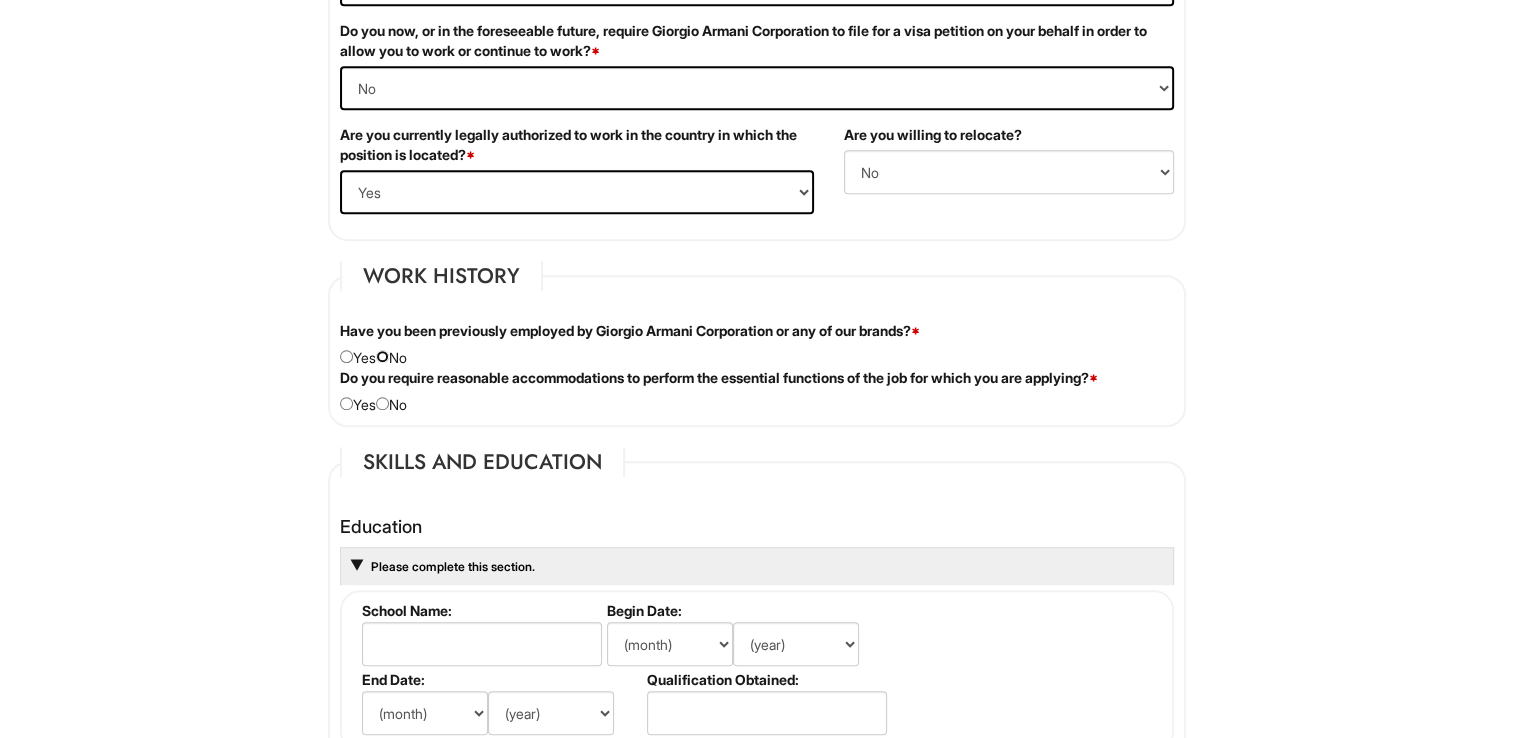 click at bounding box center [382, 356] 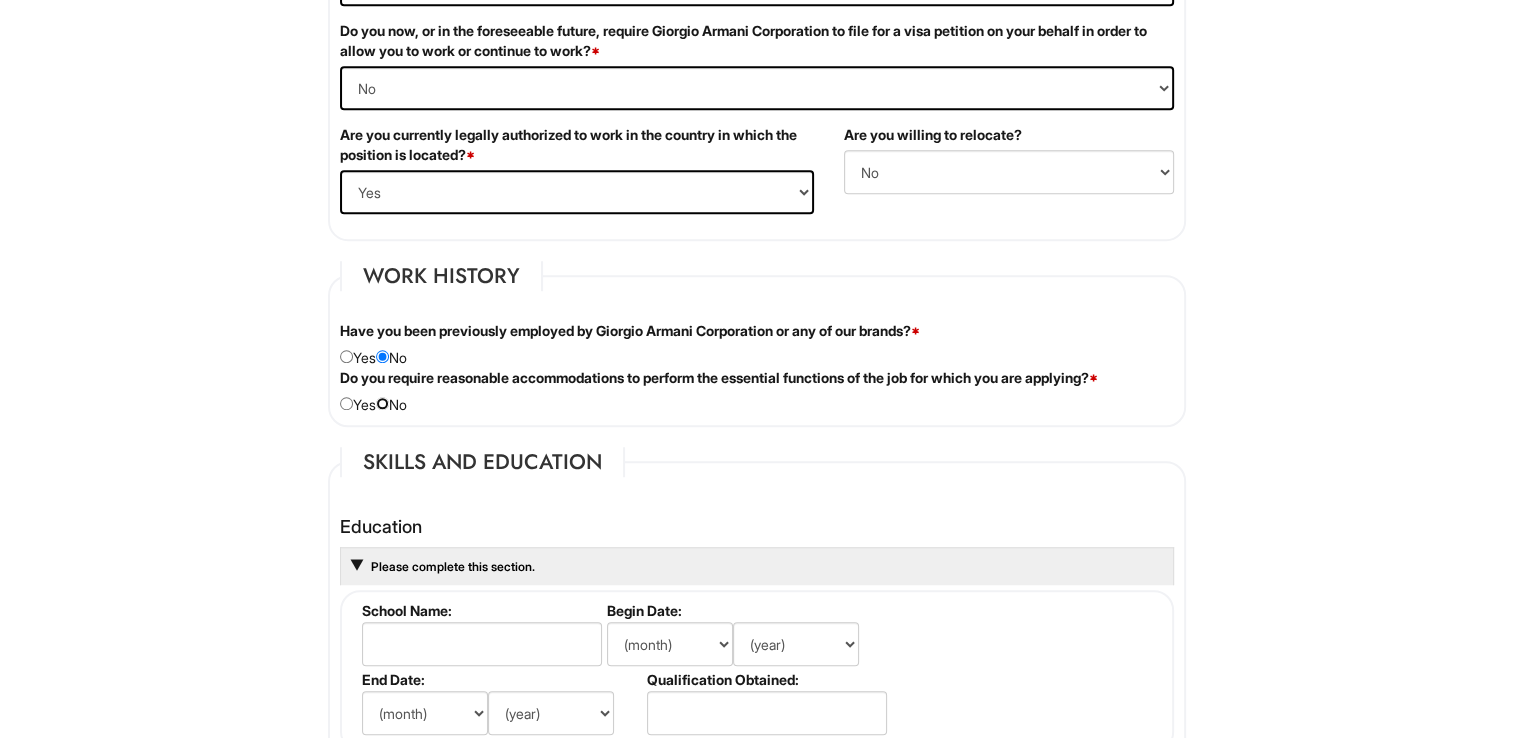 click at bounding box center (382, 403) 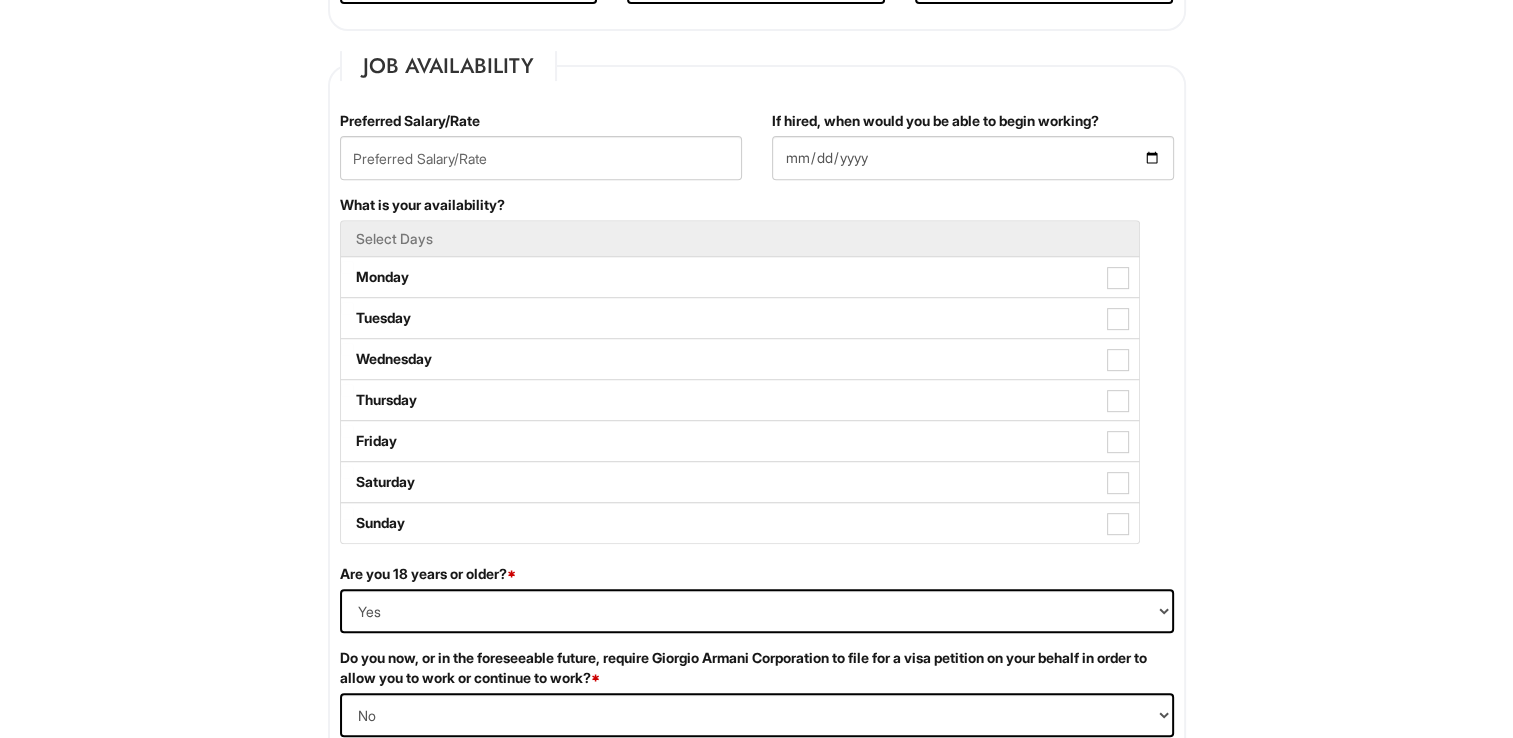 scroll, scrollTop: 763, scrollLeft: 0, axis: vertical 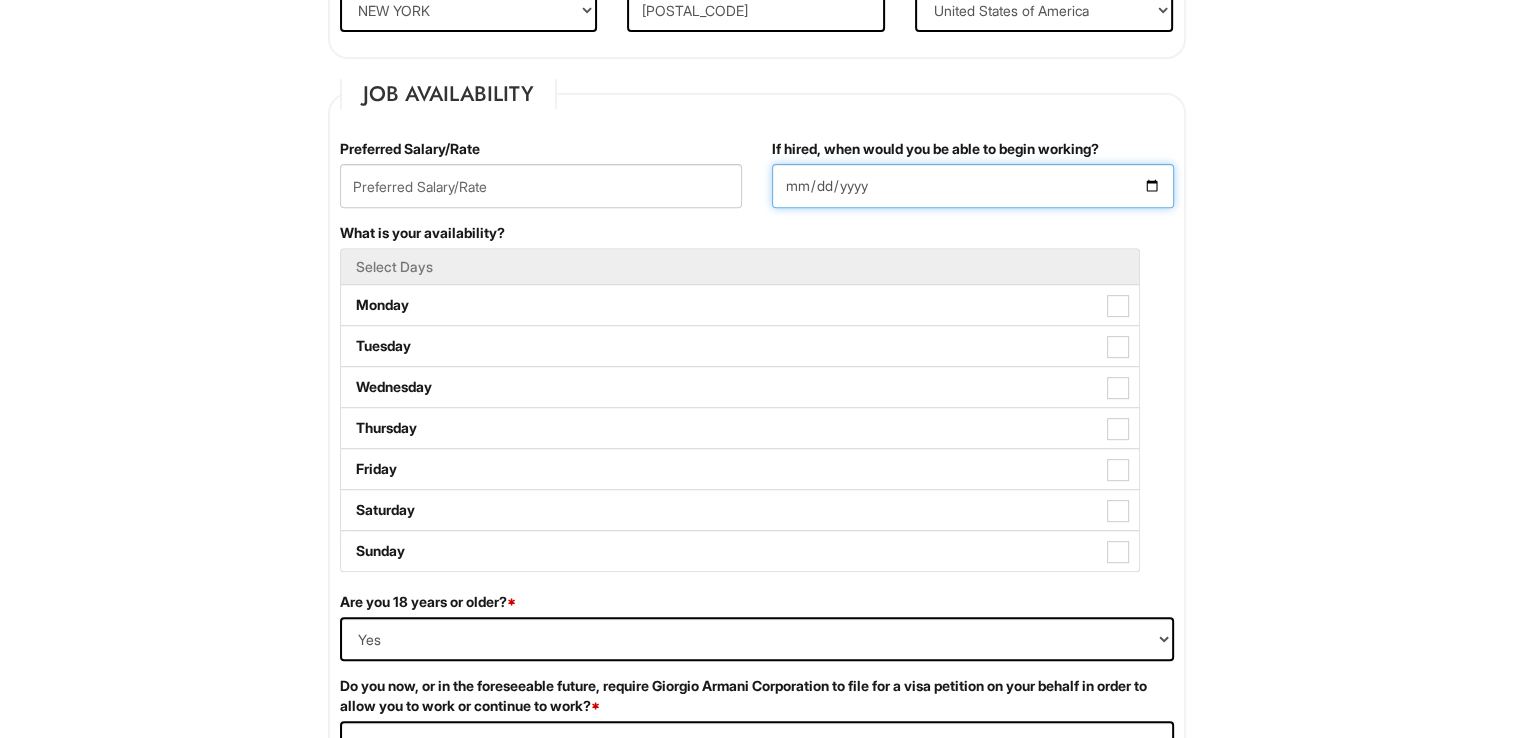 click on "If hired, when would you be able to begin working?" at bounding box center (973, 186) 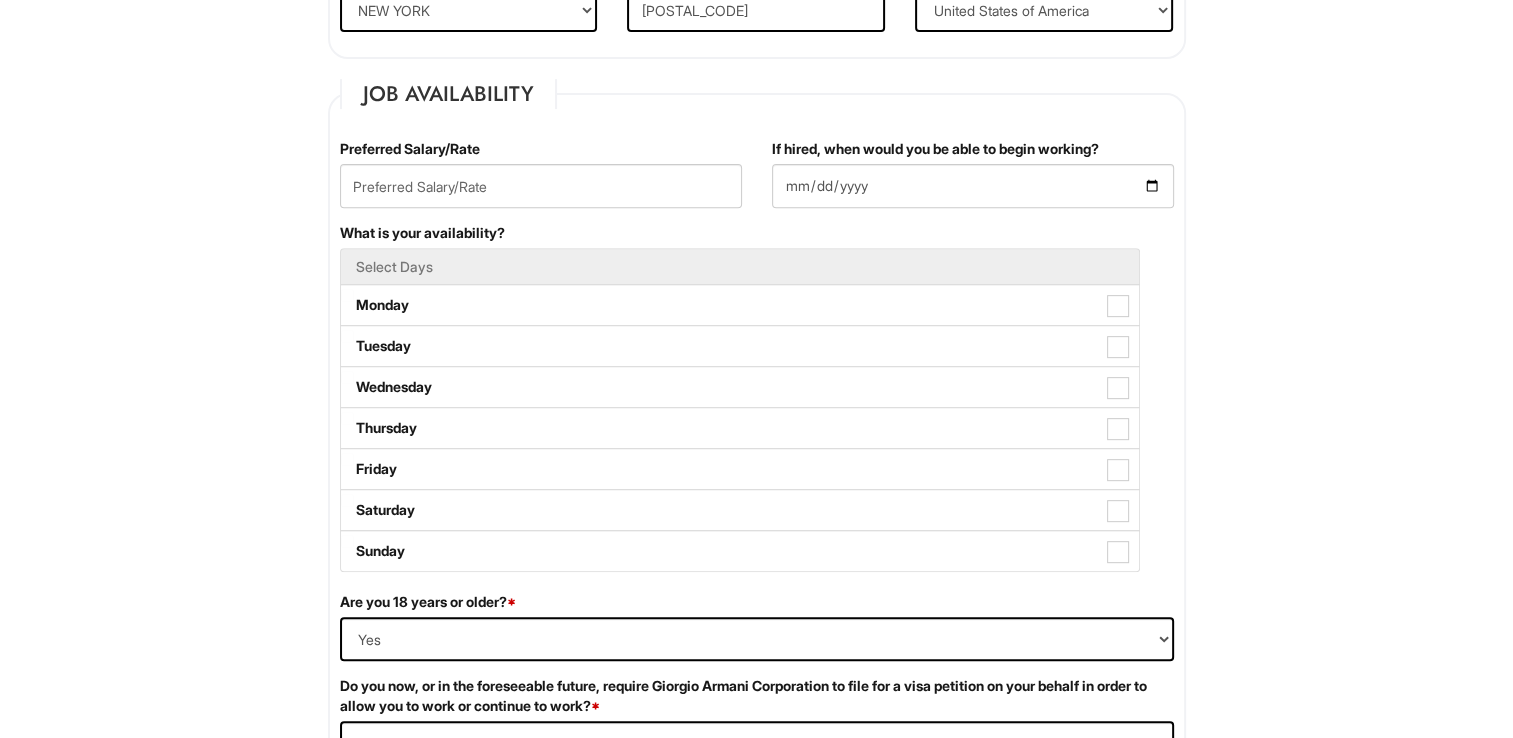 click on "Please Complete This Form 1 2 3 General Application PLEASE COMPLETE ALL REQUIRED FIELDS
We are an Equal Opportunity Employer. All persons shall have the opportunity to be considered for employment without regard to their race, color, creed, religion, national origin, ancestry, citizenship status, age, disability, gender, sex, sexual orientation, veteran status, genetic information or any other characteristic protected by applicable federal, state or local laws. We will endeavor to make a reasonable accommodation to the known physical or mental limitations of a qualified applicant with a disability unless the accommodation would impose an undue hardship on the operation of our business. If you believe you require such assistance to complete this form or to participate in an interview, please let us know.
Personal Information
Last Name  *   Wang
First Name  *   Jeffrey
Middle Name
E-mail Address  *   jeffrey.wang694@gmail.com
Phone  *   9178565680
LinkedIn URL
*" at bounding box center (756, 1190) 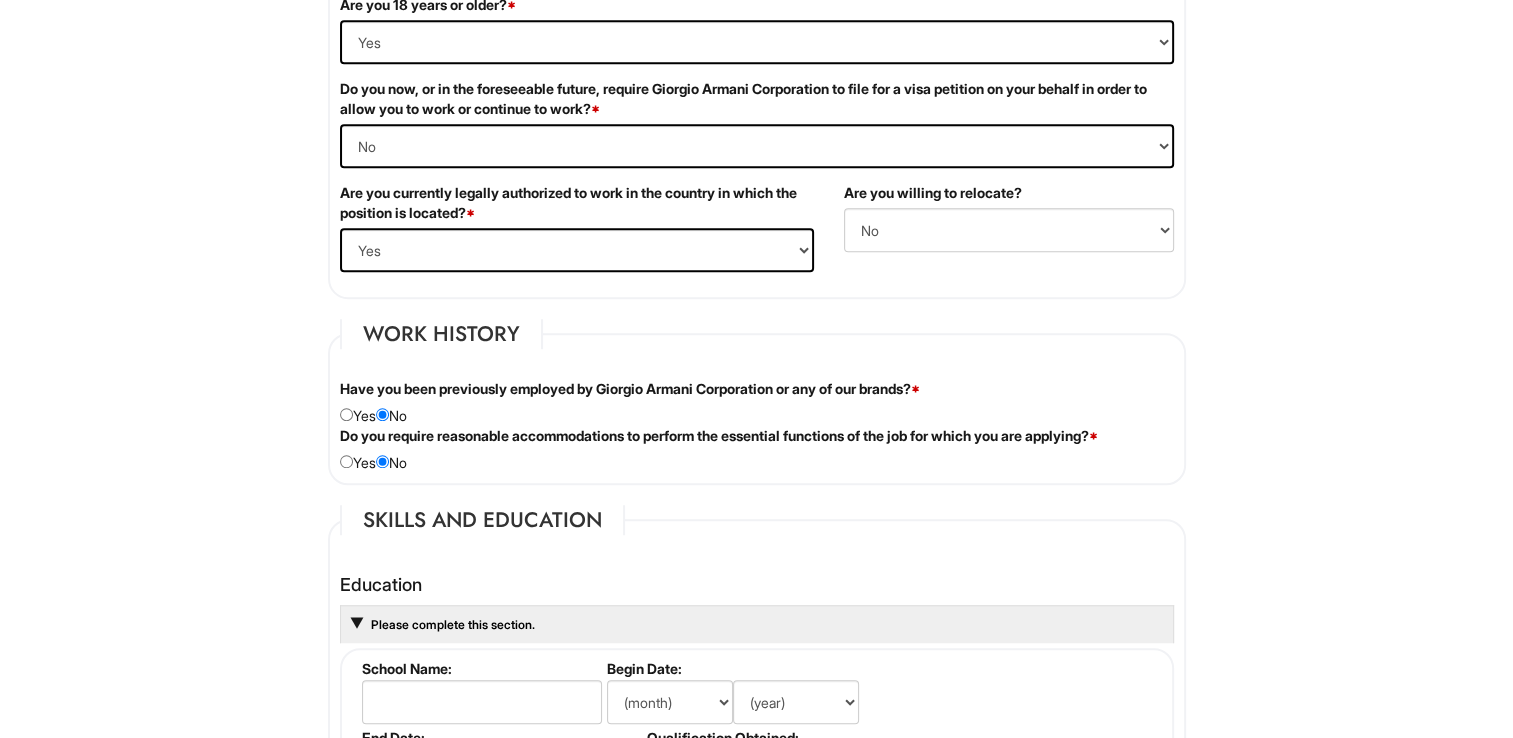 scroll, scrollTop: 1087, scrollLeft: 0, axis: vertical 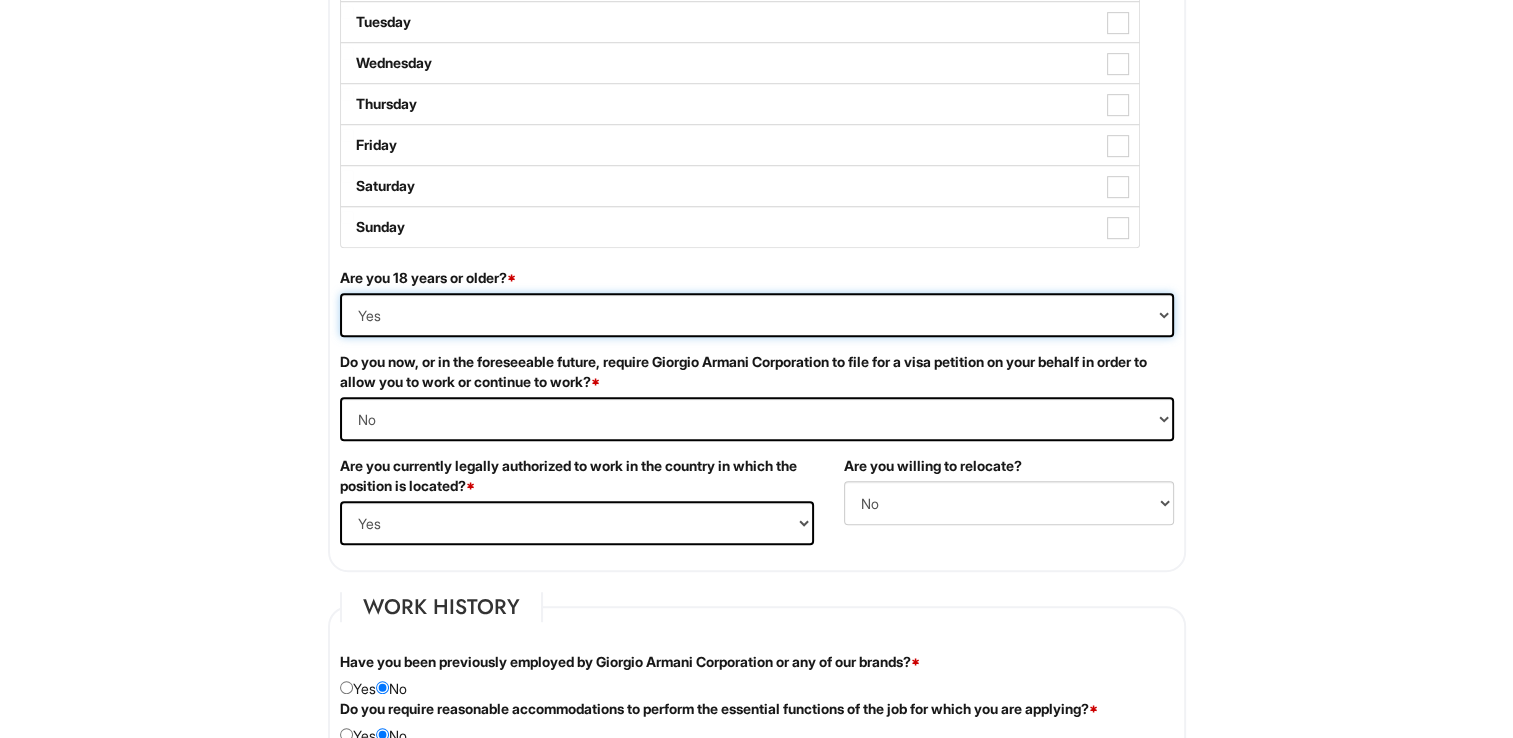 click on "(Yes / No) Yes No" at bounding box center [757, 315] 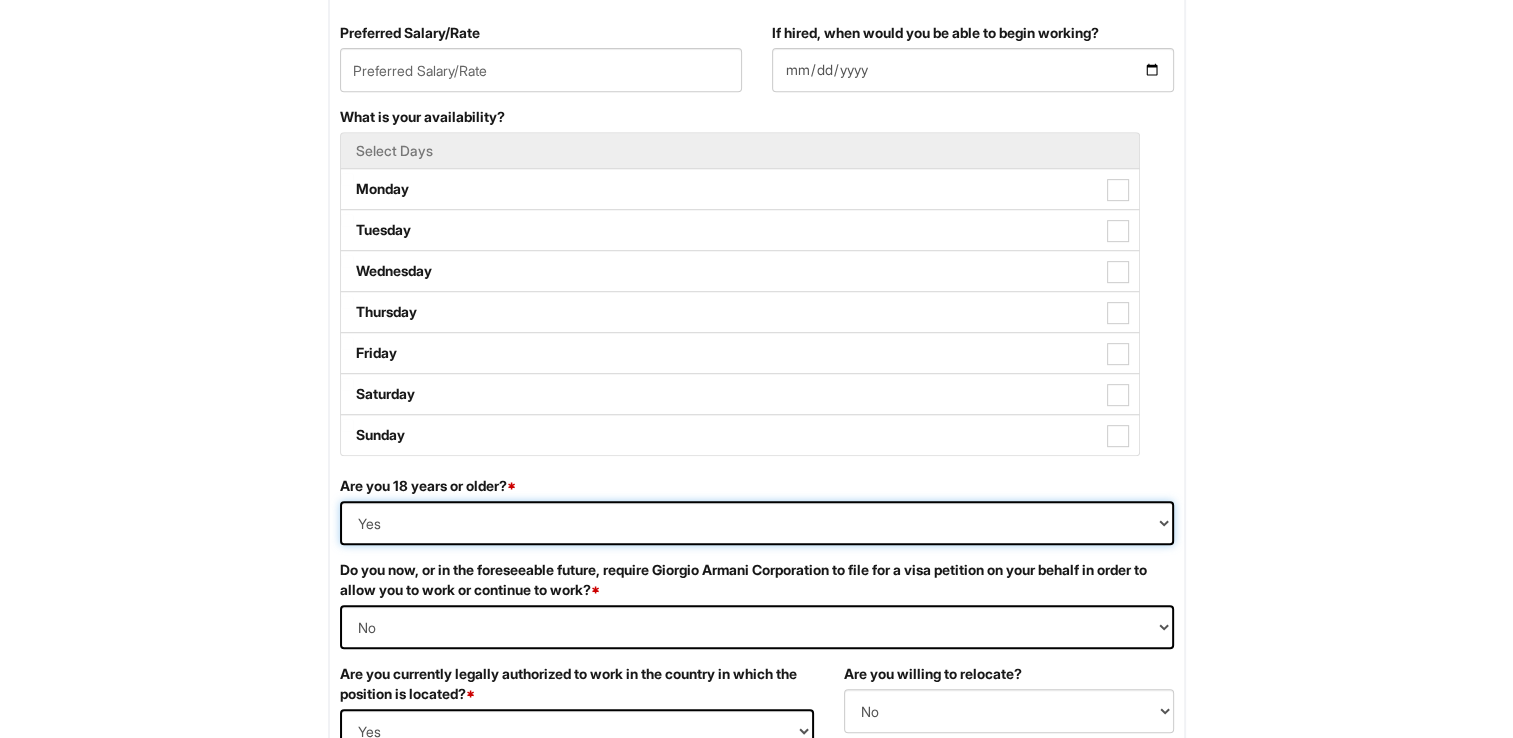 scroll, scrollTop: 529, scrollLeft: 0, axis: vertical 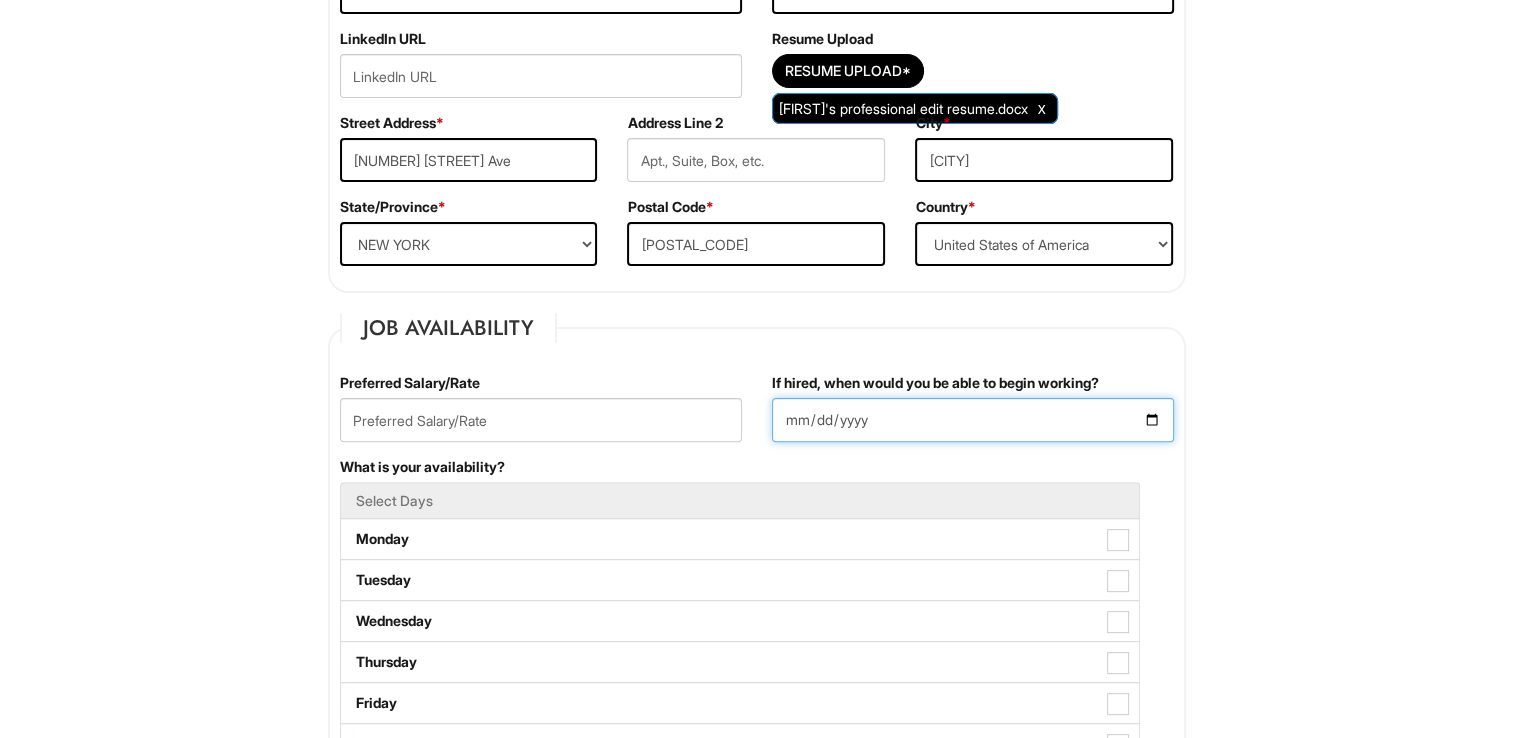 click on "2025-08-08" at bounding box center [973, 420] 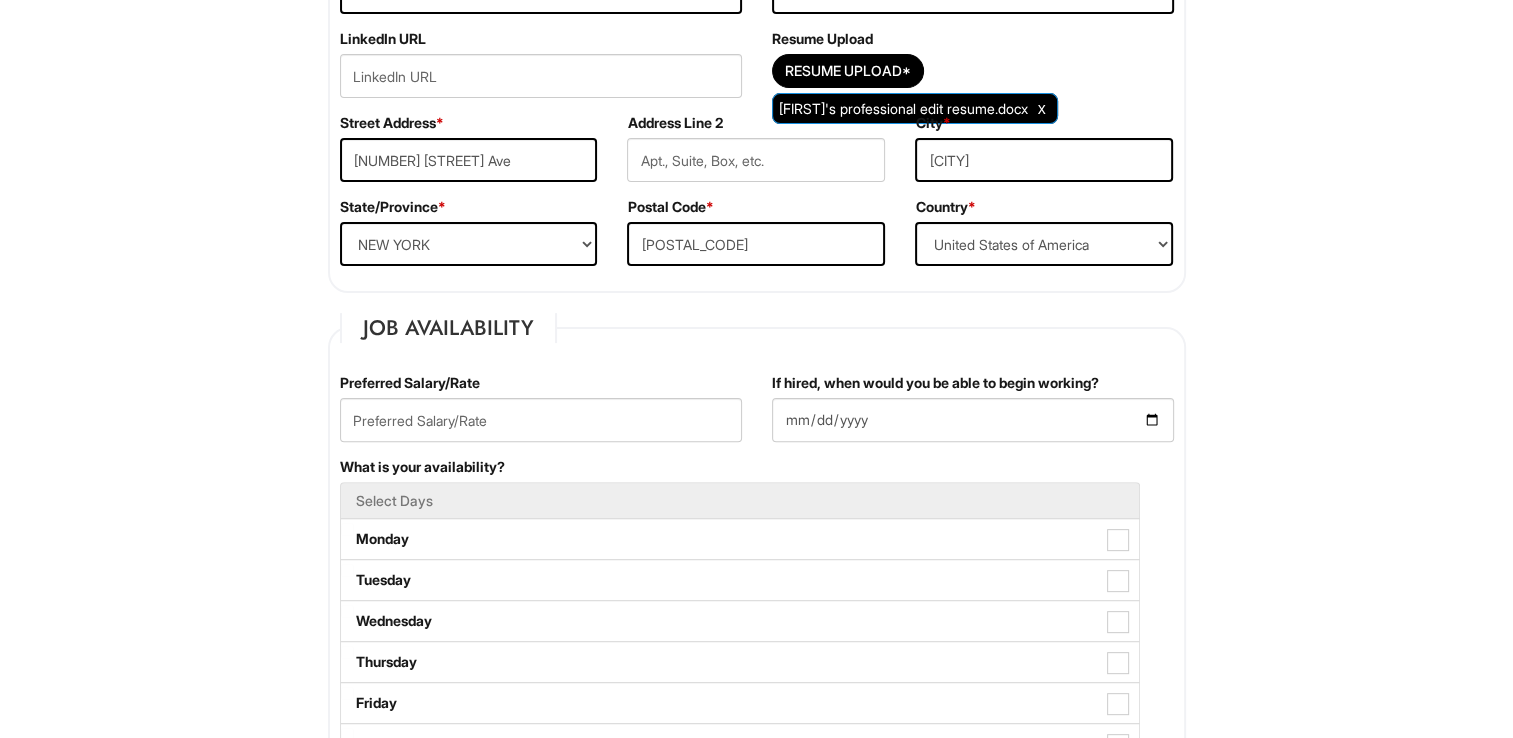 click on "Please Complete This Form 1 2 3 General Application PLEASE COMPLETE ALL REQUIRED FIELDS
We are an Equal Opportunity Employer. All persons shall have the opportunity to be considered for employment without regard to their race, color, creed, religion, national origin, ancestry, citizenship status, age, disability, gender, sex, sexual orientation, veteran status, genetic information or any other characteristic protected by applicable federal, state or local laws. We will endeavor to make a reasonable accommodation to the known physical or mental limitations of a qualified applicant with a disability unless the accommodation would impose an undue hardship on the operation of our business. If you believe you require such assistance to complete this form or to participate in an interview, please let us know.
Personal Information
Last Name  *   Wang
First Name  *   Jeffrey
Middle Name
E-mail Address  *   jeffrey.wang694@gmail.com
Phone  *   9178565680
LinkedIn URL
*" at bounding box center (756, 1424) 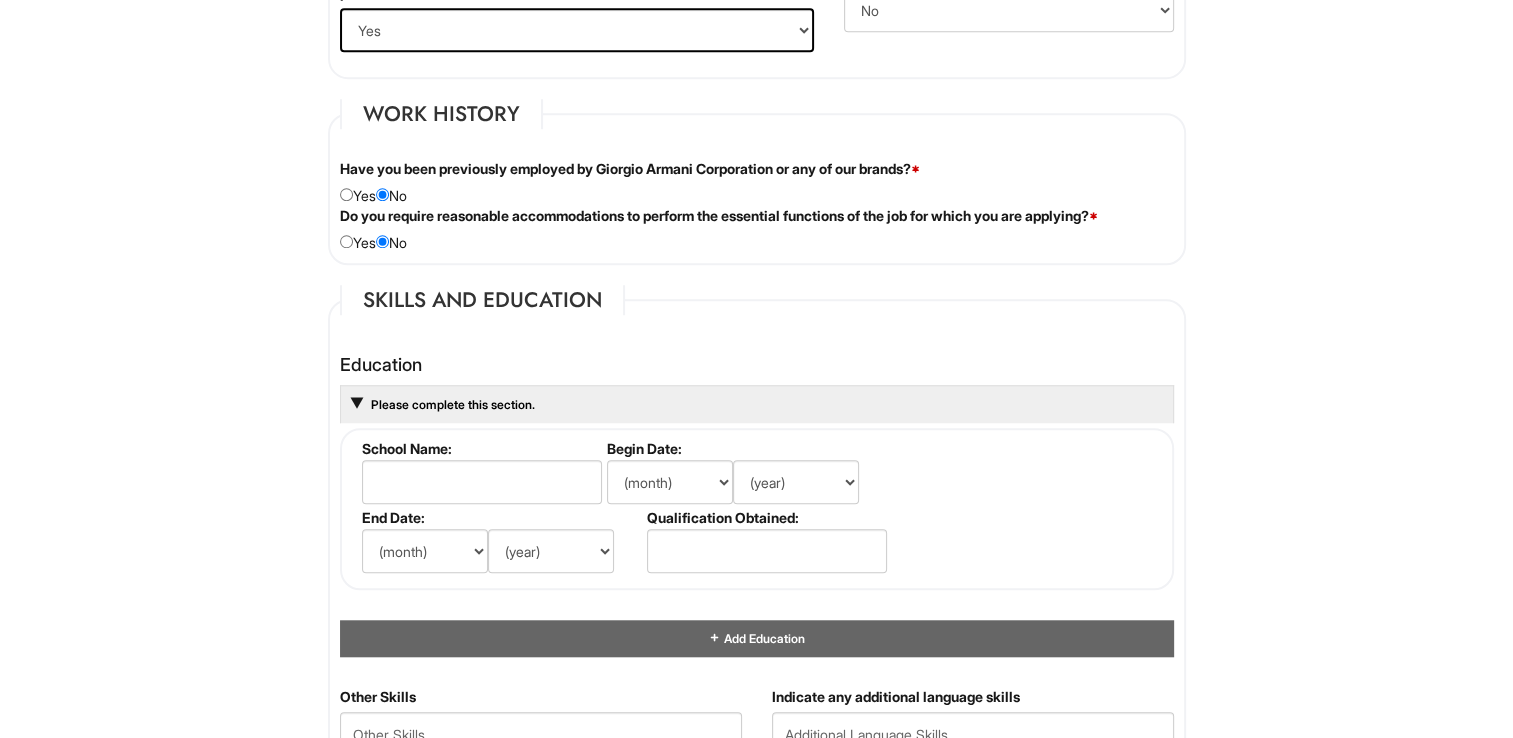 scroll, scrollTop: 1576, scrollLeft: 0, axis: vertical 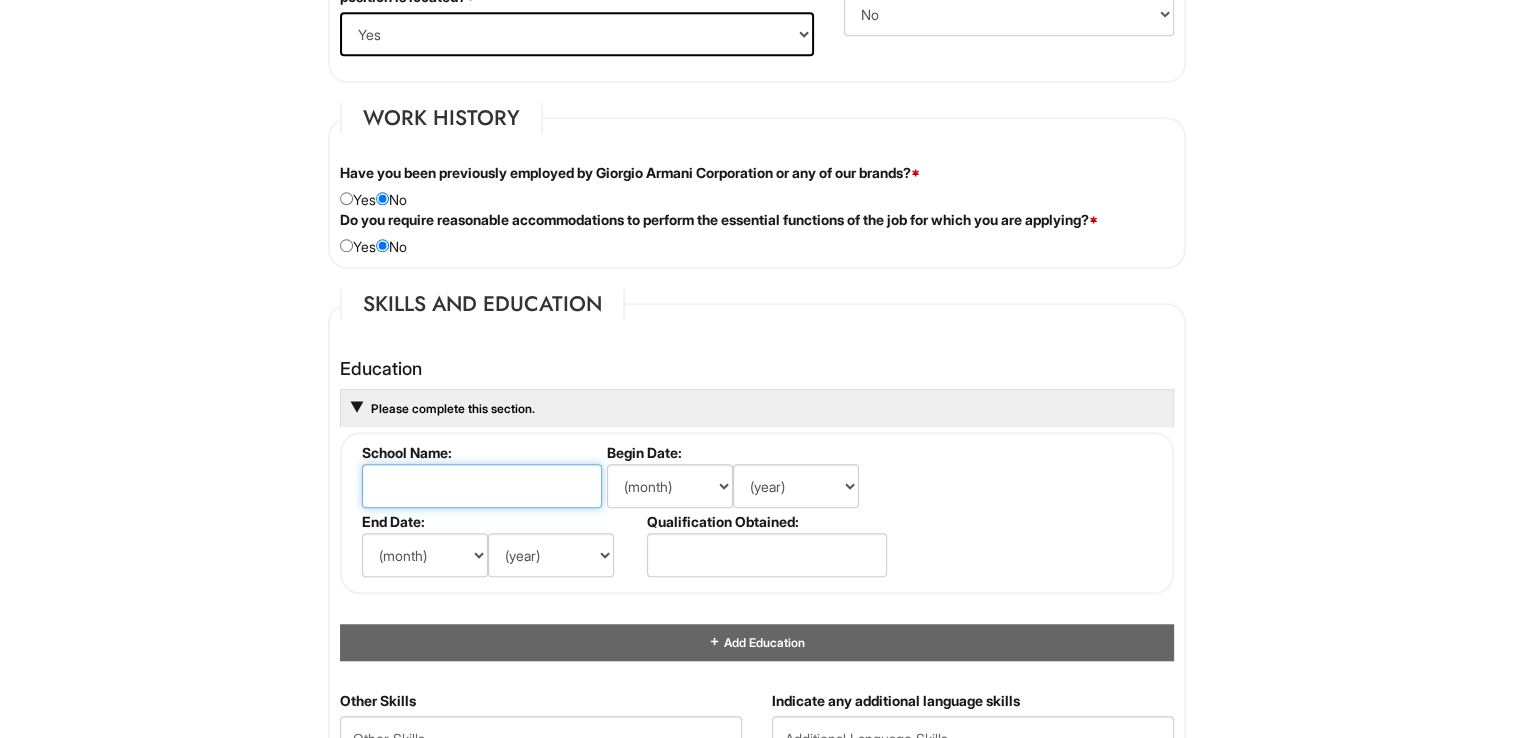 click at bounding box center (482, 486) 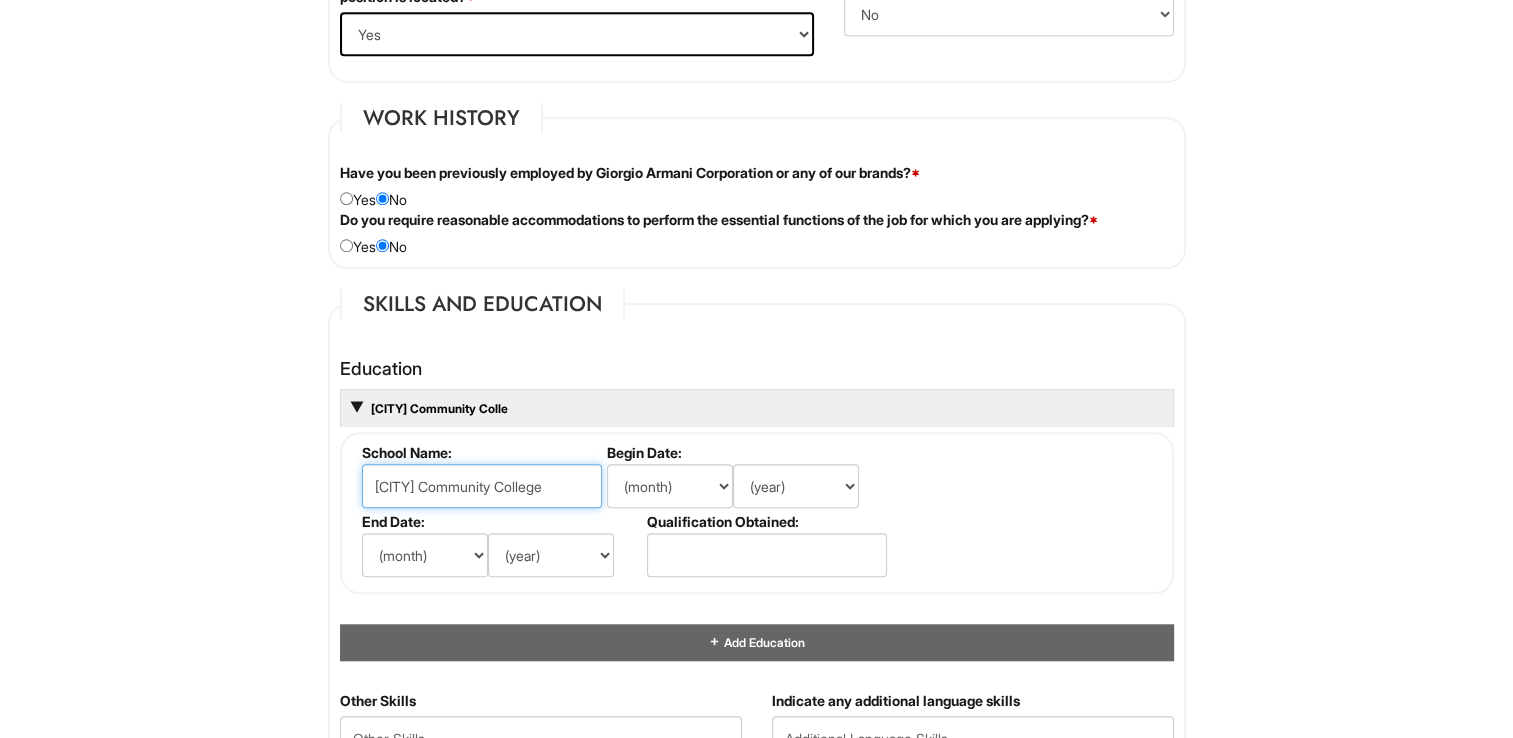 scroll, scrollTop: 0, scrollLeft: 25, axis: horizontal 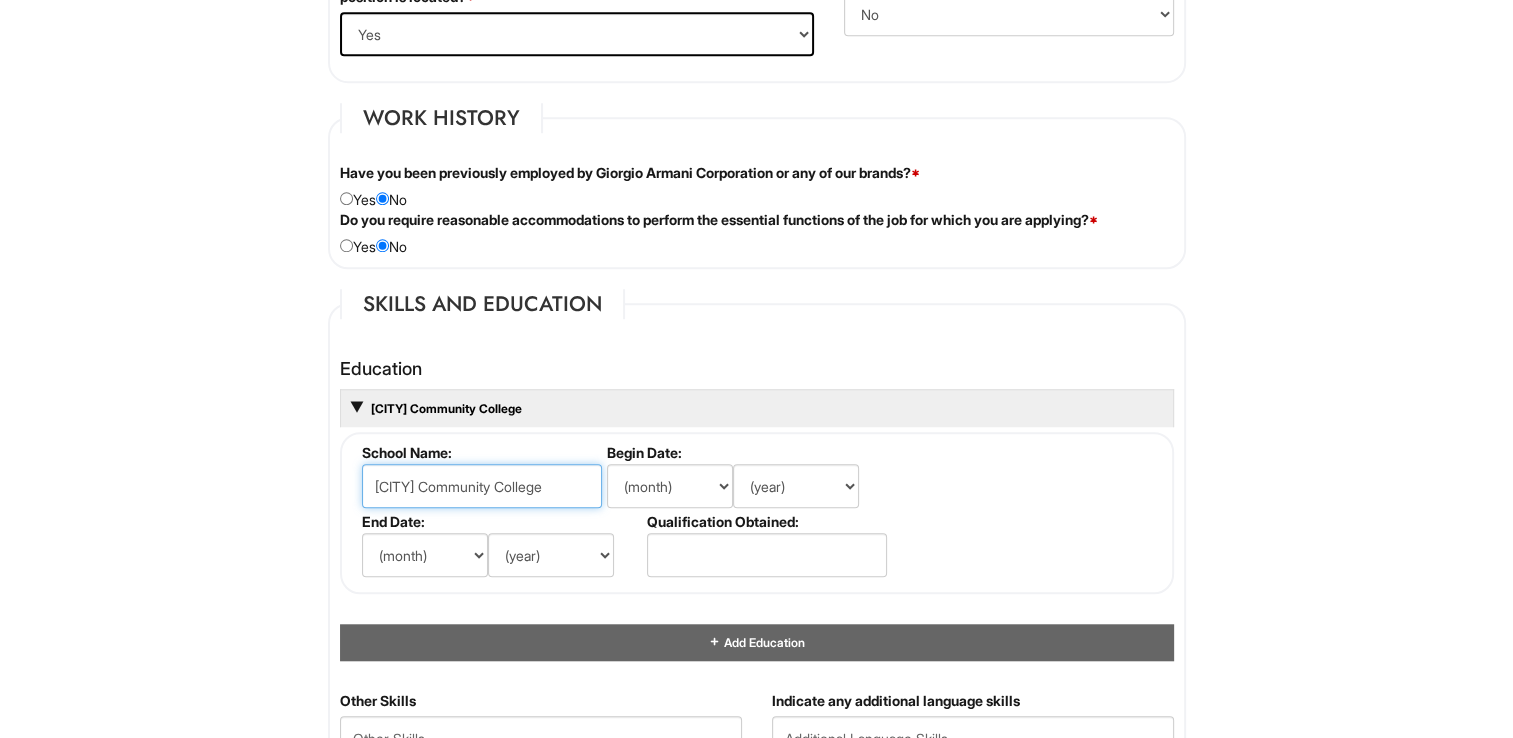 drag, startPoint x: 410, startPoint y: 484, endPoint x: 340, endPoint y: 477, distance: 70.34913 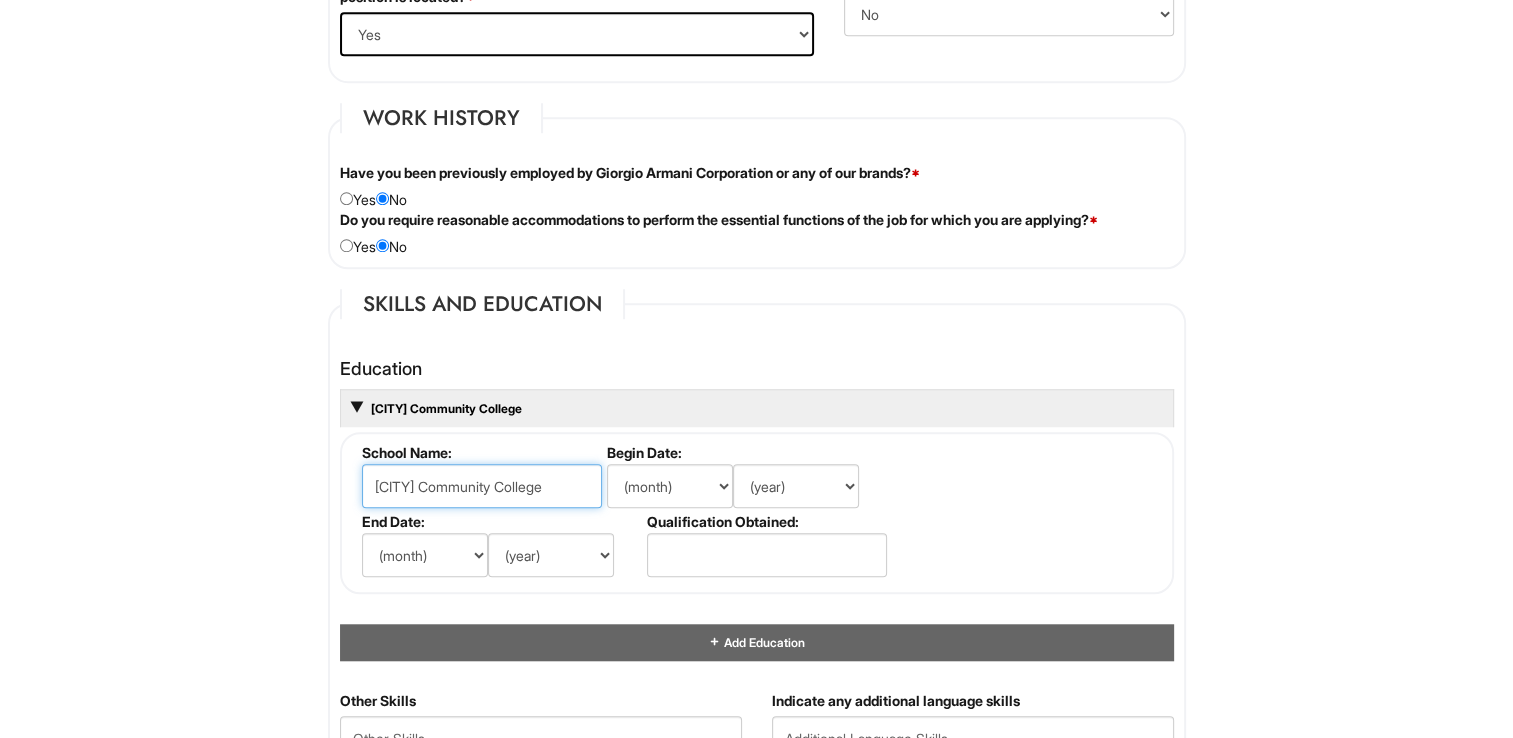 drag, startPoint x: 426, startPoint y: 491, endPoint x: 666, endPoint y: 470, distance: 240.91699 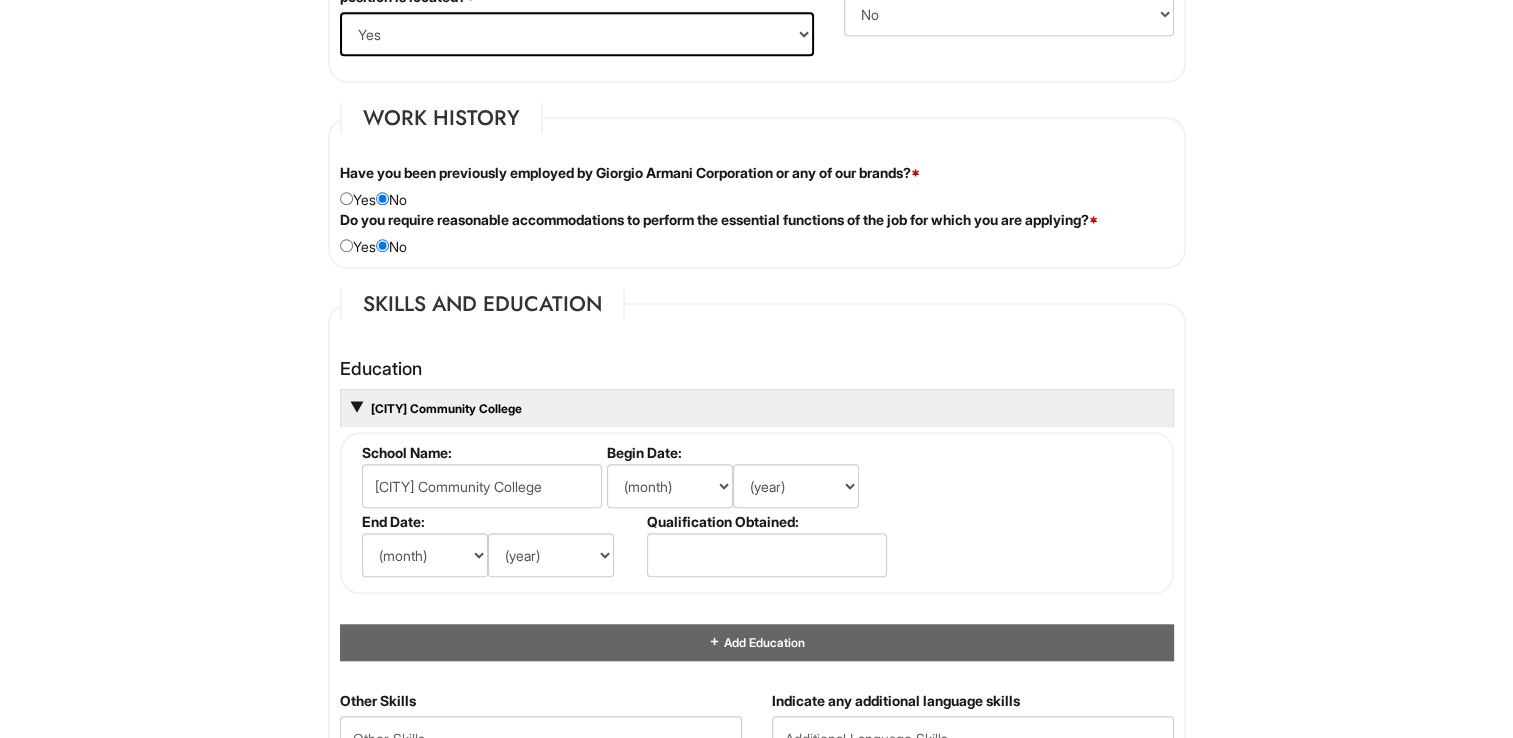 click on "School Name:
Queensborough Community College
Begin Date:
(month) Jan Feb Mar Apr May Jun Jul Aug Sep Oct Nov Dec (year) 2029 2028 2027 2026 2025 2024 2023 2022 2021 2020 2019 2018 2017 2016 2015 2014 2013 2012 2011 2010 2009 2008 2007 2006 2005 2004 2003 2002 2001 2000 1999 1998 1997 1996 1995 1994 1993 1992 1991 1990 1989 1988 1987 1986 1985 1984 1983 1982 1981 1980 1979 1978 1977 1976 1975 1974 1973 1972 1971 1970 1969 1968 1967 1966 1965 1964 1963 1962 1961 1960 1959 1958 1957 1956 1955 1954 1953 1952 1951 1950 1949 1948 1947 1946  --  2030 2031 2032 2033 2034 2035 2036 2037 2038 2039 2040 2041 2042 2043 2044 2045 2046 2047 2048 2049 2050 2051 2052 2053 2054 2055 2056 2057 2058 2059 2060 2061 2062 2063 2064
End Date:
(month) Jan Feb Mar Apr May Jun Jul Aug Sep Oct Nov Dec (year) 2029 2028 2027 2026 2025 2024 2023 2022 2021 2020 2019 2018 2017 2016 2015 2014 2013 2012 2011 2010 2009 2008 2007 2006 2005 2004 2003 2002 2001 2000 1999 1998 1997 1996 1995 1994 1993 1992 1991 1990" at bounding box center (757, 513) 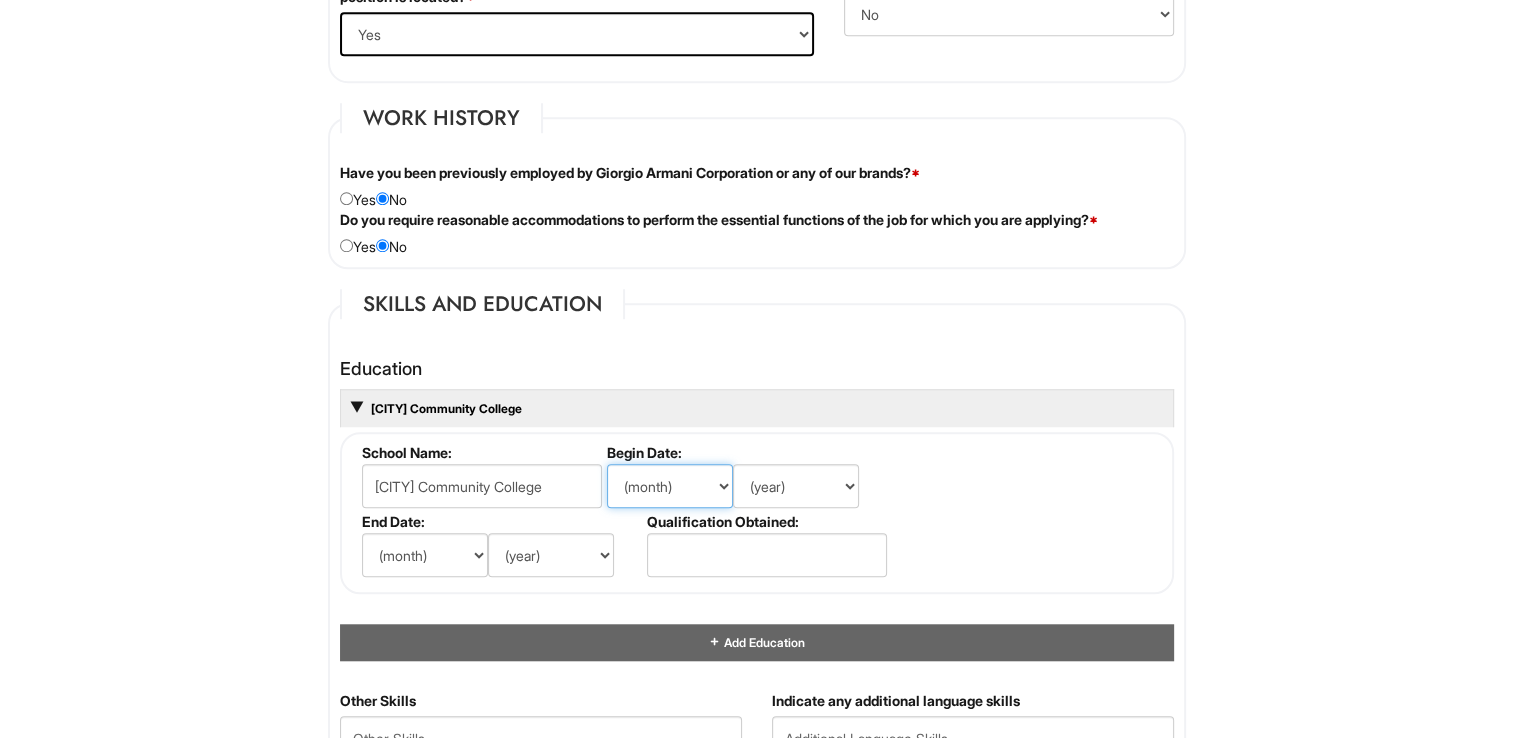 click on "(month) Jan Feb Mar Apr May Jun Jul Aug Sep Oct Nov Dec" at bounding box center (670, 486) 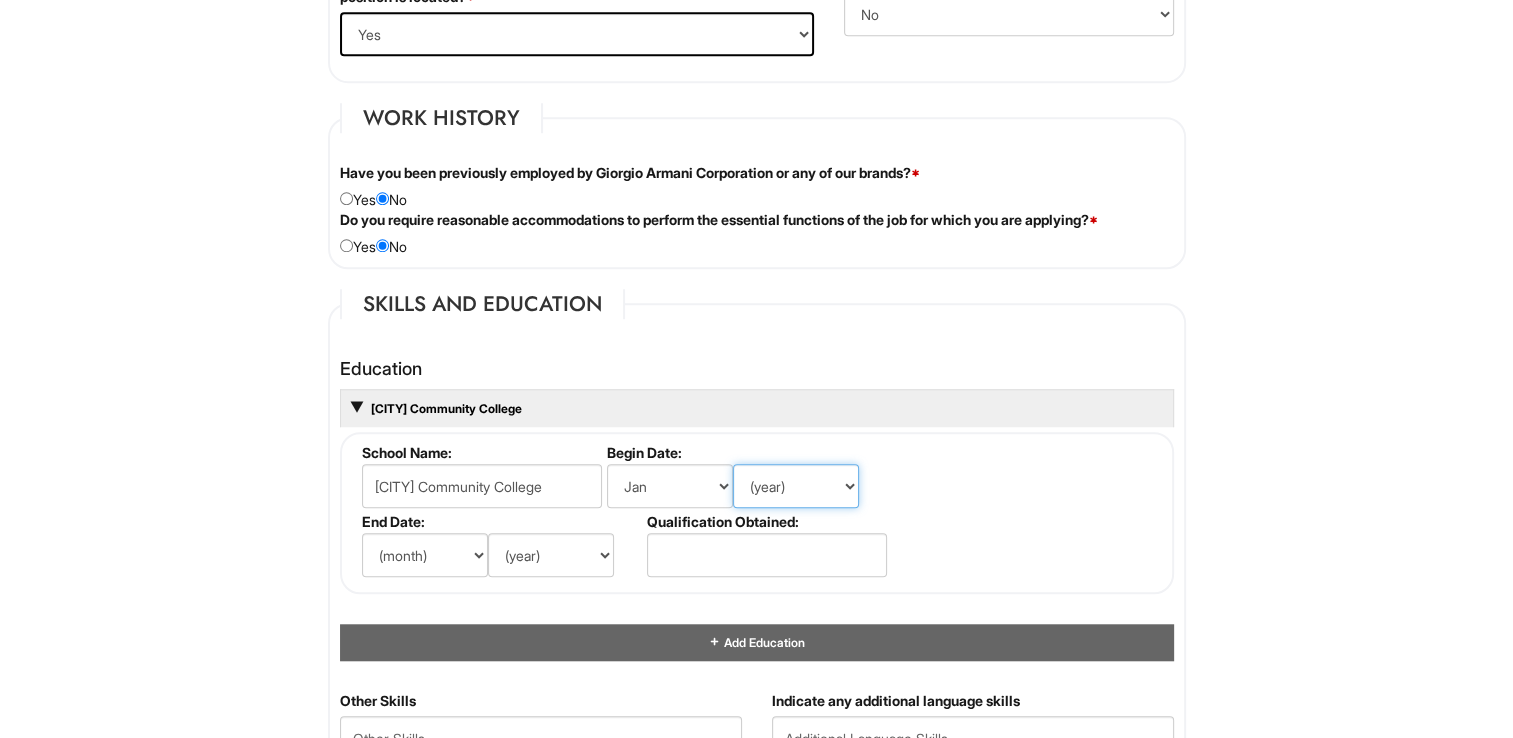 click on "(year) 2029 2028 2027 2026 2025 2024 2023 2022 2021 2020 2019 2018 2017 2016 2015 2014 2013 2012 2011 2010 2009 2008 2007 2006 2005 2004 2003 2002 2001 2000 1999 1998 1997 1996 1995 1994 1993 1992 1991 1990 1989 1988 1987 1986 1985 1984 1983 1982 1981 1980 1979 1978 1977 1976 1975 1974 1973 1972 1971 1970 1969 1968 1967 1966 1965 1964 1963 1962 1961 1960 1959 1958 1957 1956 1955 1954 1953 1952 1951 1950 1949 1948 1947 1946  --  2030 2031 2032 2033 2034 2035 2036 2037 2038 2039 2040 2041 2042 2043 2044 2045 2046 2047 2048 2049 2050 2051 2052 2053 2054 2055 2056 2057 2058 2059 2060 2061 2062 2063 2064" at bounding box center (796, 486) 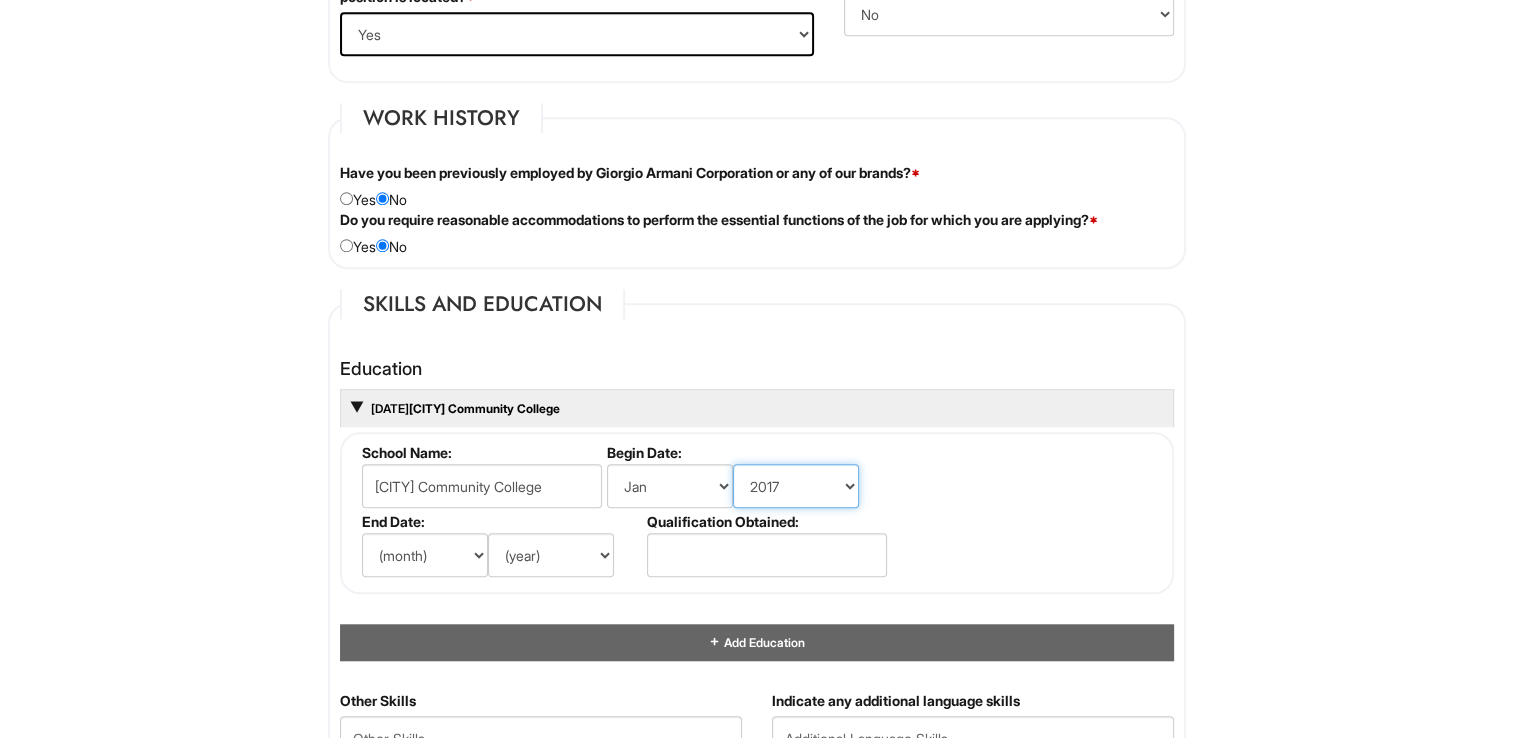 click on "(year) 2029 2028 2027 2026 2025 2024 2023 2022 2021 2020 2019 2018 2017 2016 2015 2014 2013 2012 2011 2010 2009 2008 2007 2006 2005 2004 2003 2002 2001 2000 1999 1998 1997 1996 1995 1994 1993 1992 1991 1990 1989 1988 1987 1986 1985 1984 1983 1982 1981 1980 1979 1978 1977 1976 1975 1974 1973 1972 1971 1970 1969 1968 1967 1966 1965 1964 1963 1962 1961 1960 1959 1958 1957 1956 1955 1954 1953 1952 1951 1950 1949 1948 1947 1946  --  2030 2031 2032 2033 2034 2035 2036 2037 2038 2039 2040 2041 2042 2043 2044 2045 2046 2047 2048 2049 2050 2051 2052 2053 2054 2055 2056 2057 2058 2059 2060 2061 2062 2063 2064" at bounding box center (796, 486) 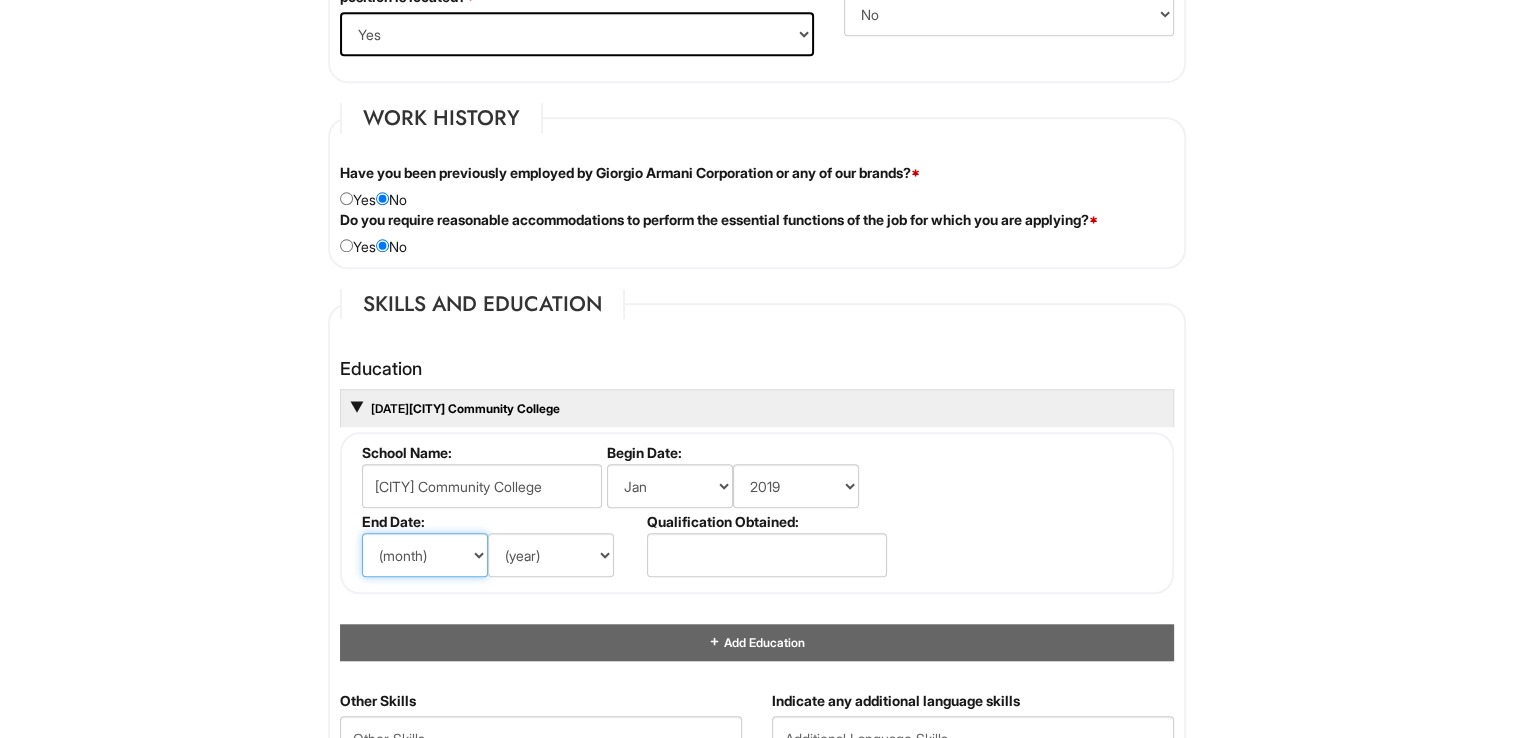 click on "(month) Jan Feb Mar Apr May Jun Jul Aug Sep Oct Nov Dec" at bounding box center [425, 555] 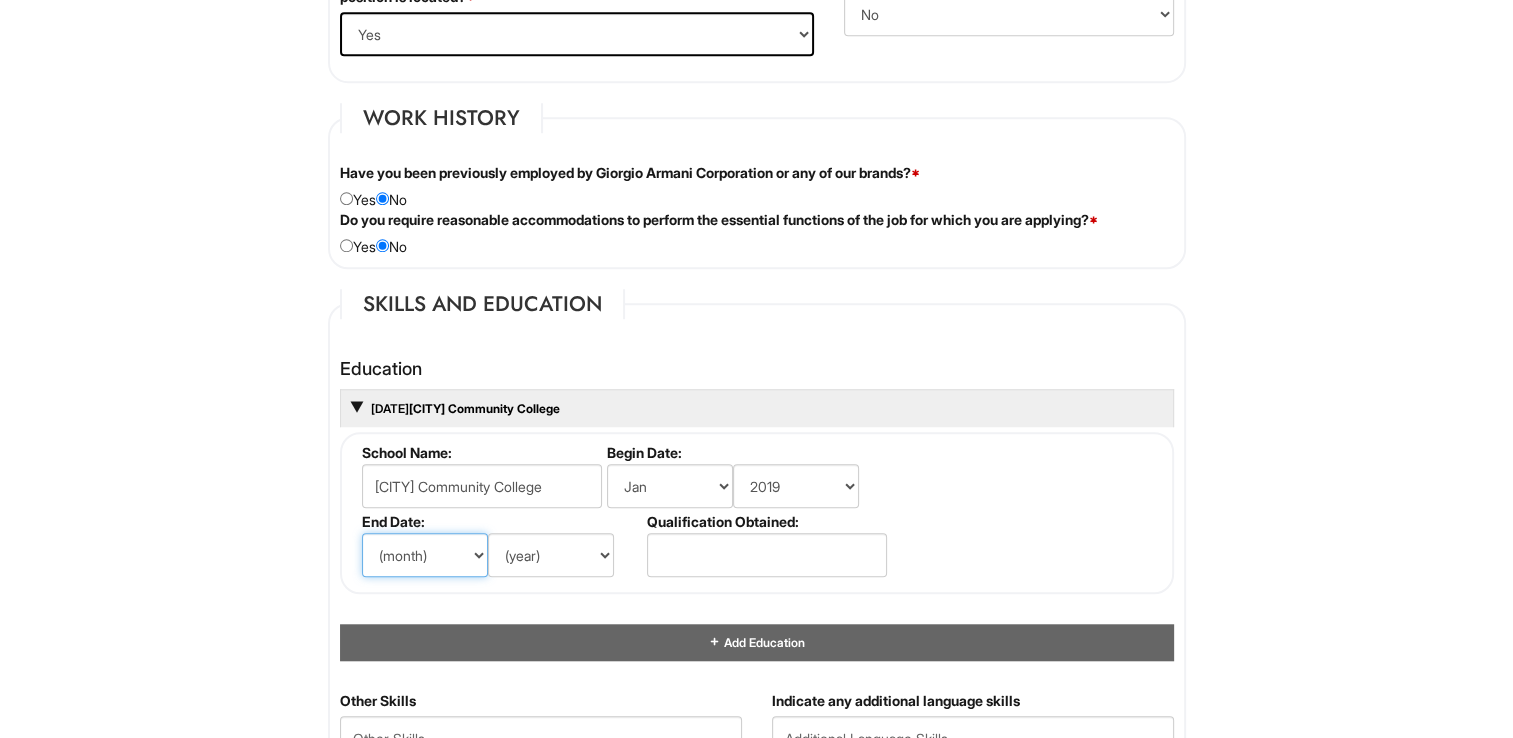 select on "12" 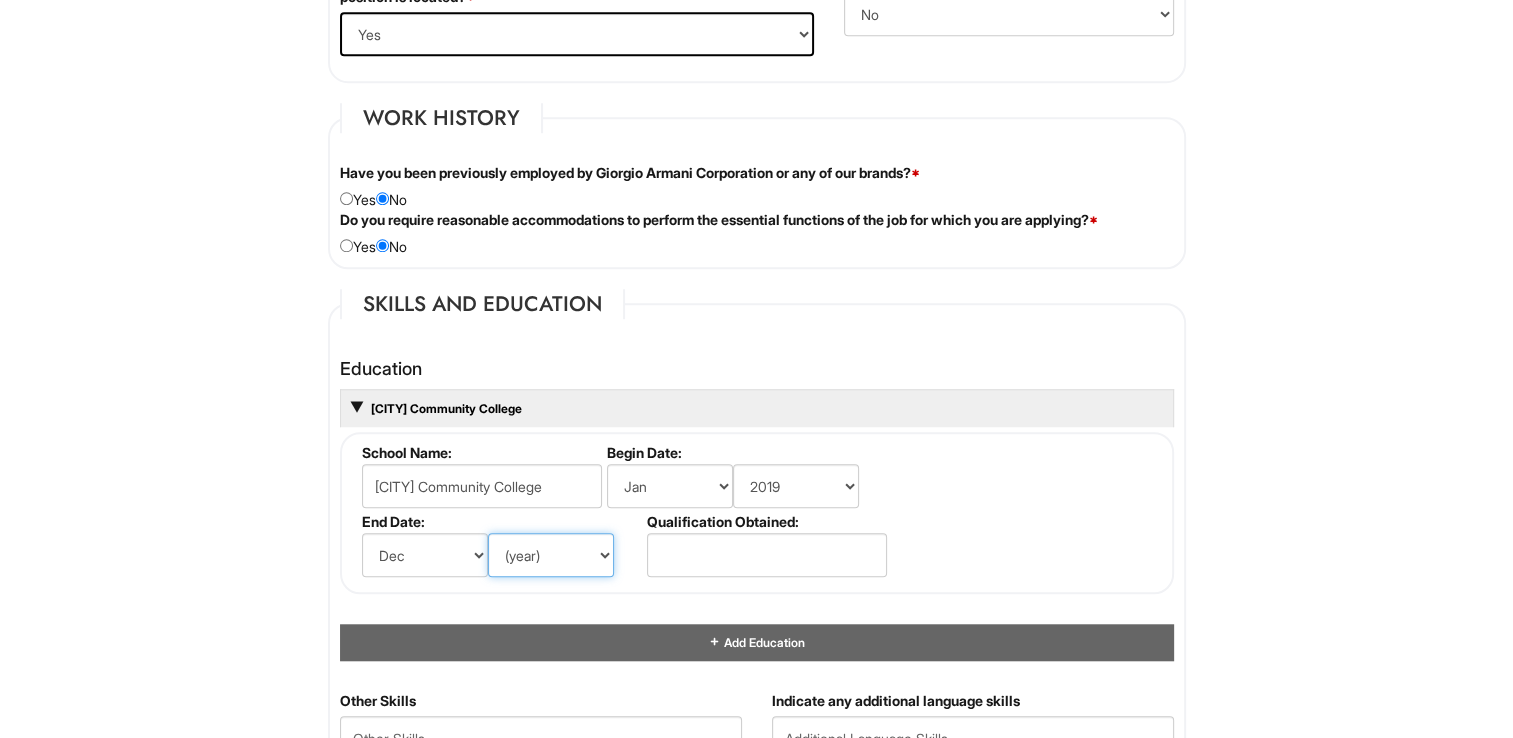 click on "(year) 2029 2028 2027 2026 2025 2024 2023 2022 2021 2020 2019 2018 2017 2016 2015 2014 2013 2012 2011 2010 2009 2008 2007 2006 2005 2004 2003 2002 2001 2000 1999 1998 1997 1996 1995 1994 1993 1992 1991 1990 1989 1988 1987 1986 1985 1984 1983 1982 1981 1980 1979 1978 1977 1976 1975 1974 1973 1972 1971 1970 1969 1968 1967 1966 1965 1964 1963 1962 1961 1960 1959 1958 1957 1956 1955 1954 1953 1952 1951 1950 1949 1948 1947 1946  --  2030 2031 2032 2033 2034 2035 2036 2037 2038 2039 2040 2041 2042 2043 2044 2045 2046 2047 2048 2049 2050 2051 2052 2053 2054 2055 2056 2057 2058 2059 2060 2061 2062 2063 2064" at bounding box center [551, 555] 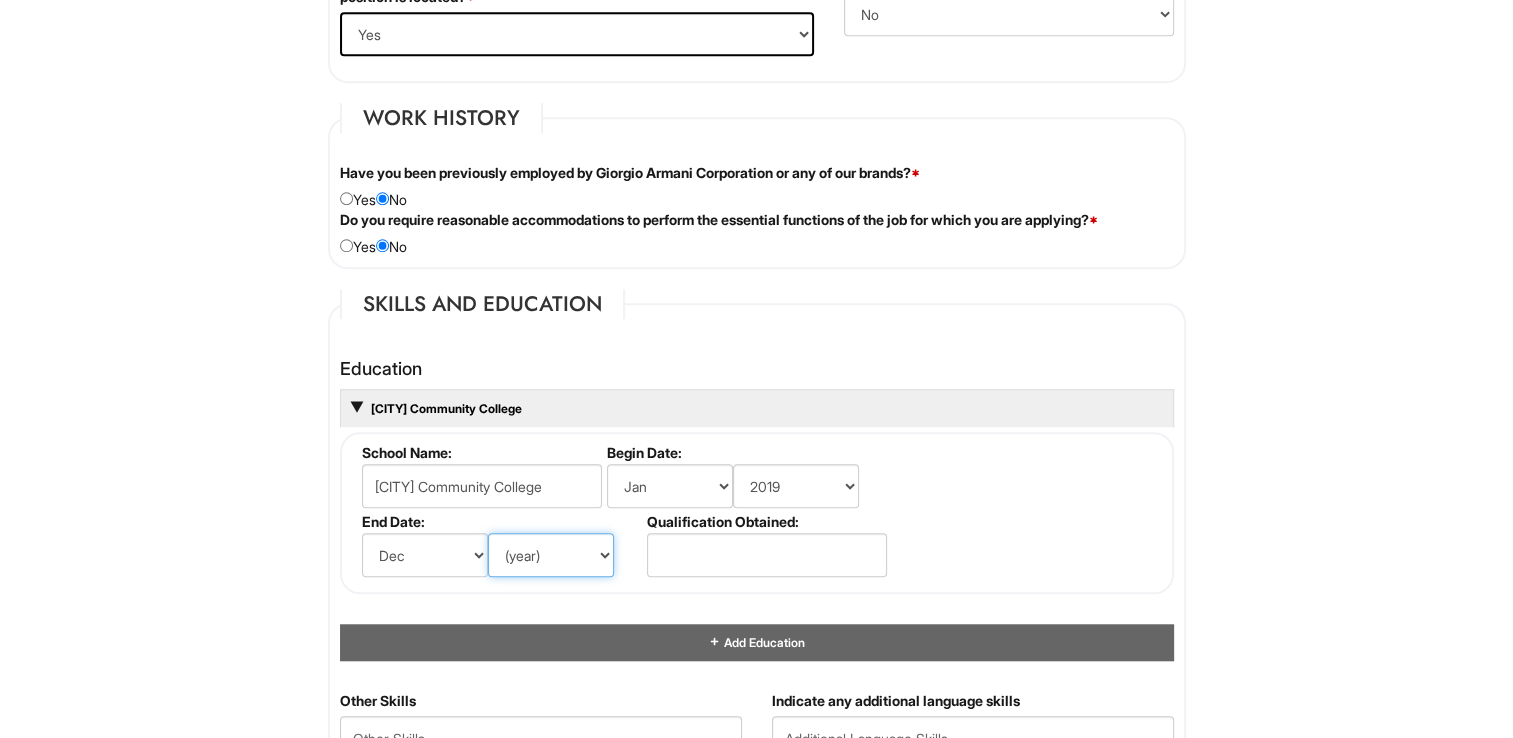 select on "2021" 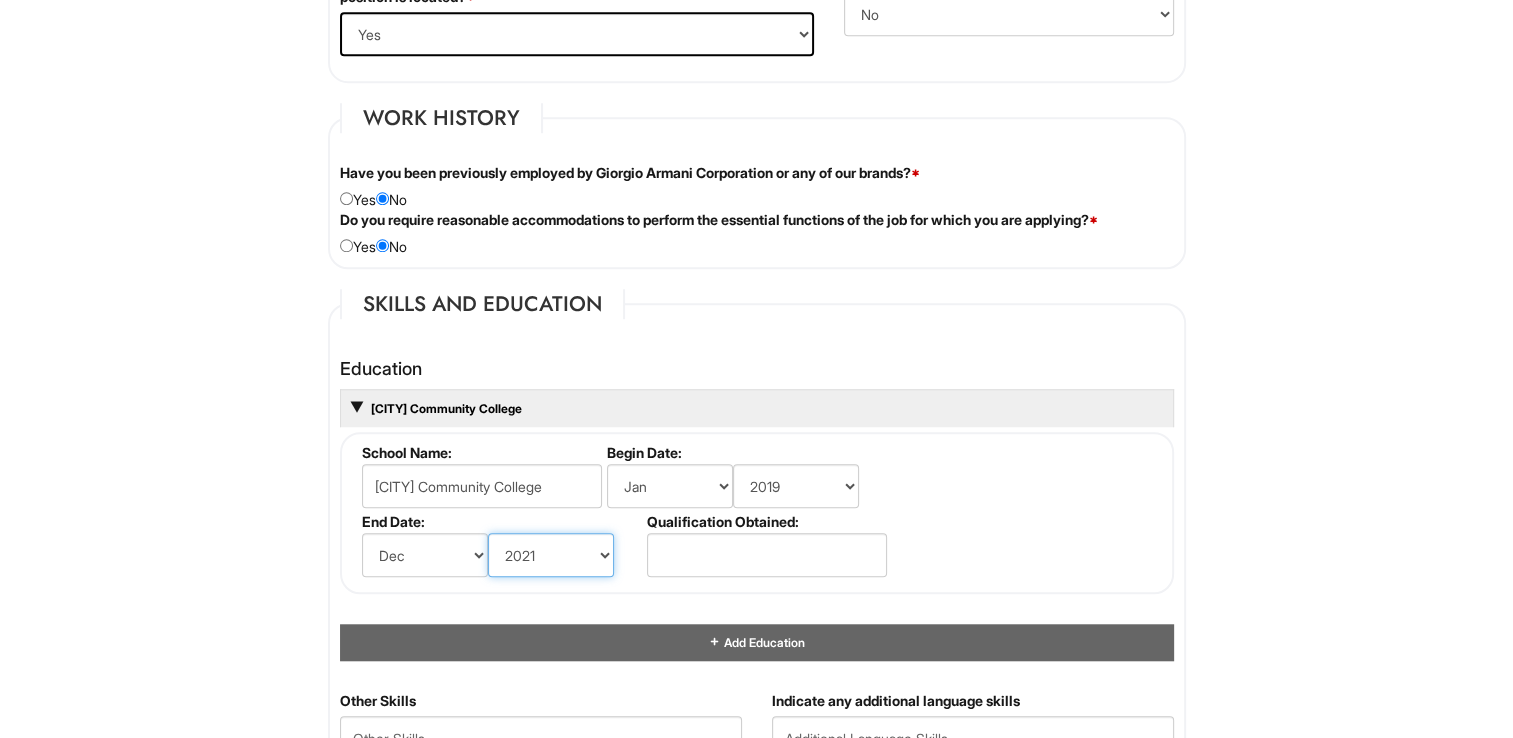 click on "(year) 2029 2028 2027 2026 2025 2024 2023 2022 2021 2020 2019 2018 2017 2016 2015 2014 2013 2012 2011 2010 2009 2008 2007 2006 2005 2004 2003 2002 2001 2000 1999 1998 1997 1996 1995 1994 1993 1992 1991 1990 1989 1988 1987 1986 1985 1984 1983 1982 1981 1980 1979 1978 1977 1976 1975 1974 1973 1972 1971 1970 1969 1968 1967 1966 1965 1964 1963 1962 1961 1960 1959 1958 1957 1956 1955 1954 1953 1952 1951 1950 1949 1948 1947 1946  --  2030 2031 2032 2033 2034 2035 2036 2037 2038 2039 2040 2041 2042 2043 2044 2045 2046 2047 2048 2049 2050 2051 2052 2053 2054 2055 2056 2057 2058 2059 2060 2061 2062 2063 2064" at bounding box center [551, 555] 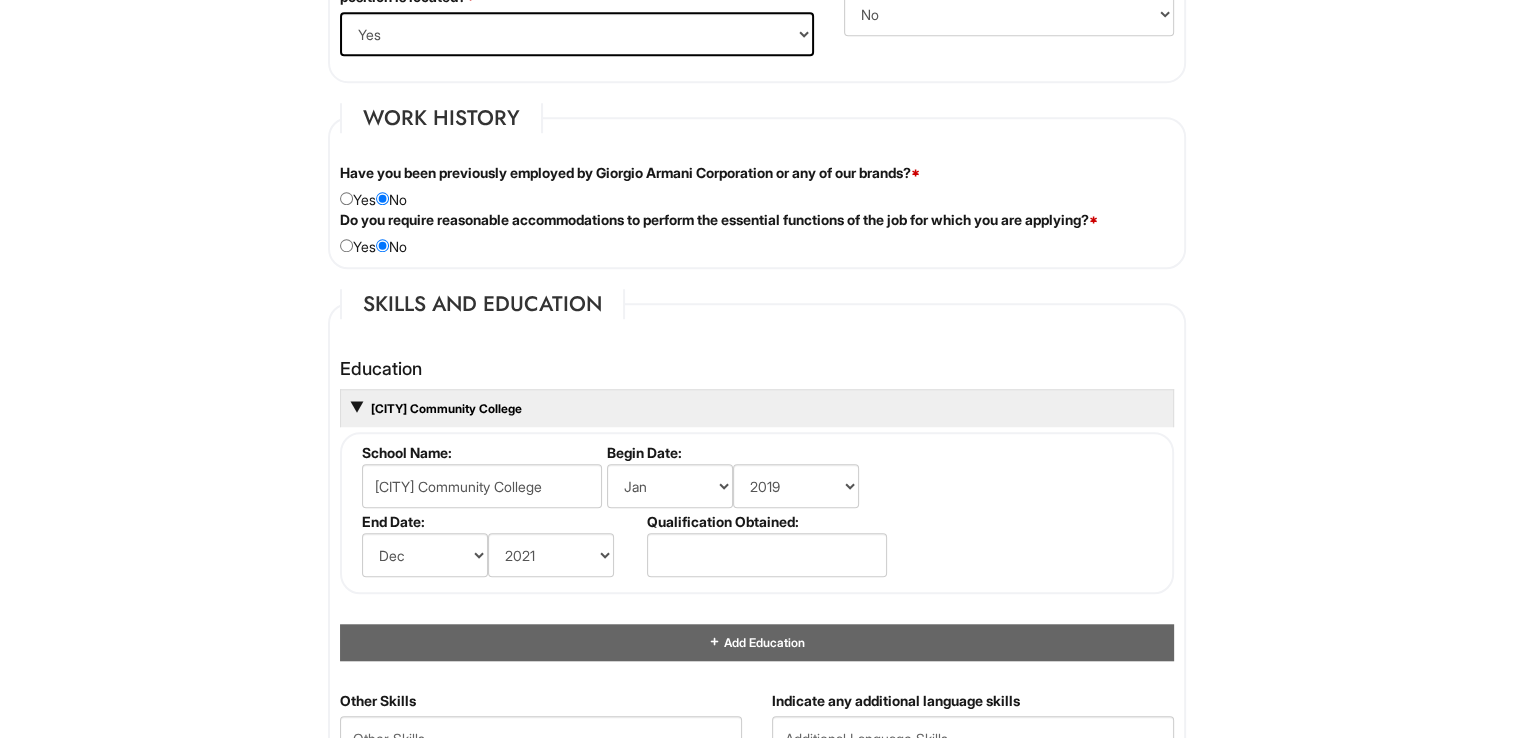 click on "Personal Information
Last Name  *   Wang
First Name  *   Jeffrey
Middle Name
E-mail Address  *   jeffrey.wang694@gmail.com
Phone  *   9178565680
LinkedIn URL
Resume Upload   Resume Upload* Jeffrey's professional edit resume.docx
Street Address  *   8219 Saint James Ave
Address Line 2
City  *   Elmhurst
State/Province  *   State/Province ALABAMA ALASKA ARIZONA ARKANSAS CALIFORNIA COLORADO CONNECTICUT DELAWARE DISTRICT OF COLUMBIA FLORIDA GEORGIA HAWAII IDAHO ILLINOIS INDIANA IOWA KANSAS KENTUCKY LOUISIANA MAINE MARYLAND MASSACHUSETTS MICHIGAN MINNESOTA MISSISSIPPI MISSOURI MONTANA NEBRASKA NEVADA NEW HAMPSHIRE NEW JERSEY NEW MEXICO NEW YORK NORTH CAROLINA NORTH DAKOTA OHIO OKLAHOMA OREGON PENNSYLVANIA RHODE ISLAND SOUTH CAROLINA SOUTH DAKOTA TENNESSEE TEXAS UTAH VERMONT VIRGINIA WASHINGTON WEST VIRGINIA WISCONSIN WYOMING CA-ALBERTA CA-BRITISH COLUMBIA CA-MANITOBA CA-NEW BRUNSWICK CA-NEWFOUNDLAND CA-NOVA SCOTIA CA-NORTHWEST TERRITORIES CA-NUNAVUT CA-ONTARIO US-GUAM" at bounding box center [757, 432] 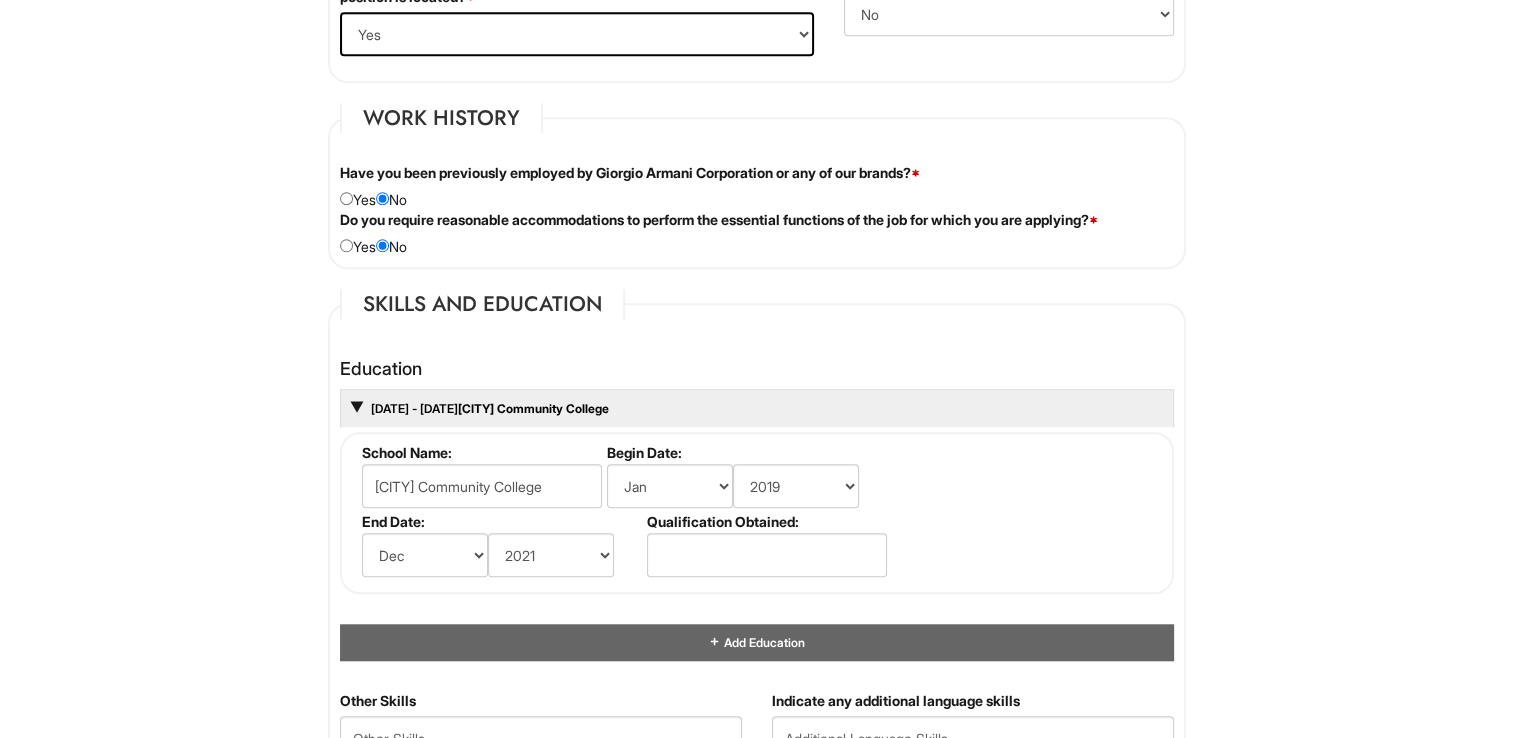 click on "1/2019 - 12/2021  Queensborough Community College" at bounding box center [757, 408] 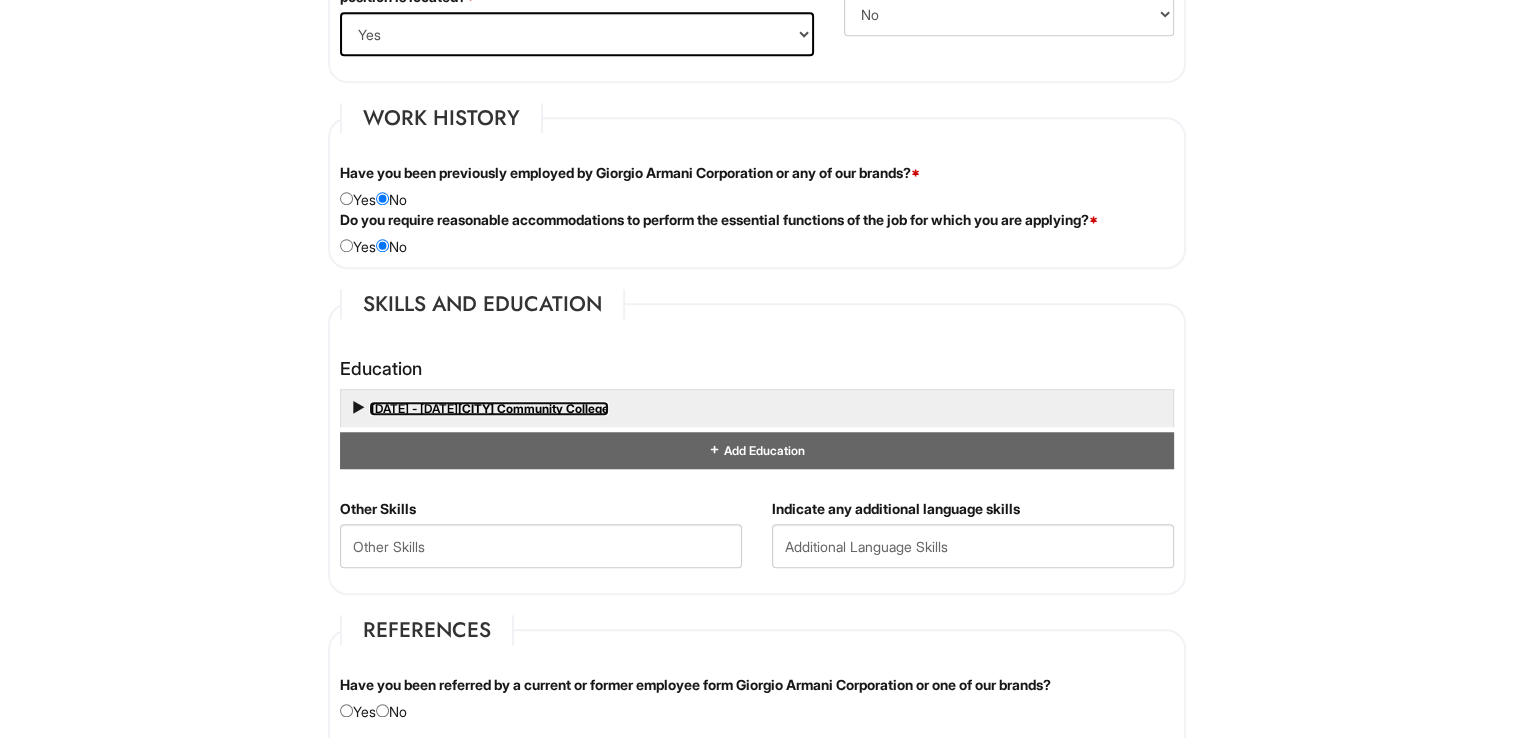 click on "1/2019 - 12/2021  Queensborough Community College" at bounding box center [489, 408] 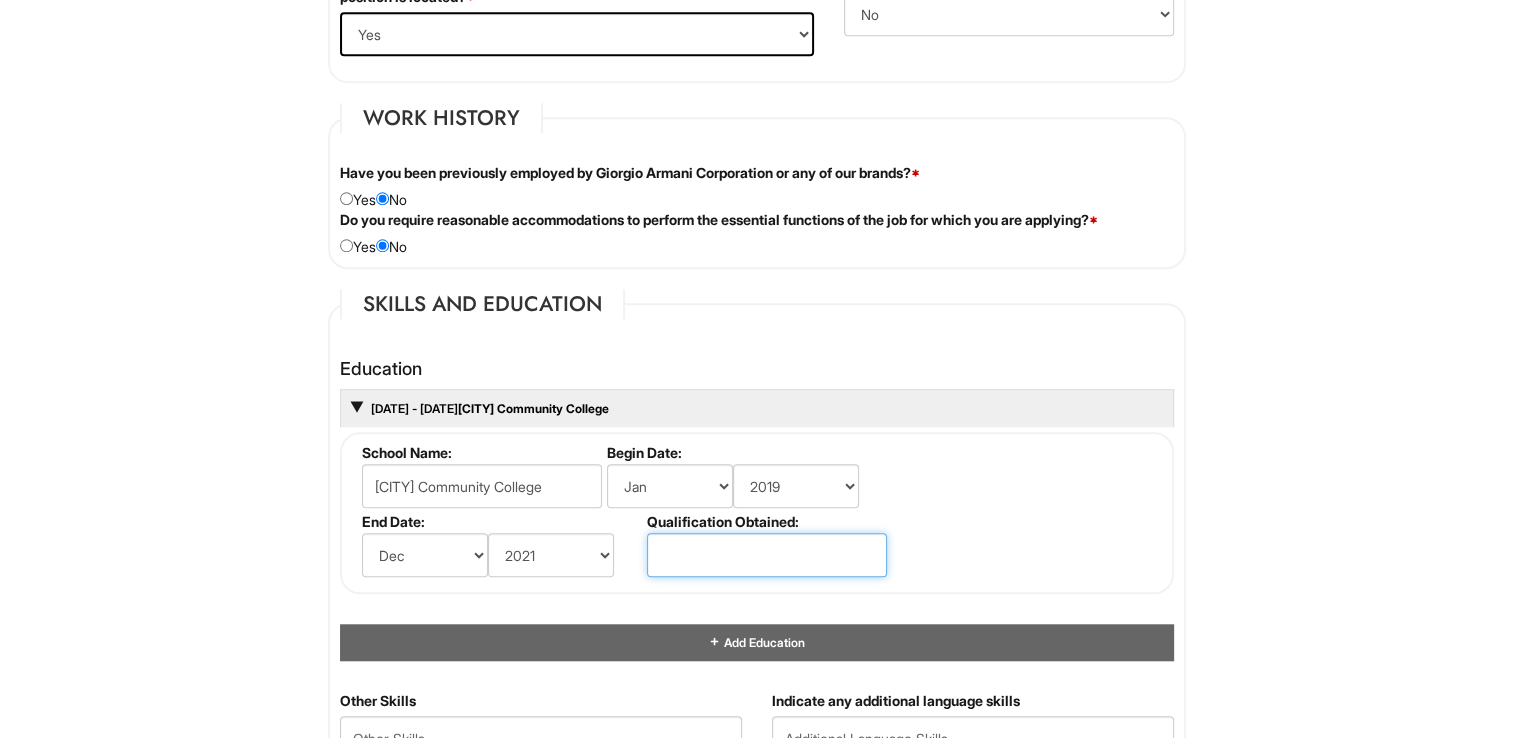 click at bounding box center [767, 555] 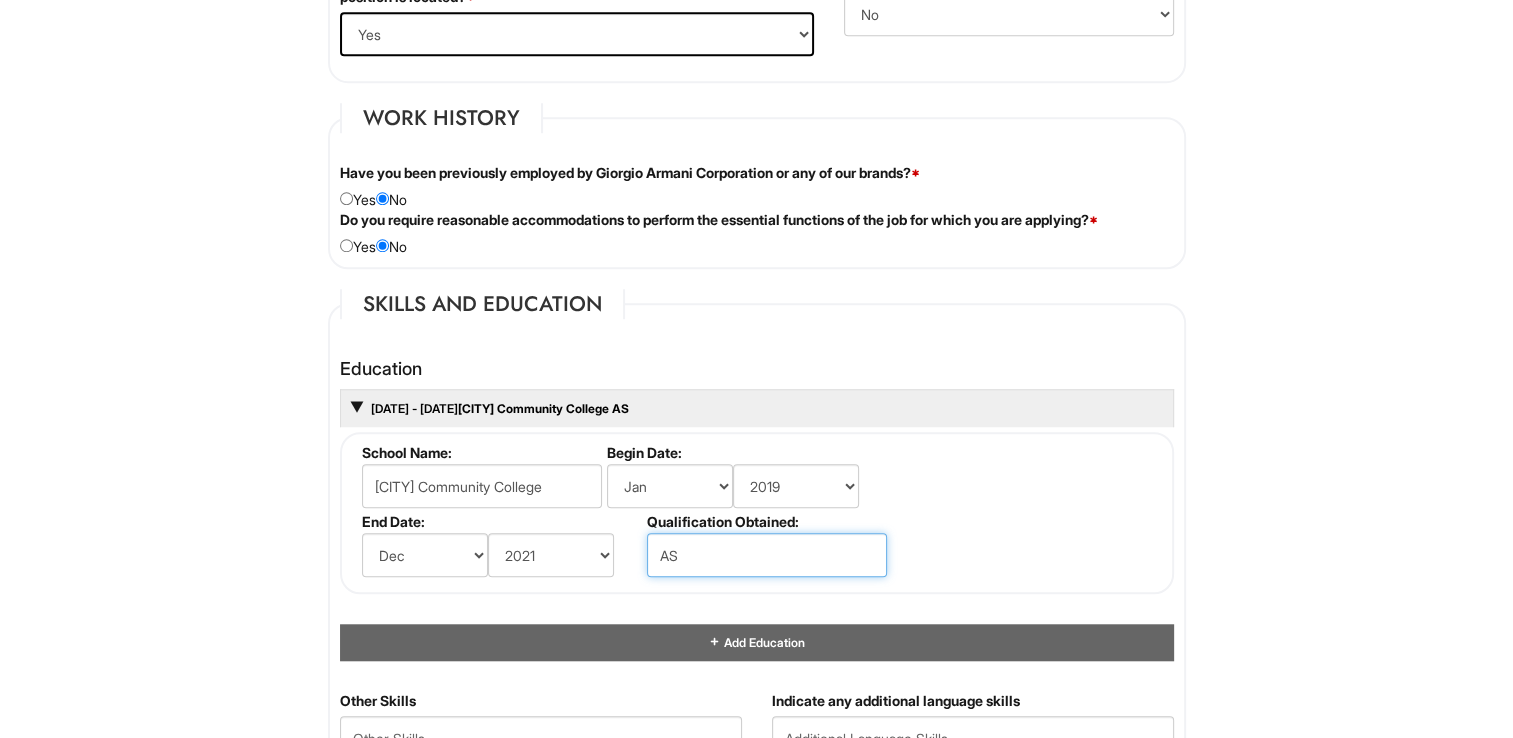 click on "AS" at bounding box center [767, 555] 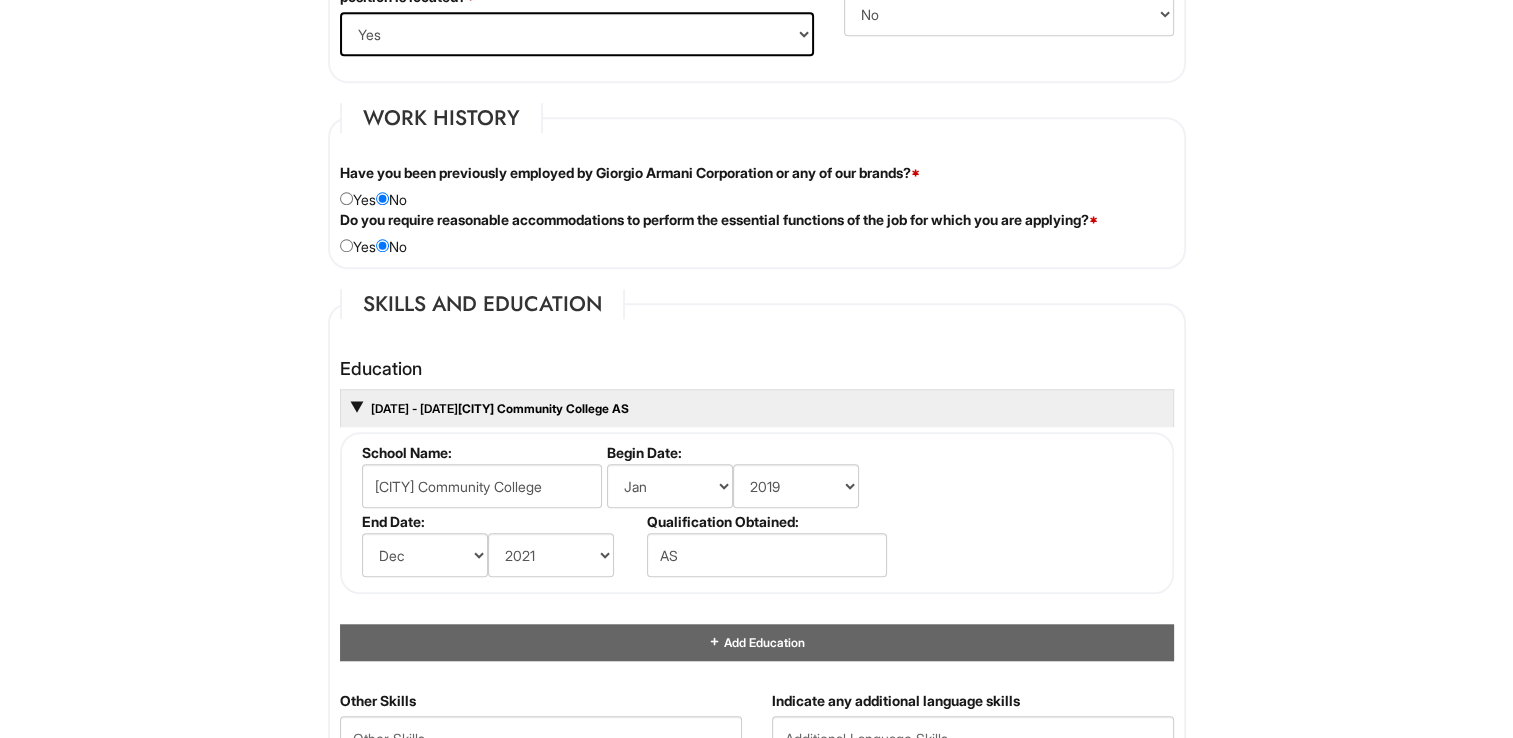 click on "Please Complete This Form 1 2 3 General Application PLEASE COMPLETE ALL REQUIRED FIELDS
We are an Equal Opportunity Employer. All persons shall have the opportunity to be considered for employment without regard to their race, color, creed, religion, national origin, ancestry, citizenship status, age, disability, gender, sex, sexual orientation, veteran status, genetic information or any other characteristic protected by applicable federal, state or local laws. We will endeavor to make a reasonable accommodation to the known physical or mental limitations of a qualified applicant with a disability unless the accommodation would impose an undue hardship on the operation of our business. If you believe you require such assistance to complete this form or to participate in an interview, please let us know.
Personal Information
Last Name  *   Wang
First Name  *   Jeffrey
Middle Name
E-mail Address  *   jeffrey.wang694@gmail.com
Phone  *   9178565680
LinkedIn URL
*" at bounding box center [756, 377] 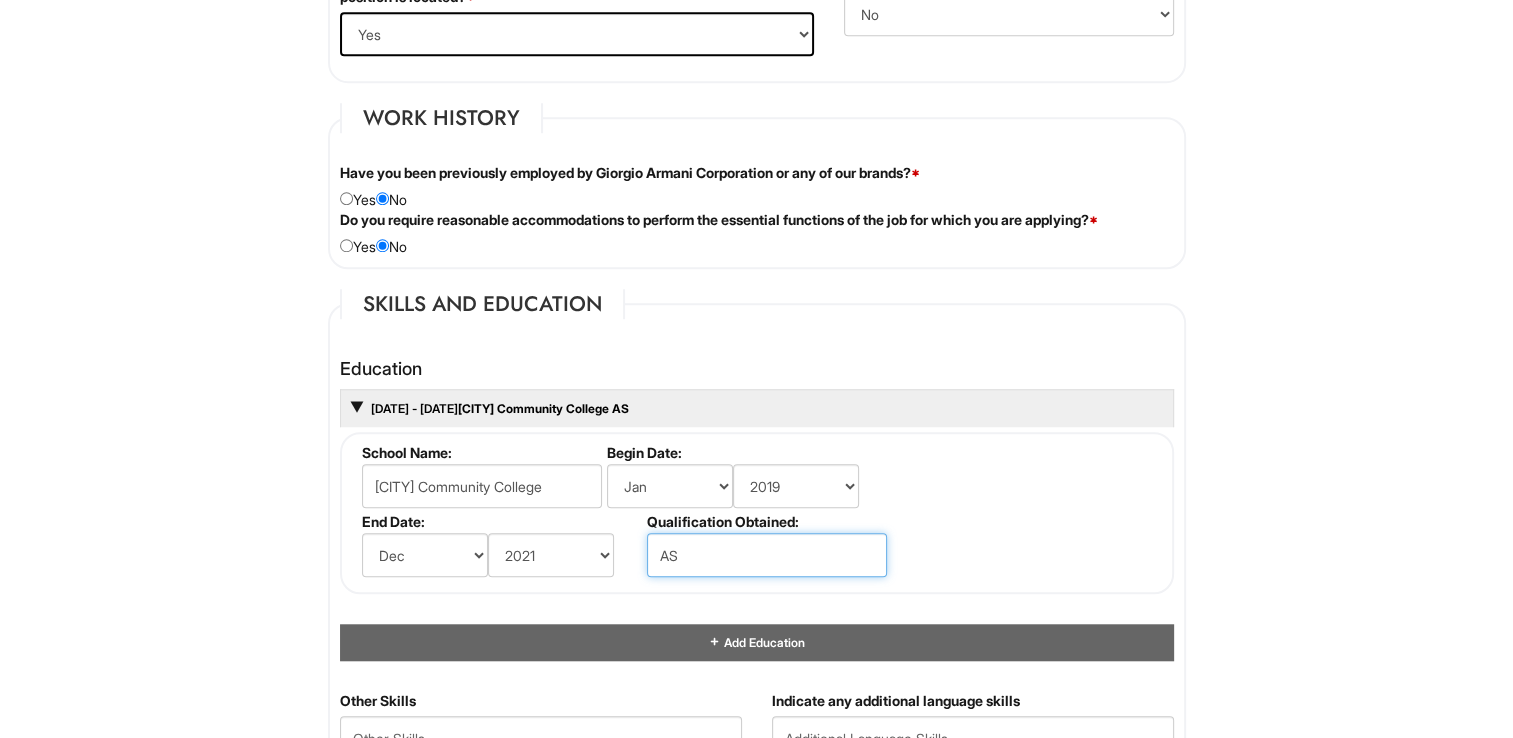 click on "AS" at bounding box center (767, 555) 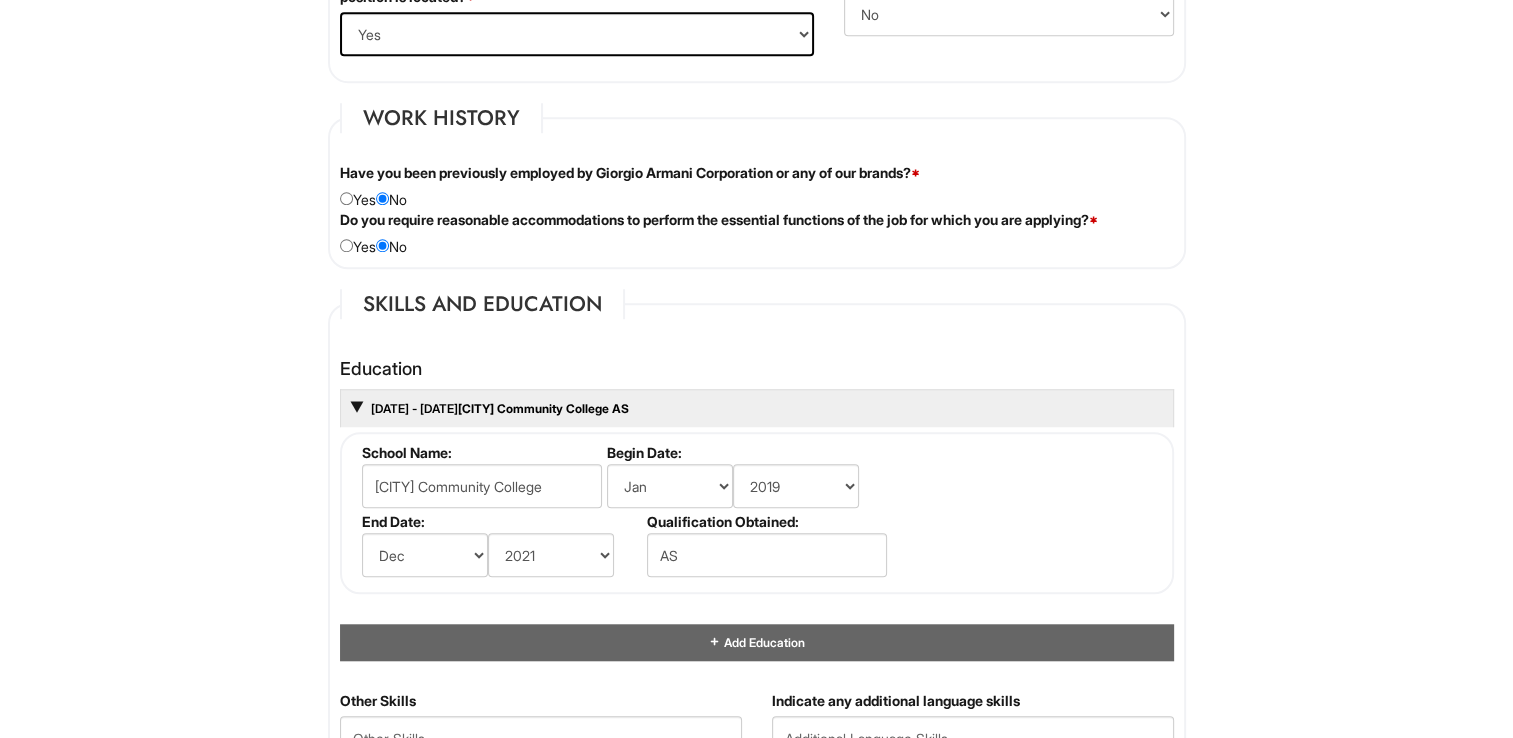 click on "Please Complete This Form 1 2 3 General Application PLEASE COMPLETE ALL REQUIRED FIELDS
We are an Equal Opportunity Employer. All persons shall have the opportunity to be considered for employment without regard to their race, color, creed, religion, national origin, ancestry, citizenship status, age, disability, gender, sex, sexual orientation, veteran status, genetic information or any other characteristic protected by applicable federal, state or local laws. We will endeavor to make a reasonable accommodation to the known physical or mental limitations of a qualified applicant with a disability unless the accommodation would impose an undue hardship on the operation of our business. If you believe you require such assistance to complete this form or to participate in an interview, please let us know.
Personal Information
Last Name  *   Wang
First Name  *   Jeffrey
Middle Name
E-mail Address  *   jeffrey.wang694@gmail.com
Phone  *   9178565680
LinkedIn URL
*" at bounding box center (756, 377) 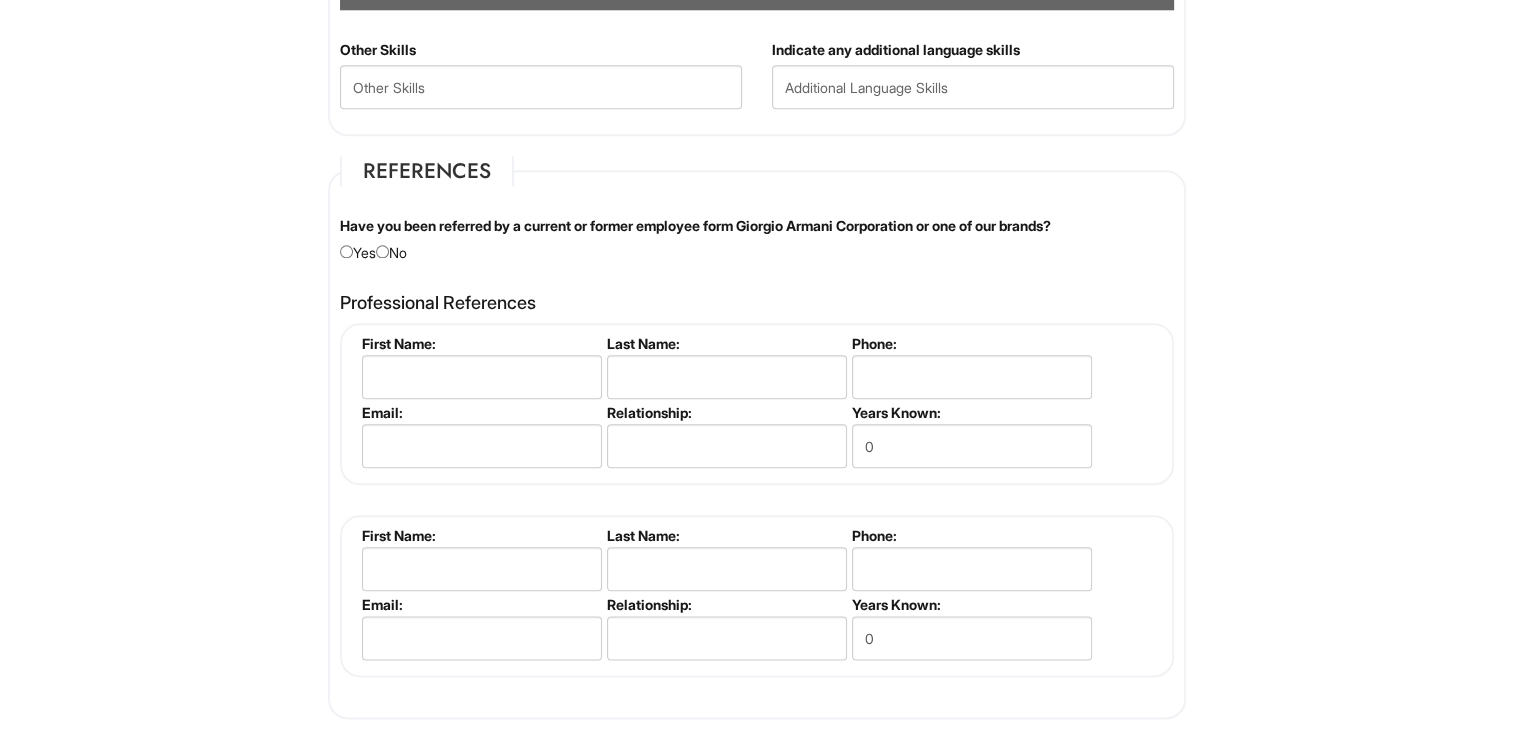 scroll, scrollTop: 2223, scrollLeft: 0, axis: vertical 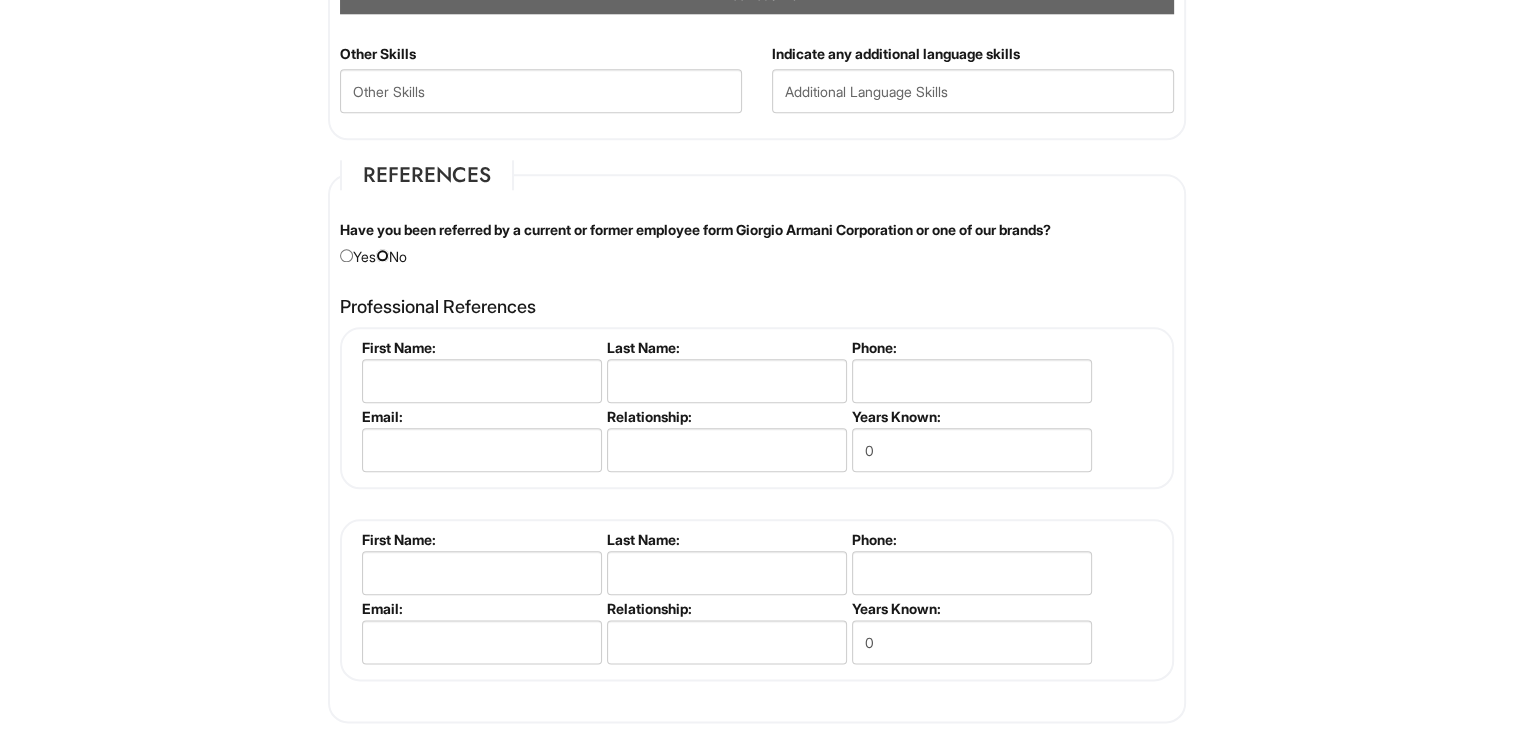 click at bounding box center [382, 255] 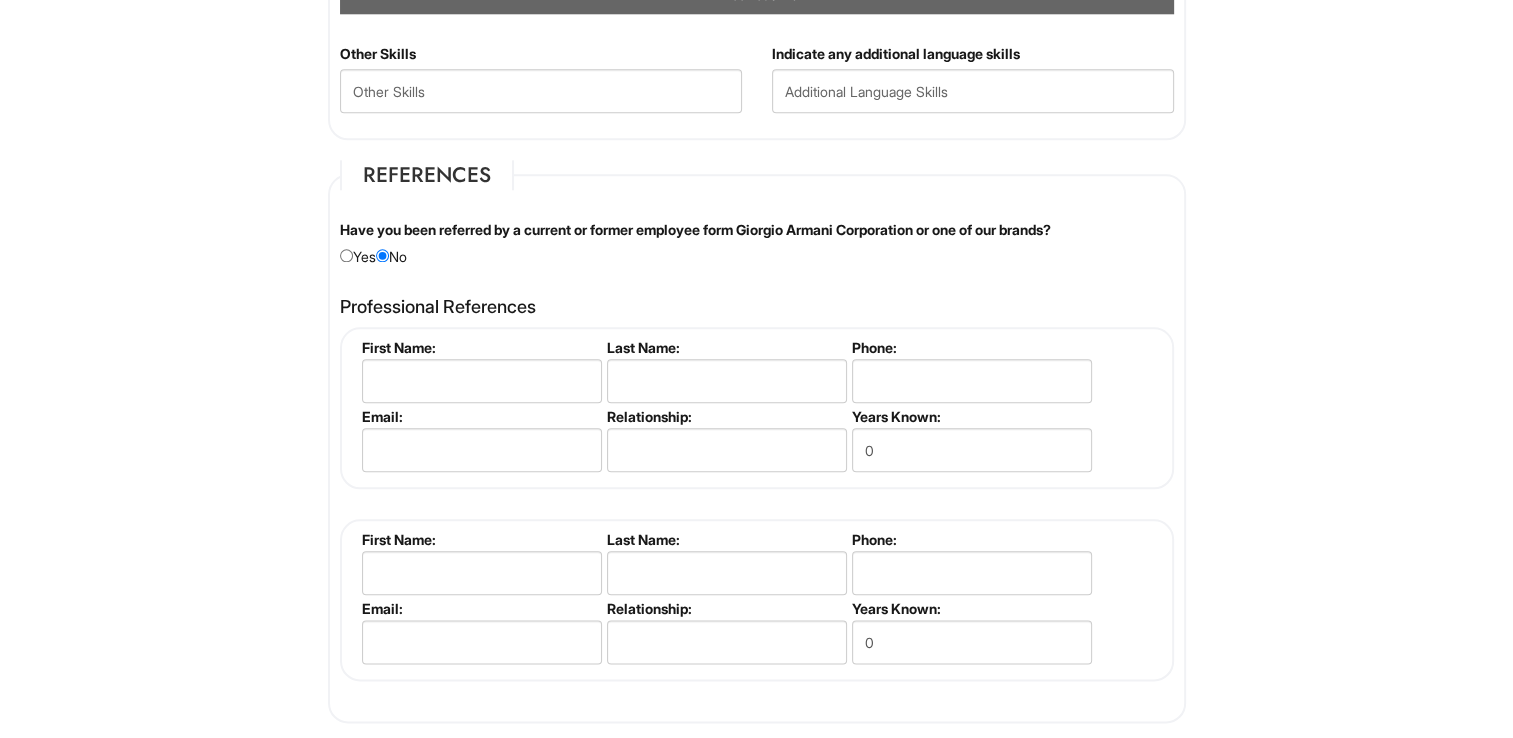 click on "Professional References
Please complete this section.
First Name:
Last Name:
Phone:
Email:
Relationship:
Years Known:
0
Please complete this section.
First Name:
Last Name:
Phone:
Email:
Relationship:
Years Known:
0
Add References
First Name:
Last Name:
Phone:
Email:
Relationship:
Years Known:
0" at bounding box center [757, 499] 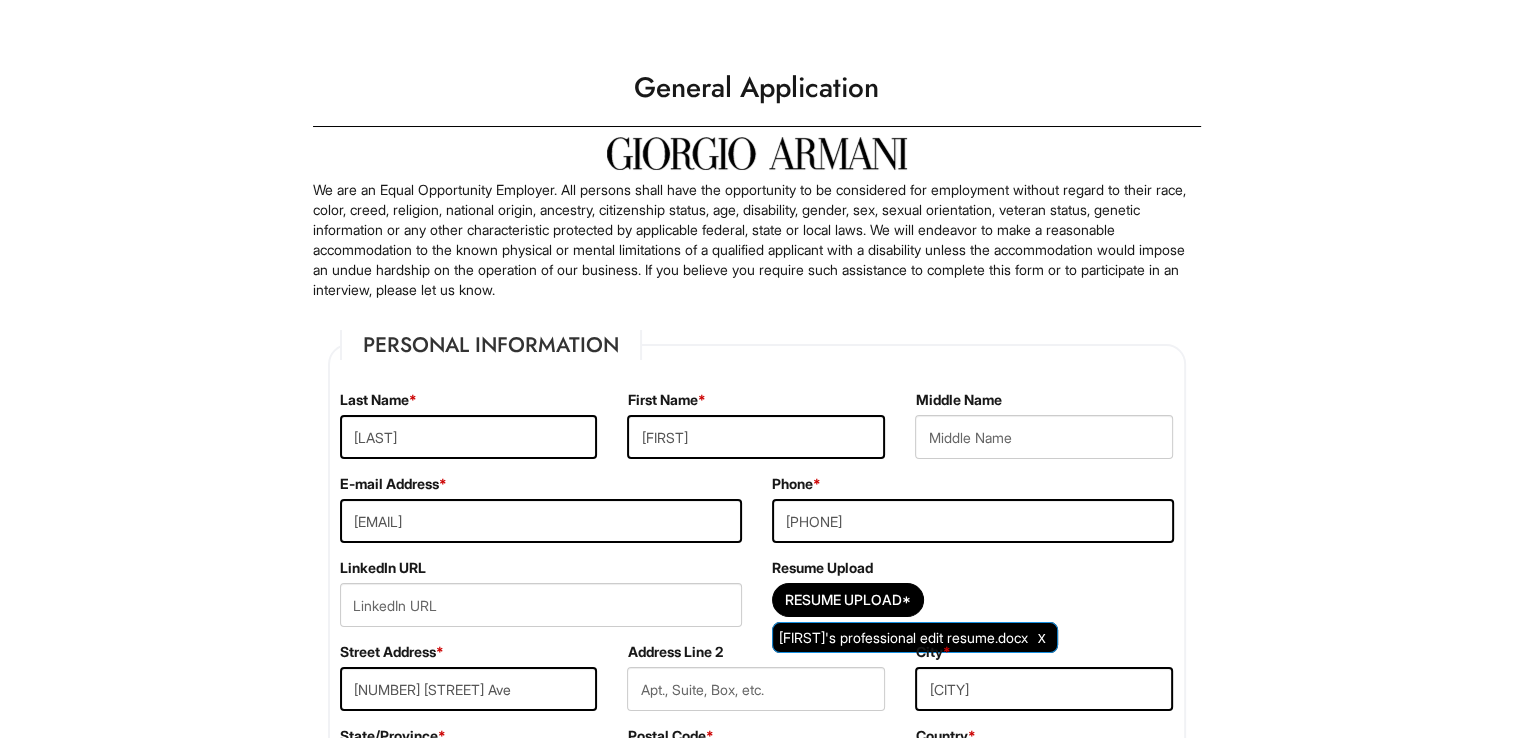 scroll, scrollTop: 3236, scrollLeft: 0, axis: vertical 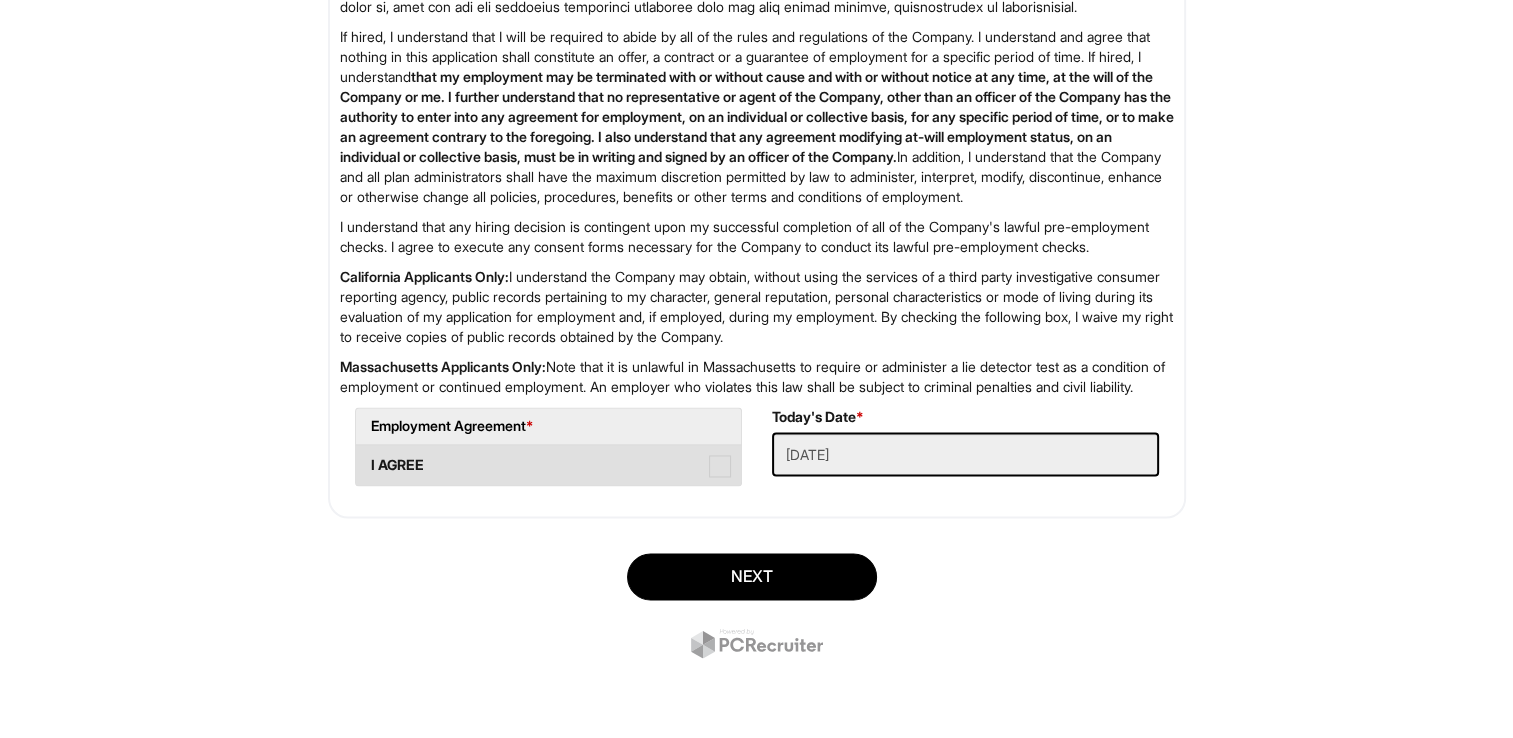 click at bounding box center [720, 466] 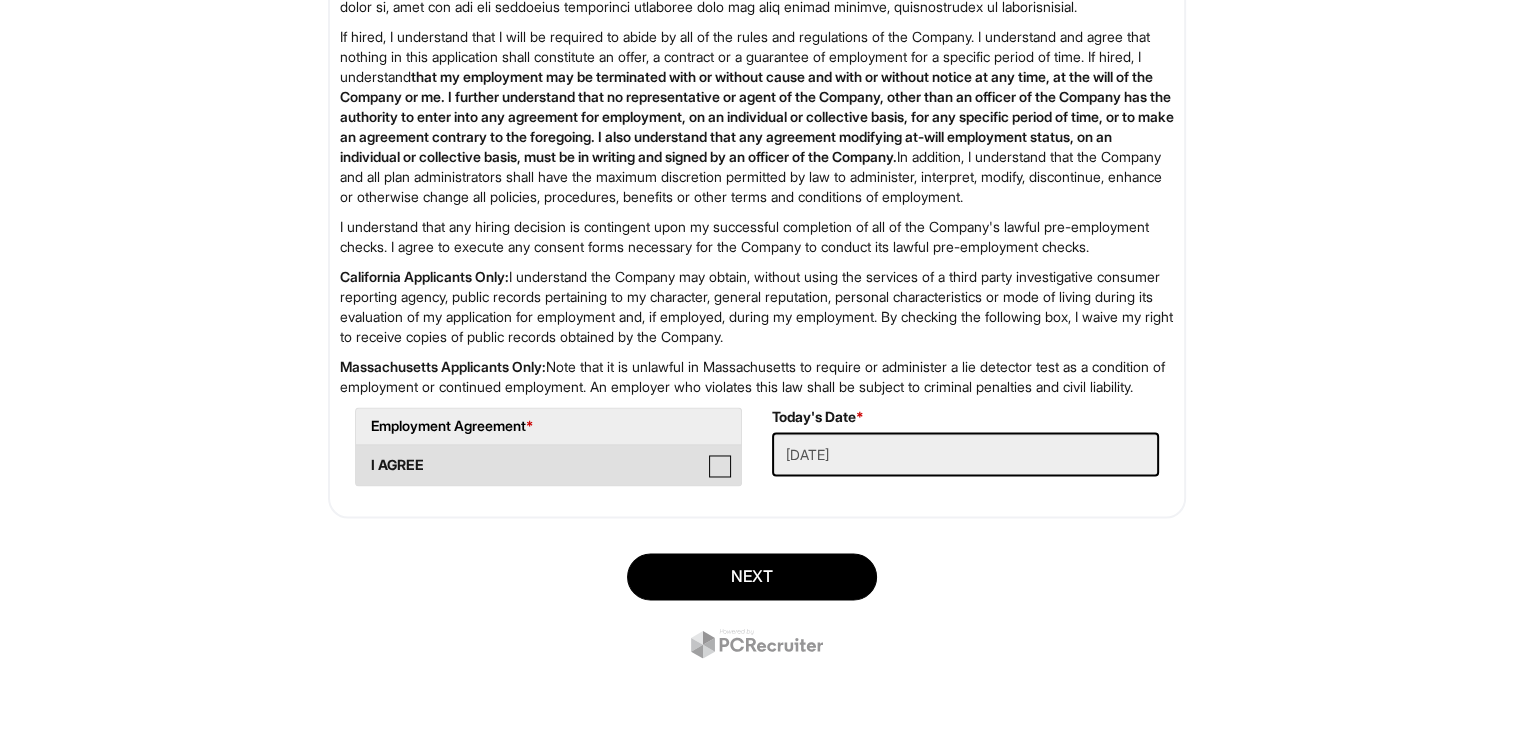 click on "I AGREE" at bounding box center (362, 455) 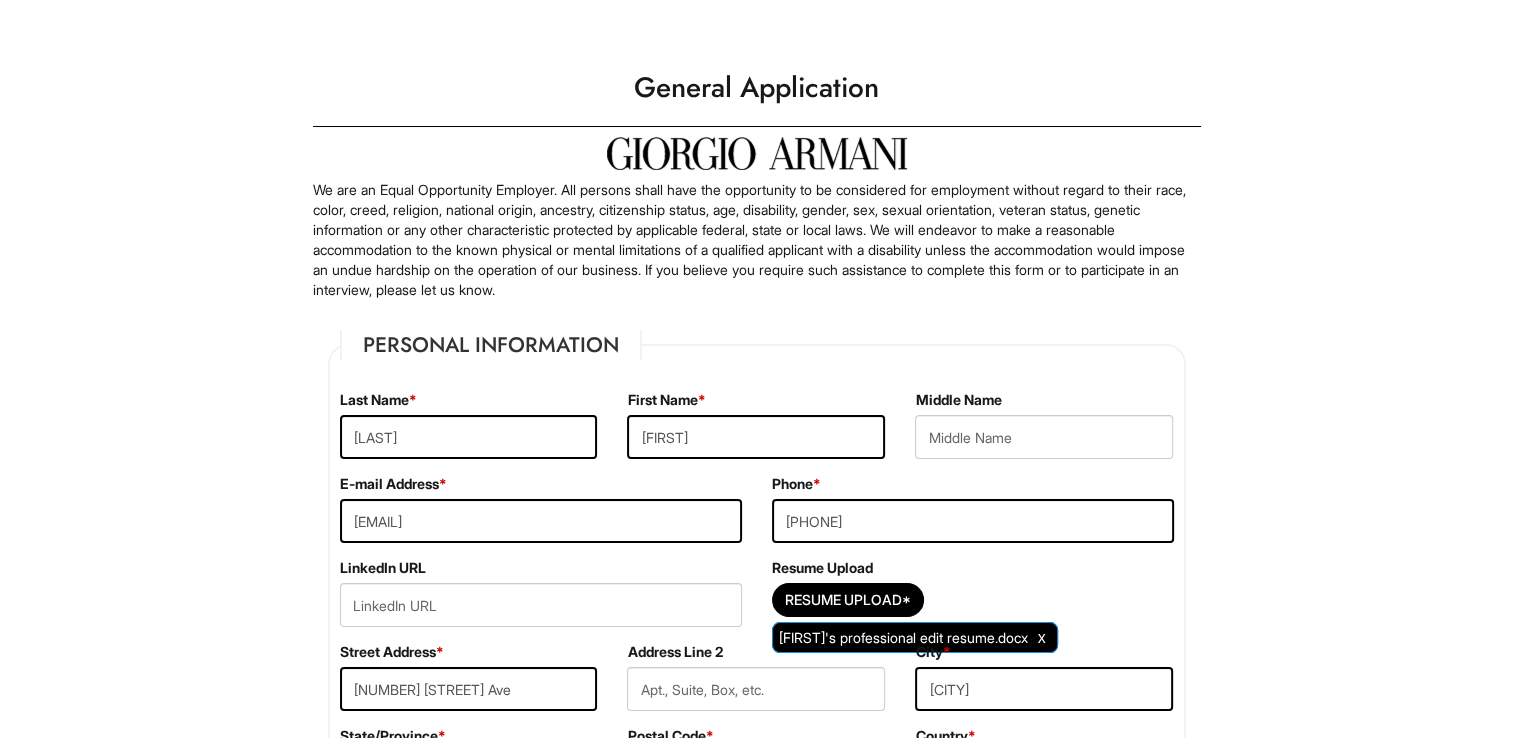 scroll, scrollTop: 3236, scrollLeft: 0, axis: vertical 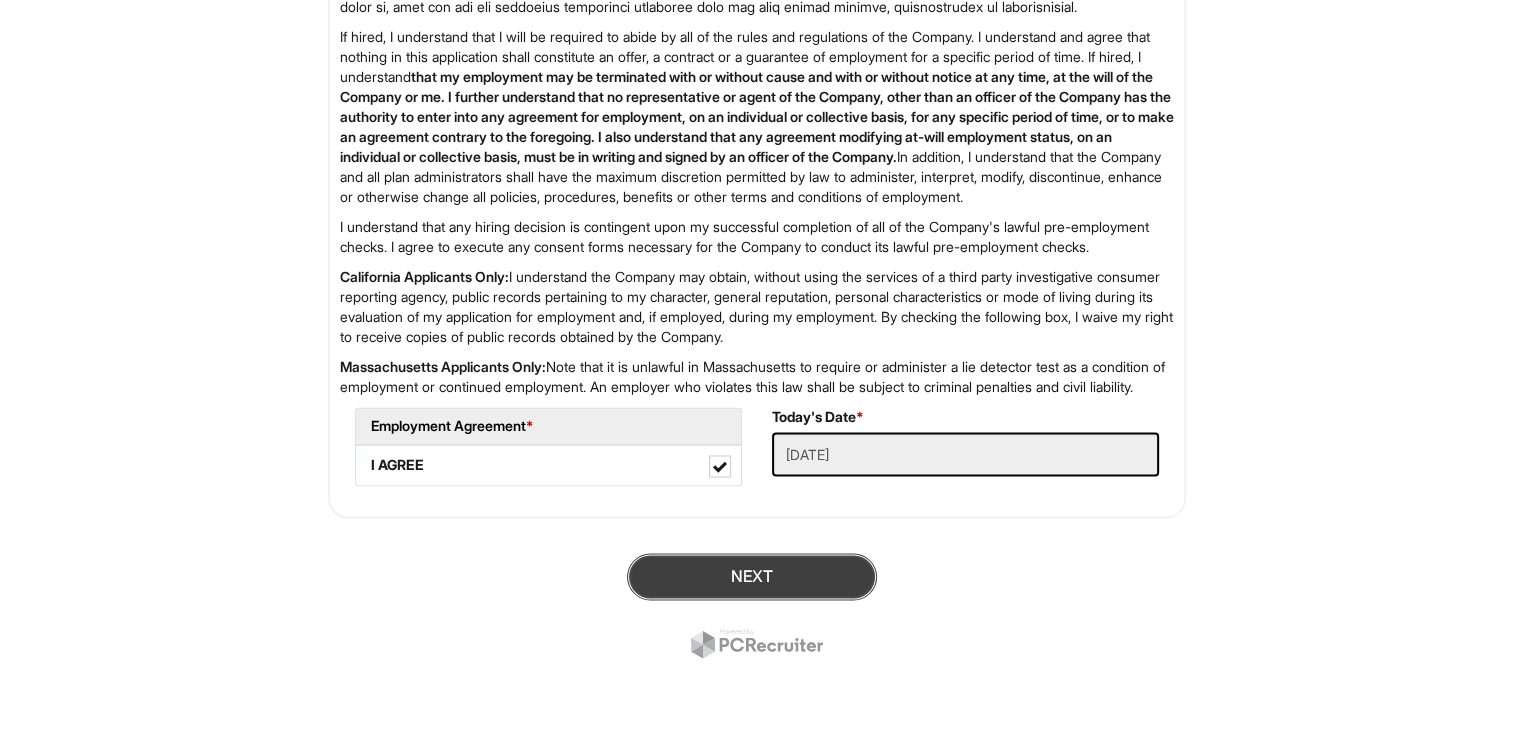 click on "Next" at bounding box center (752, 576) 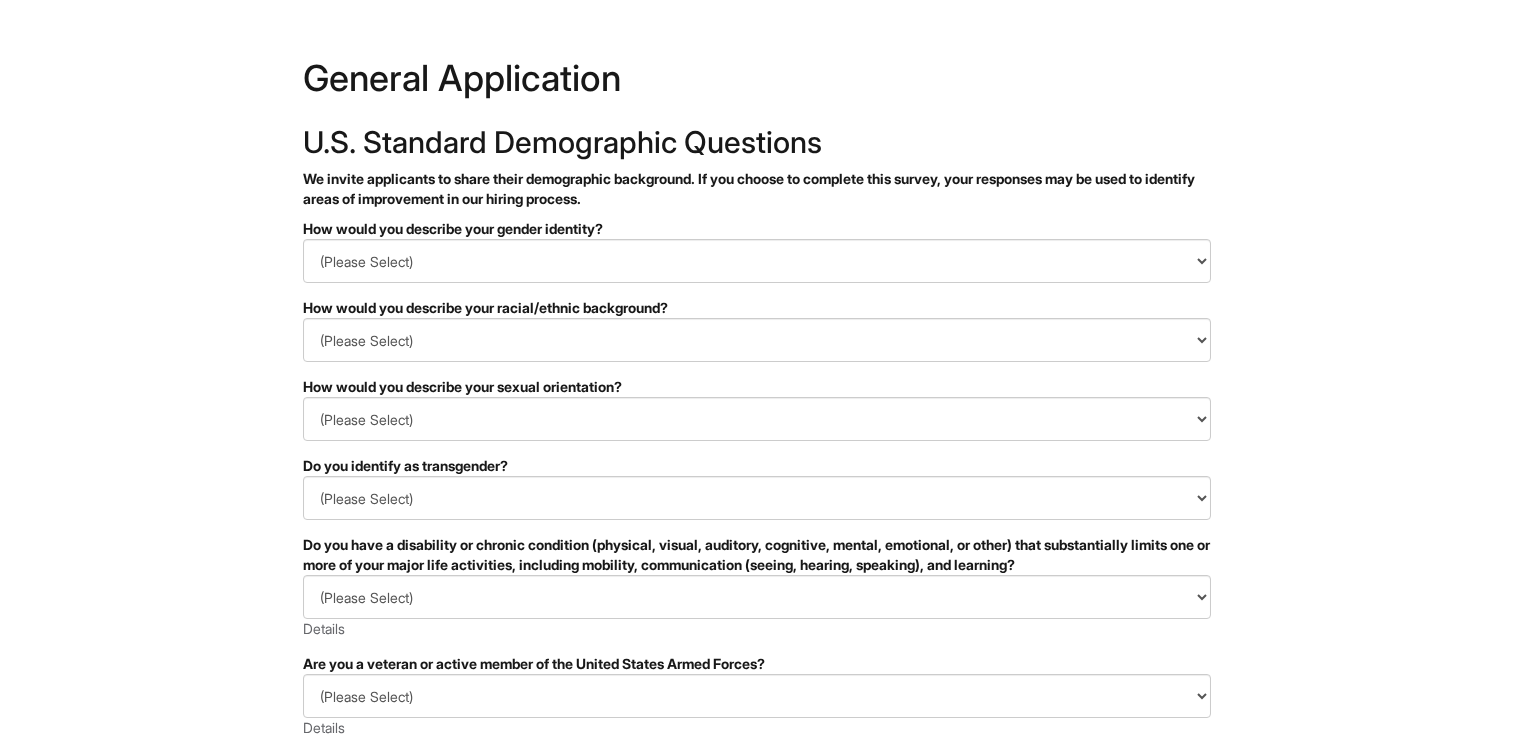 scroll, scrollTop: 0, scrollLeft: 0, axis: both 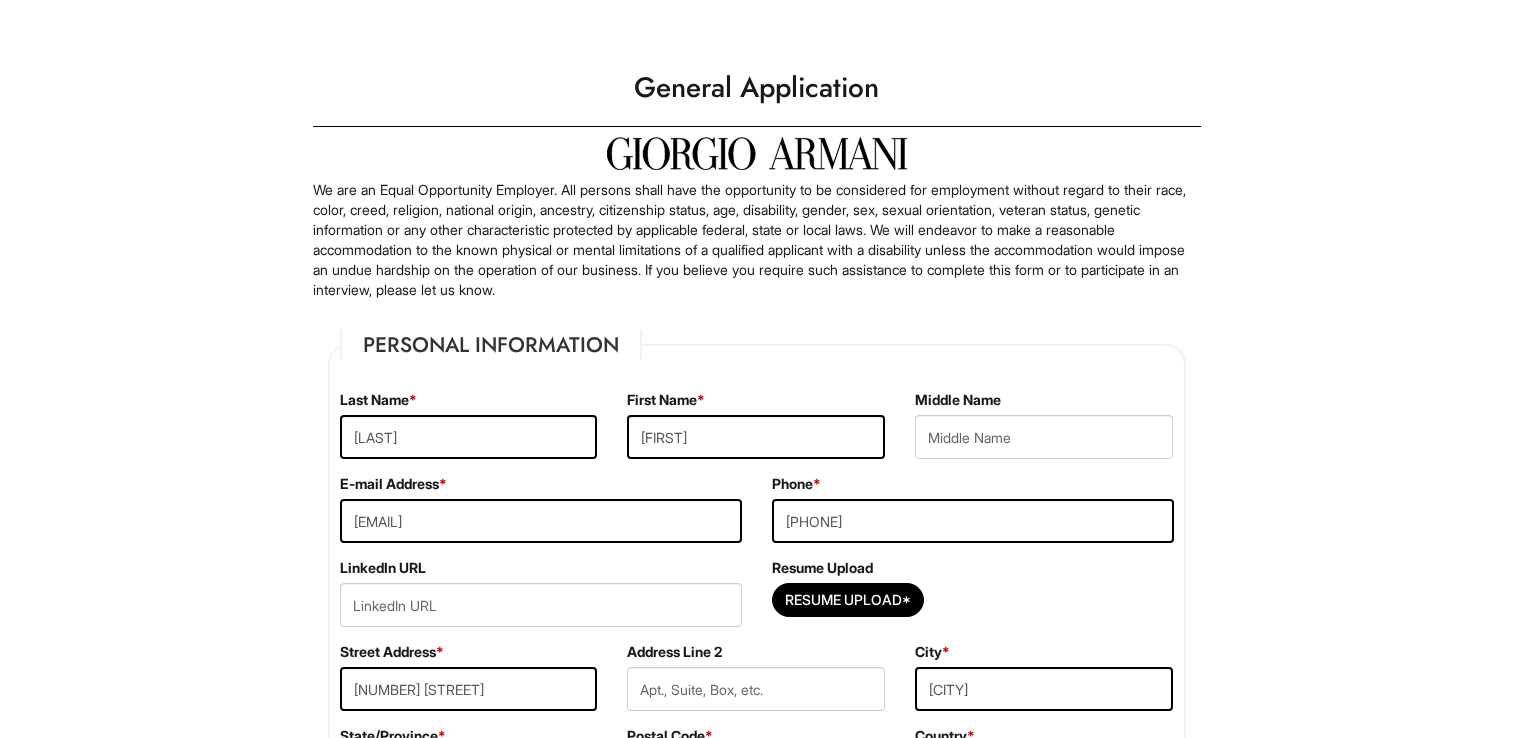 select on "NY" 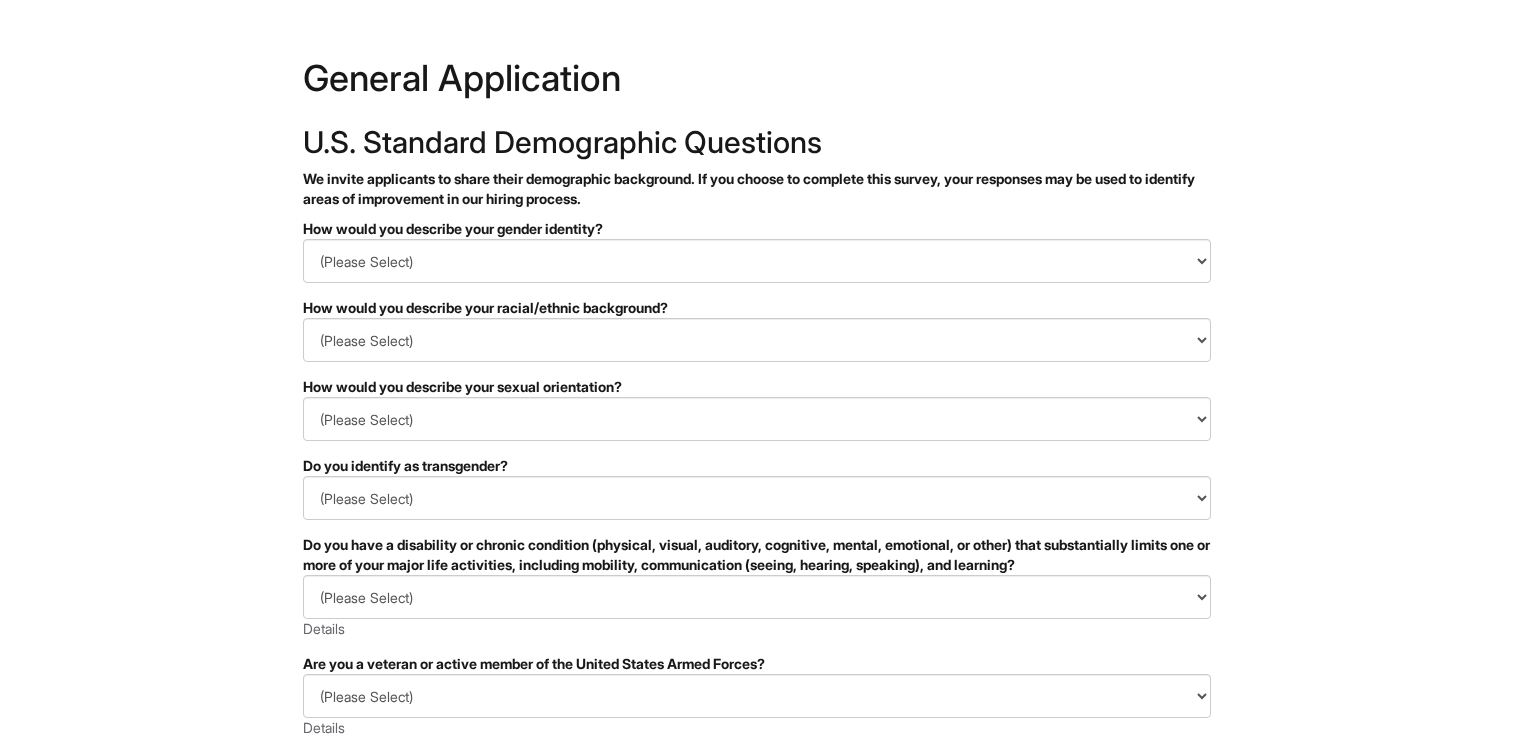 scroll, scrollTop: 385, scrollLeft: 0, axis: vertical 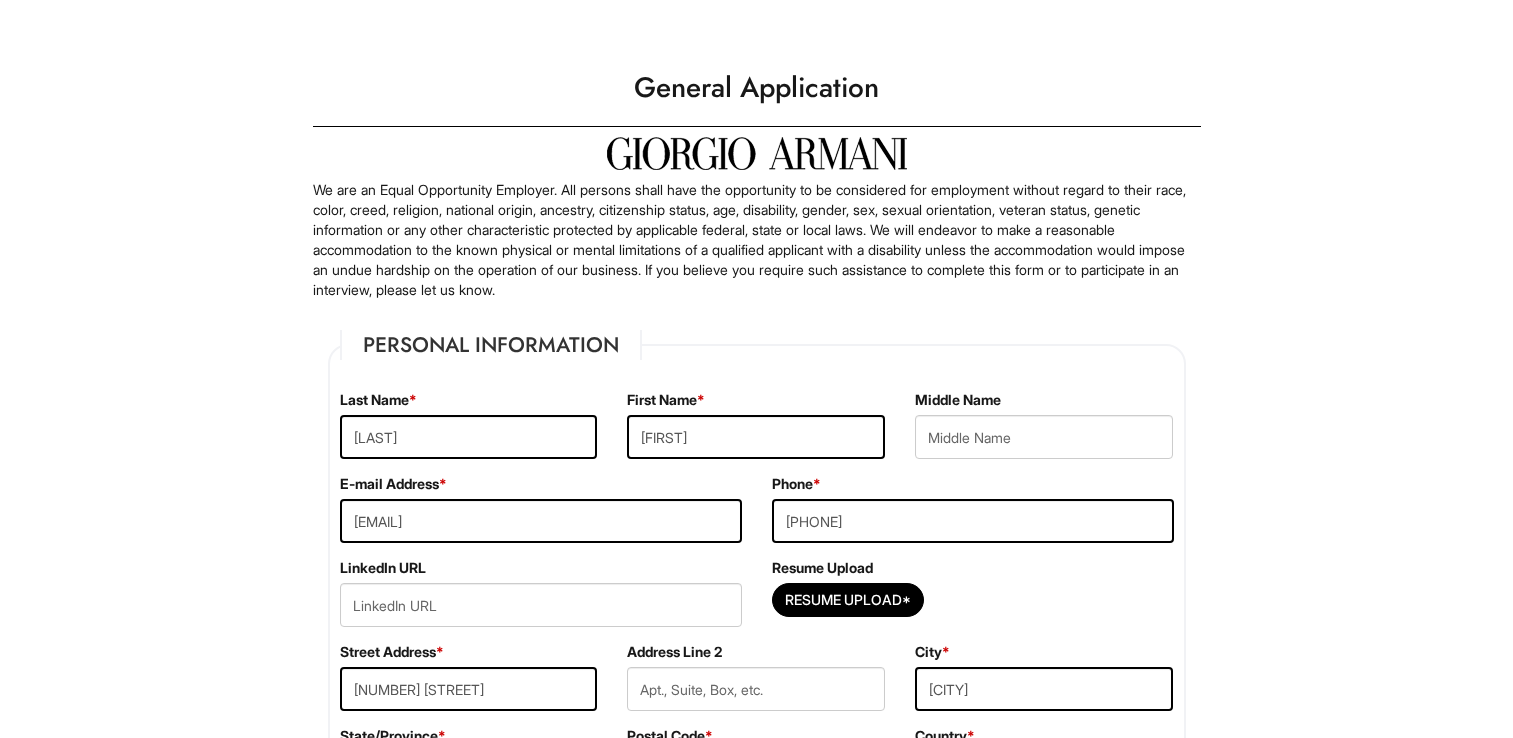 select on "NY" 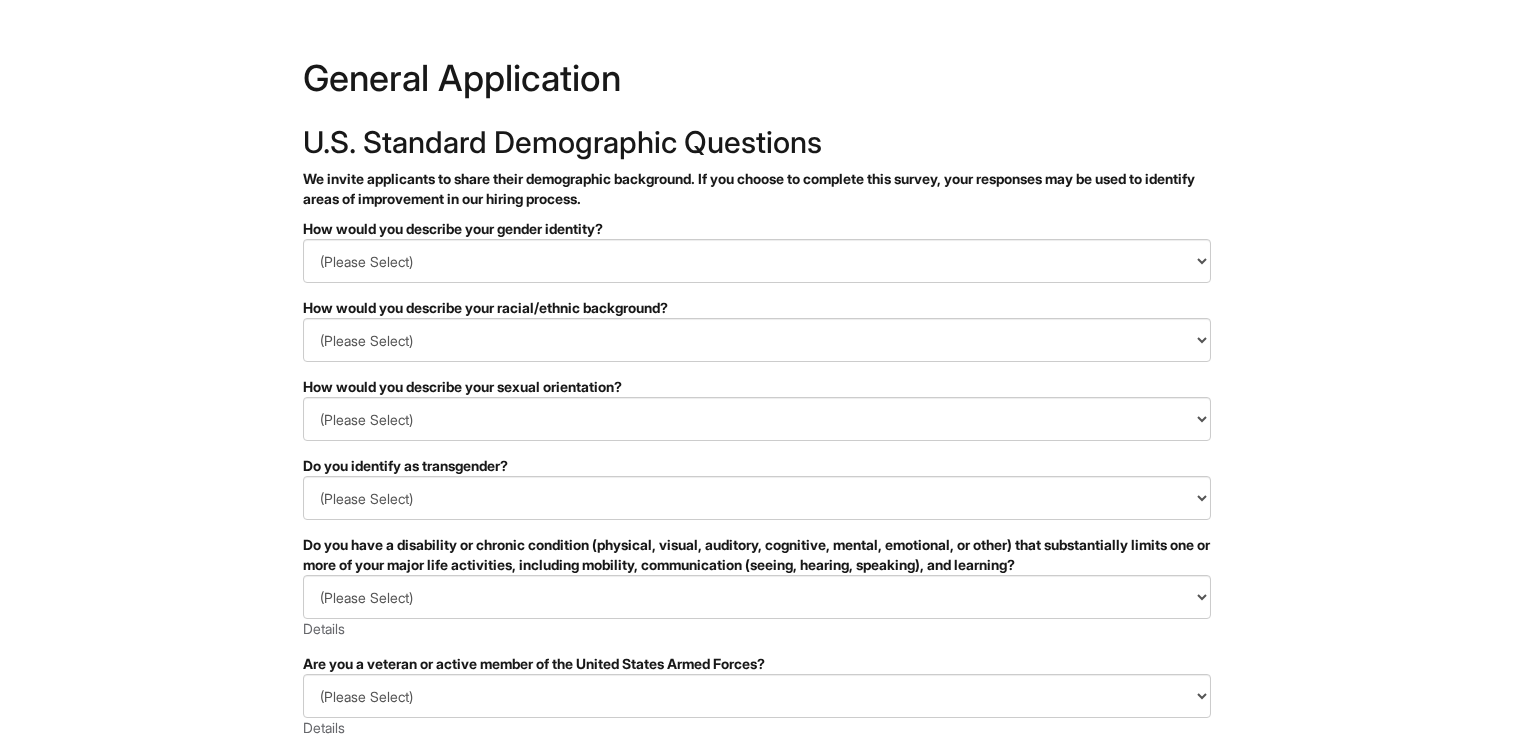 scroll, scrollTop: 384, scrollLeft: 0, axis: vertical 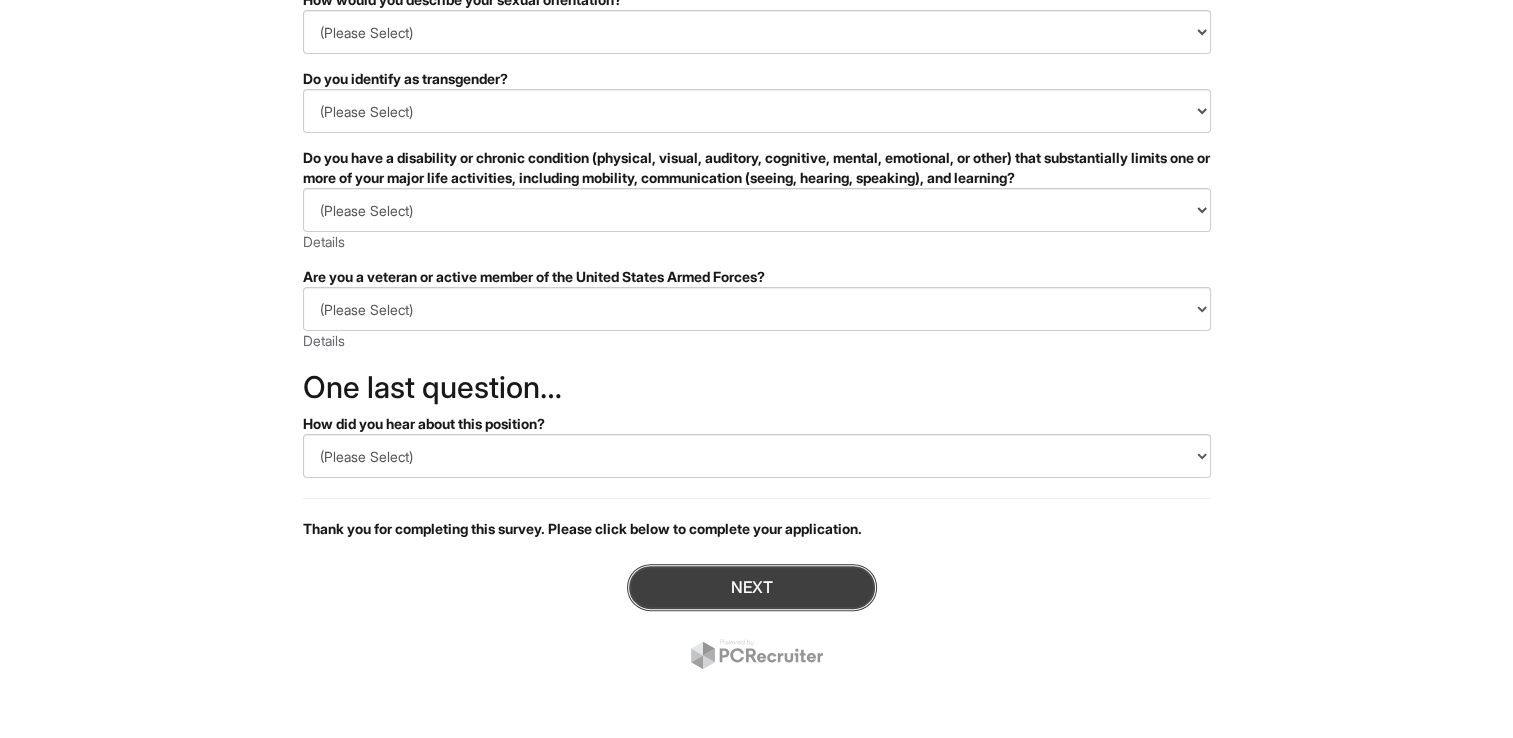 click on "Next" at bounding box center (752, 587) 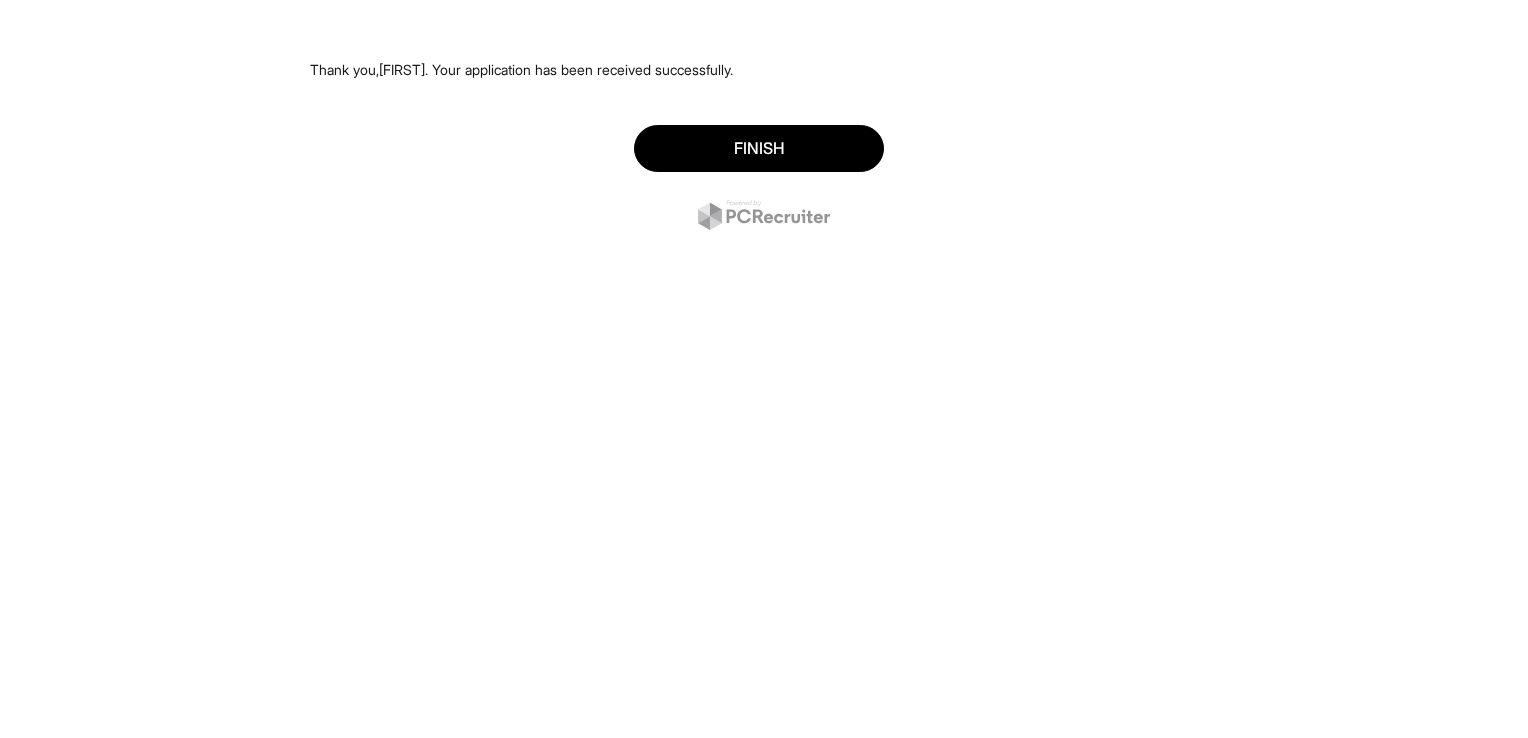 scroll, scrollTop: 0, scrollLeft: 0, axis: both 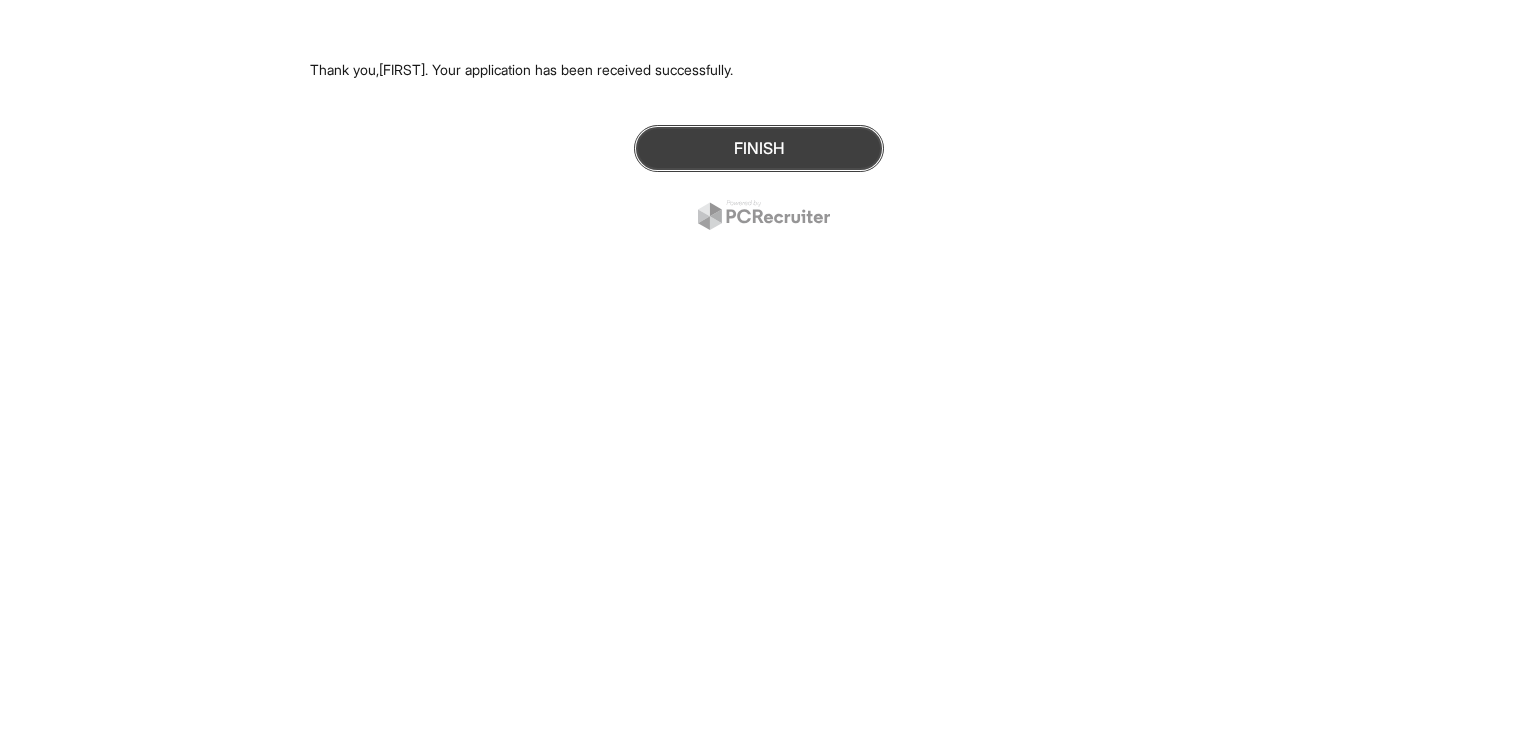 drag, startPoint x: 746, startPoint y: 131, endPoint x: 407, endPoint y: 66, distance: 345.17532 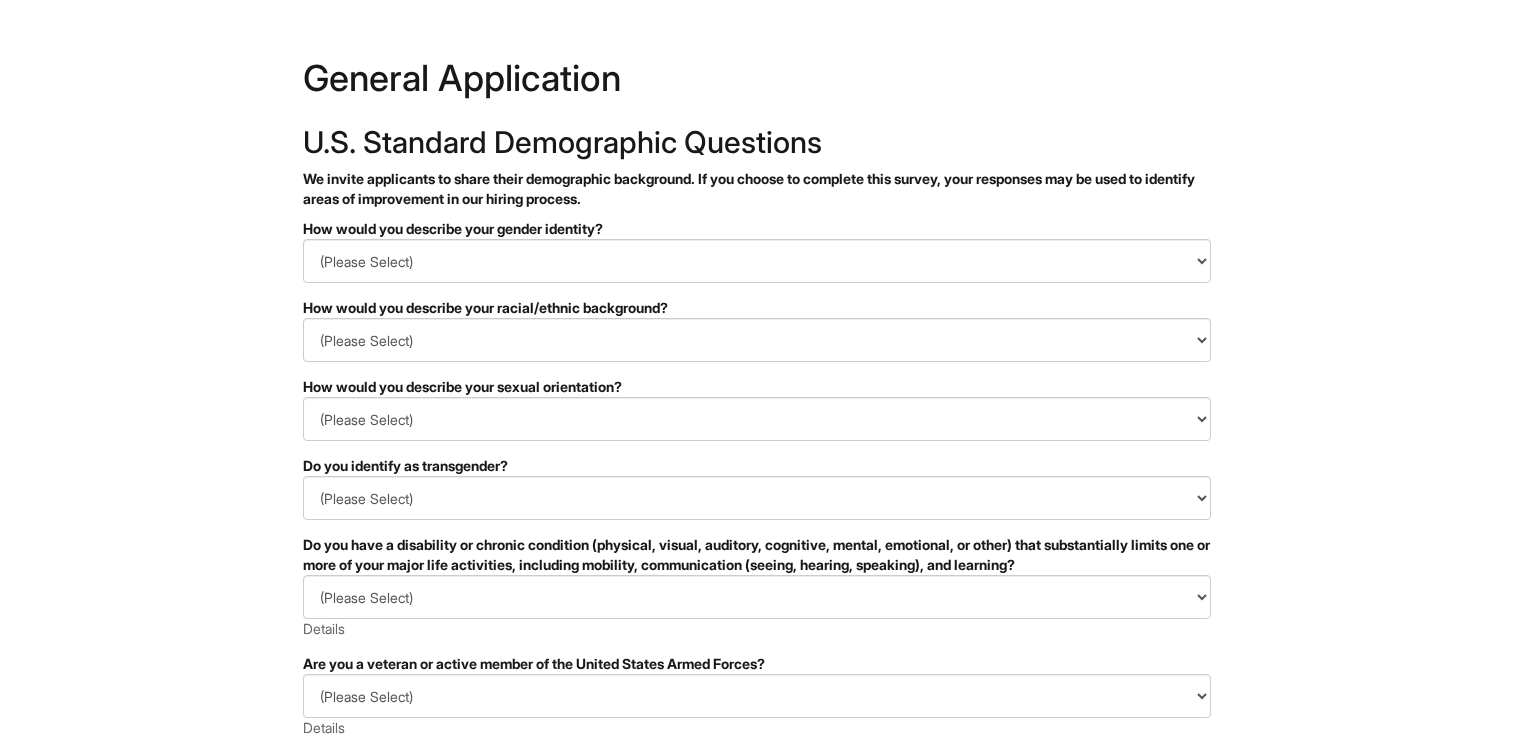 scroll, scrollTop: 385, scrollLeft: 0, axis: vertical 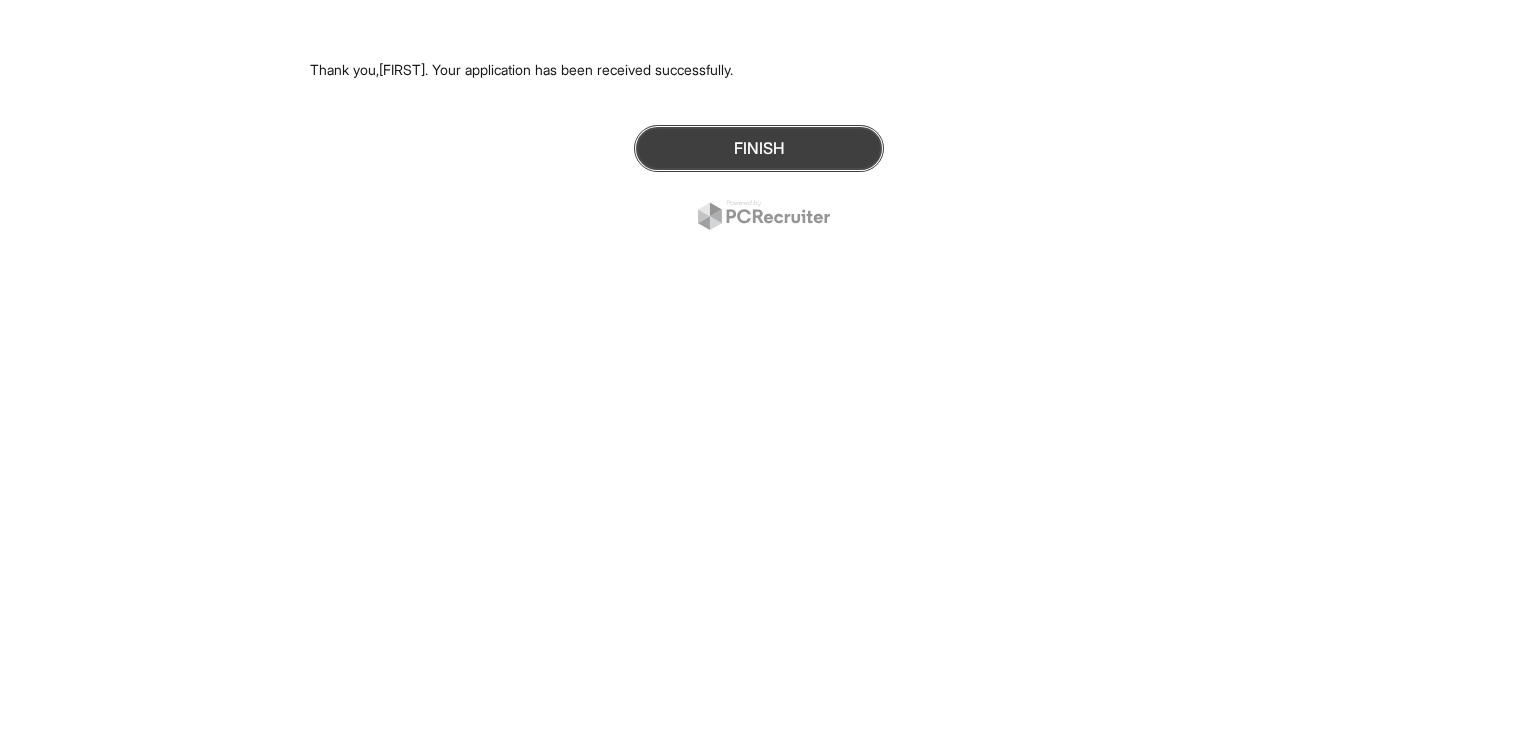 click on "Finish" at bounding box center (759, 148) 